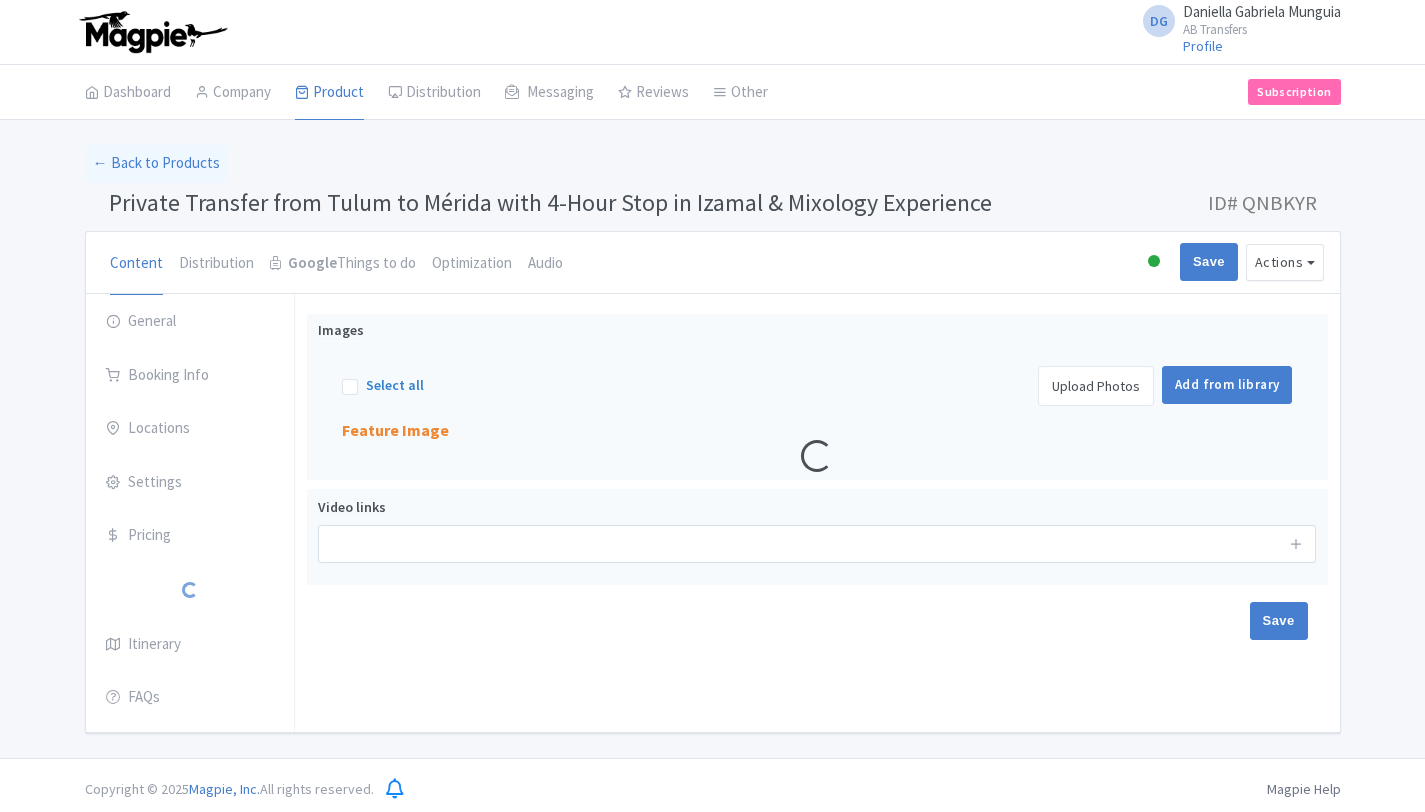 scroll, scrollTop: 6, scrollLeft: 0, axis: vertical 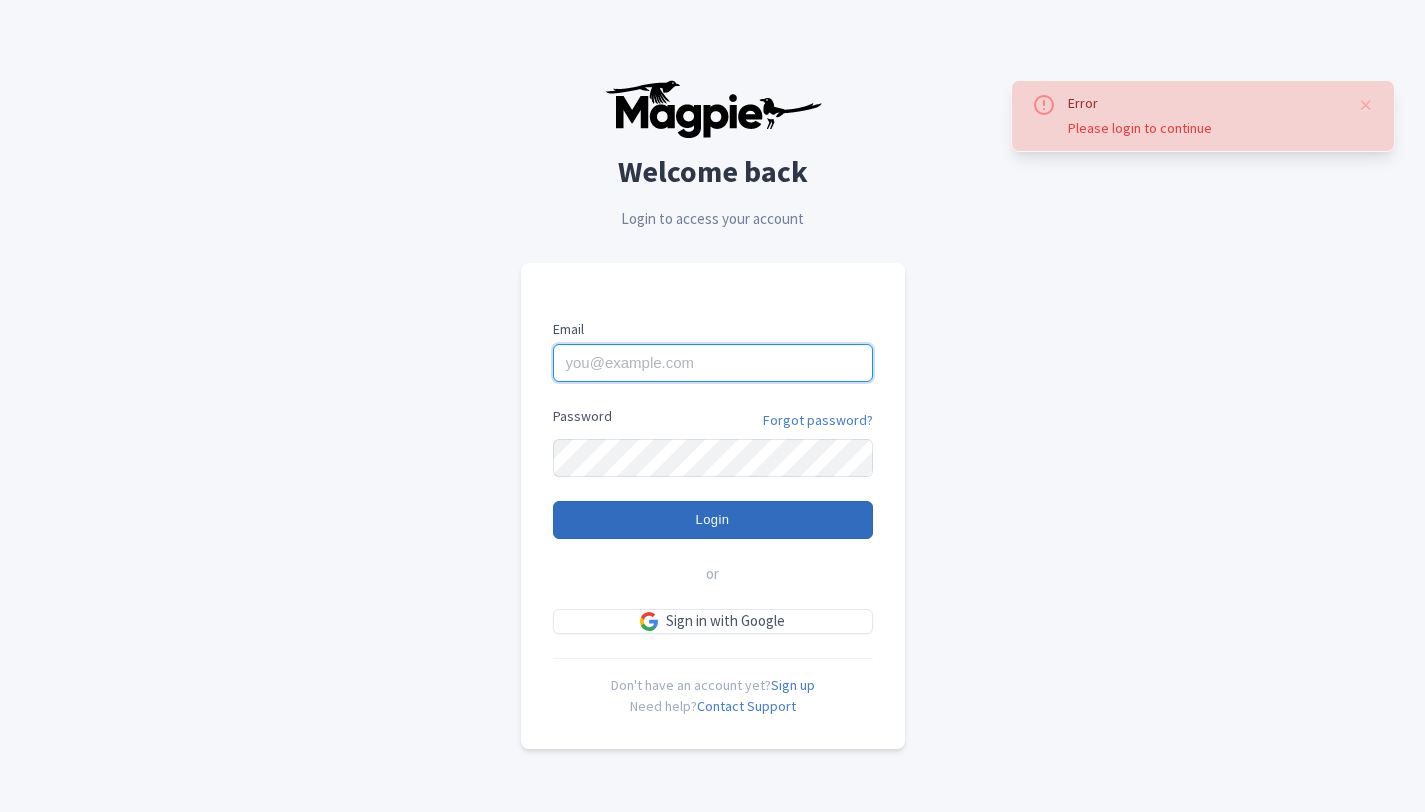 type on "[EMAIL]" 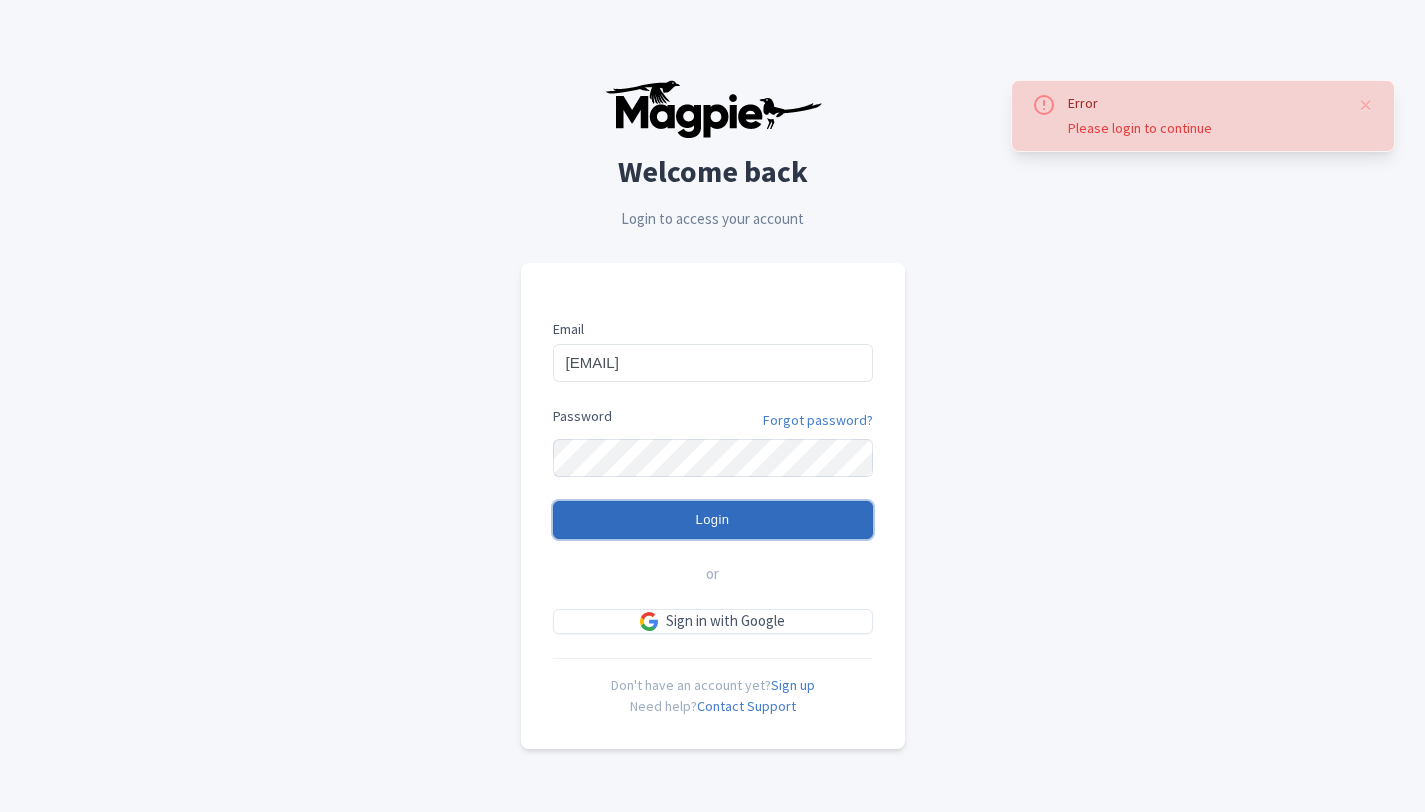 click on "Login" at bounding box center [713, 520] 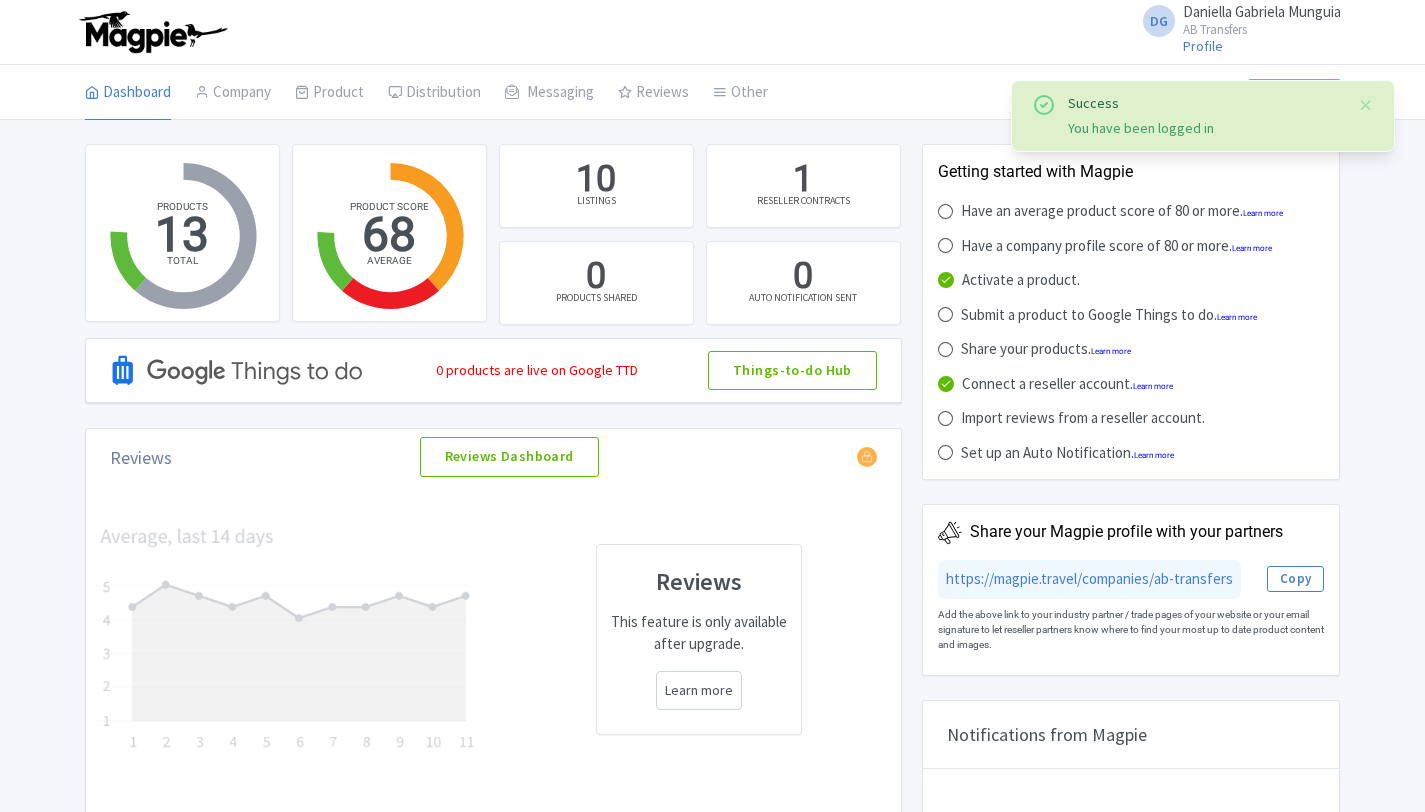 scroll, scrollTop: 0, scrollLeft: 0, axis: both 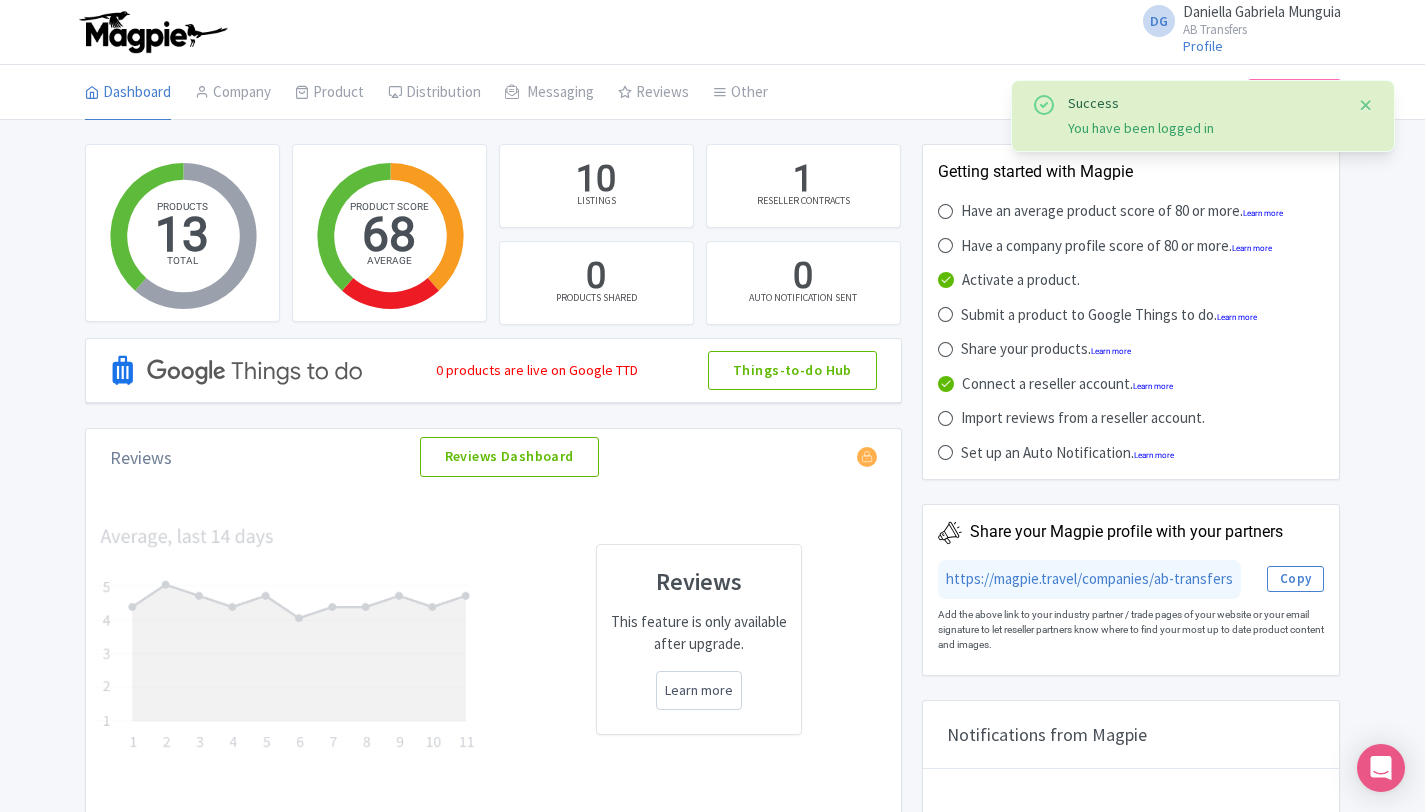 click at bounding box center (1366, 105) 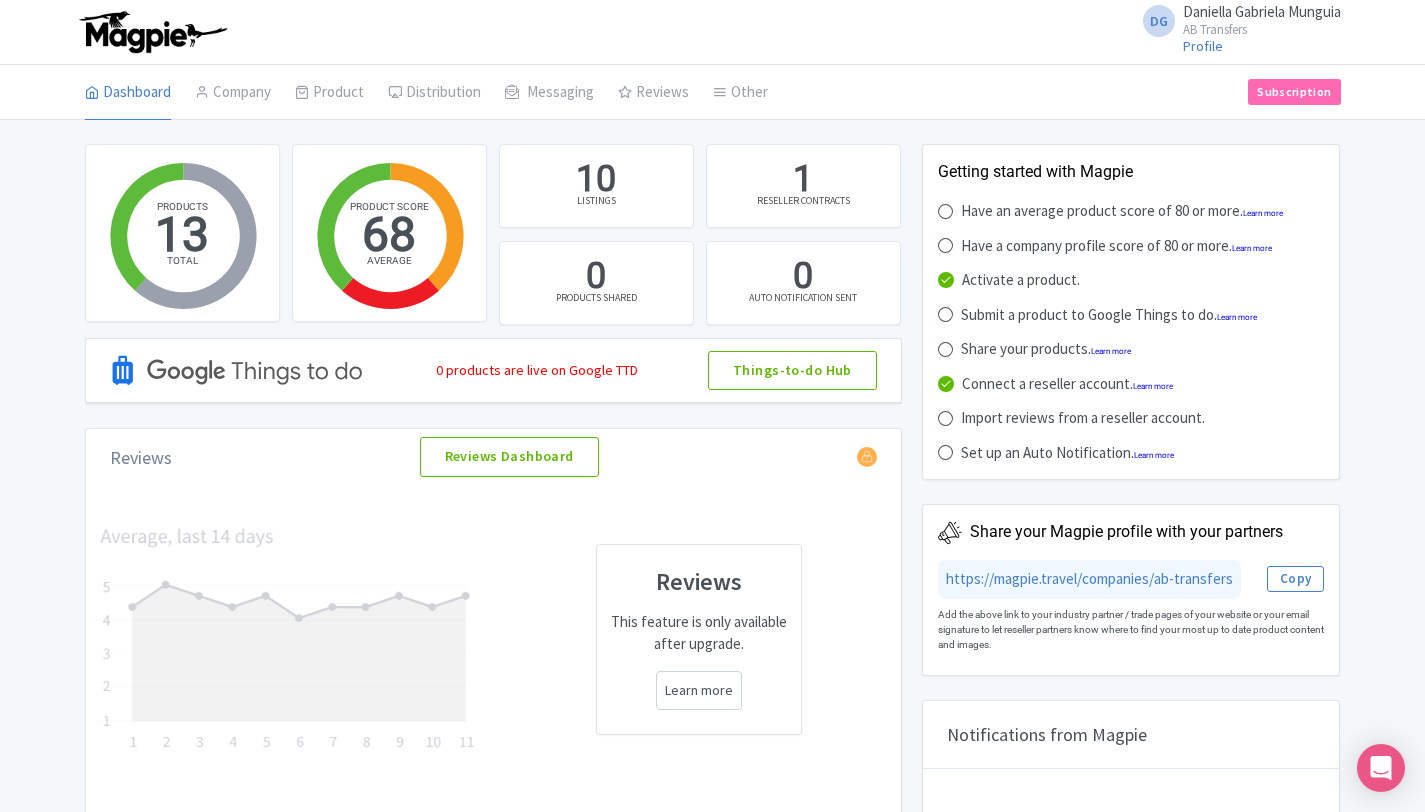 click on "PRODUCTS
13
TOTAL
PRODUCT SCORE
68
AVERAGE
Good:  5 Good:  5 Good:  5
10
LISTINGS
1
RESELLER CONTRACTS
0
PRODUCTS SHARED
0
AUTO NOTIFICATION SENT
0 products are live on Google TTD
Things-to-do Hub
Reviews
Reviews Dashboard
Reviews
This feature is only available after upgrade.
Learn more
Recent Updates
Recently updated
Last changes
Private Transfer from Tulum to Mérida with 4-Hour Stop in Izamal & Mixology Experience
Tours & Sightseeing
LIVE
Daniella Gabriela Munguia
Updated available_tiers, tier_ages, tier_labels, and partner_booking_url
18 hours ago
Private Transfer from Tulum to Mérida with 4-Hour Stop in Izamal & Mixology Experience
Tours & Sightseeing
LIVE" at bounding box center [712, 953] 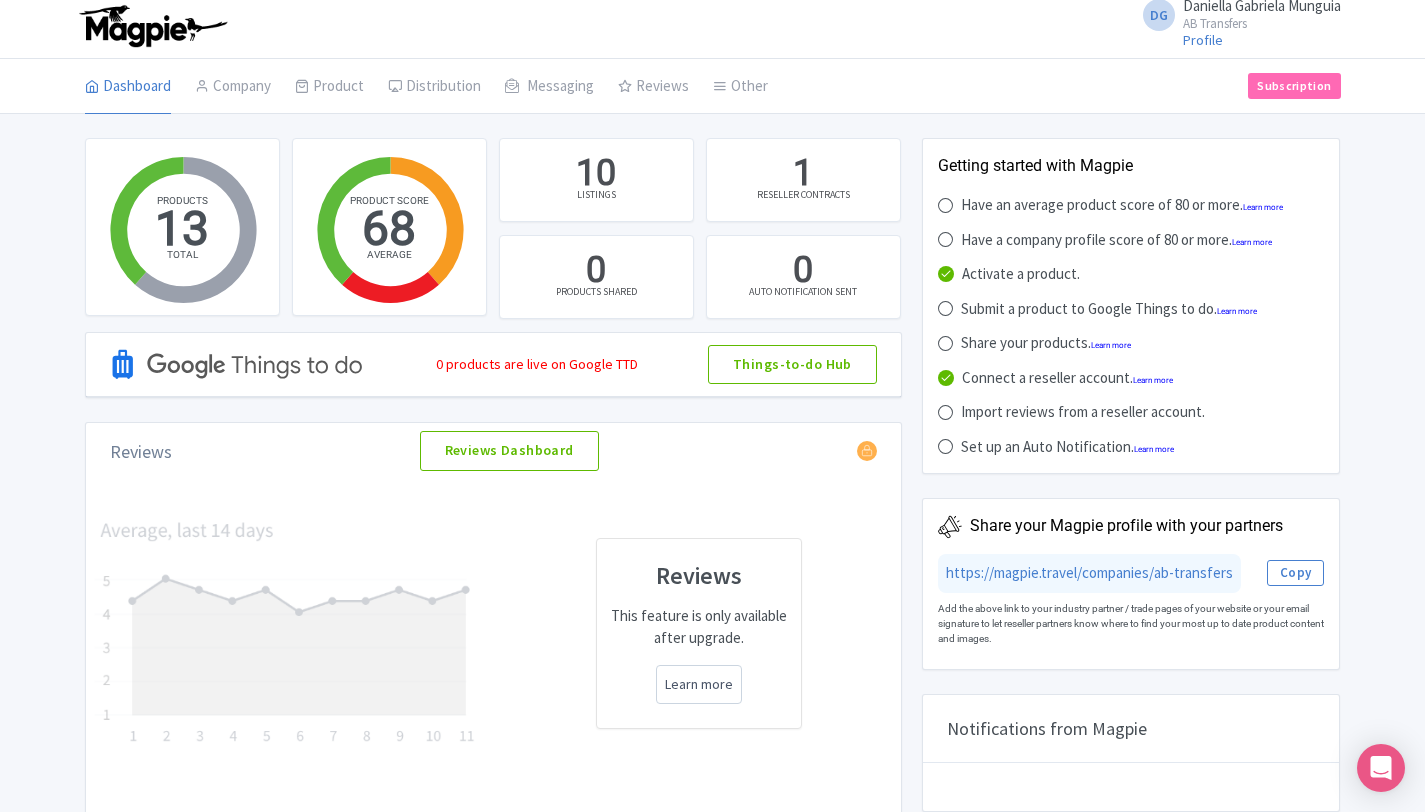 scroll, scrollTop: 0, scrollLeft: 0, axis: both 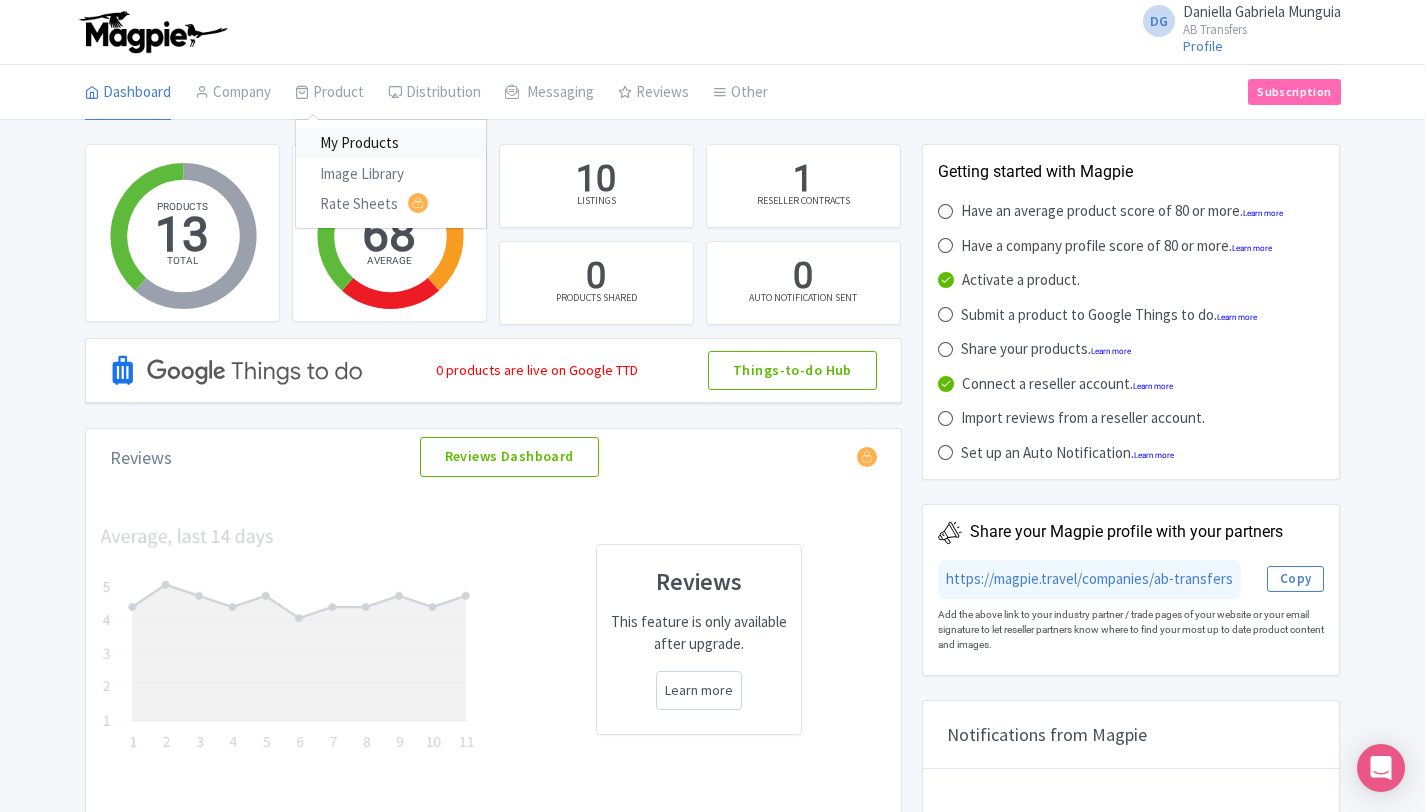click on "My Products" at bounding box center (391, 143) 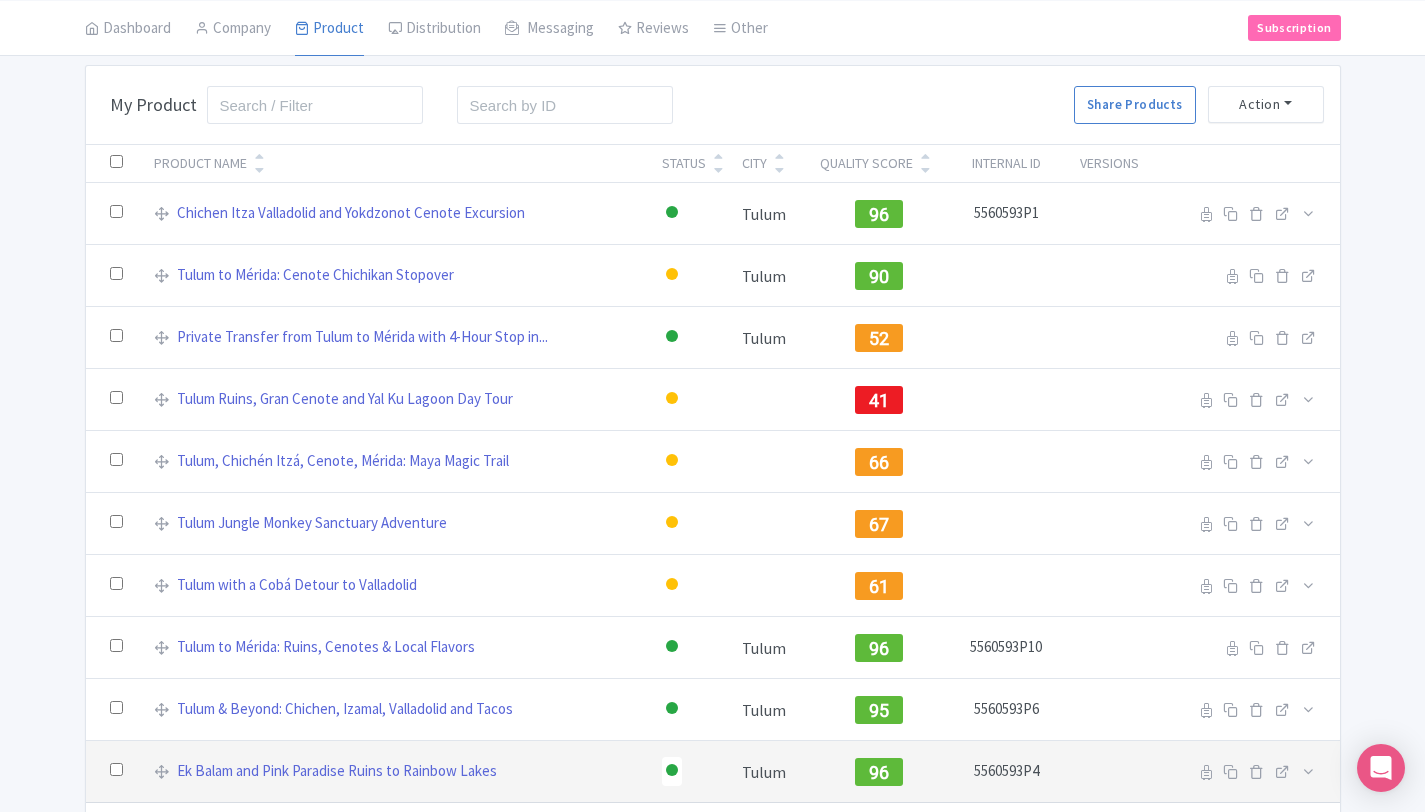 scroll, scrollTop: 57, scrollLeft: 0, axis: vertical 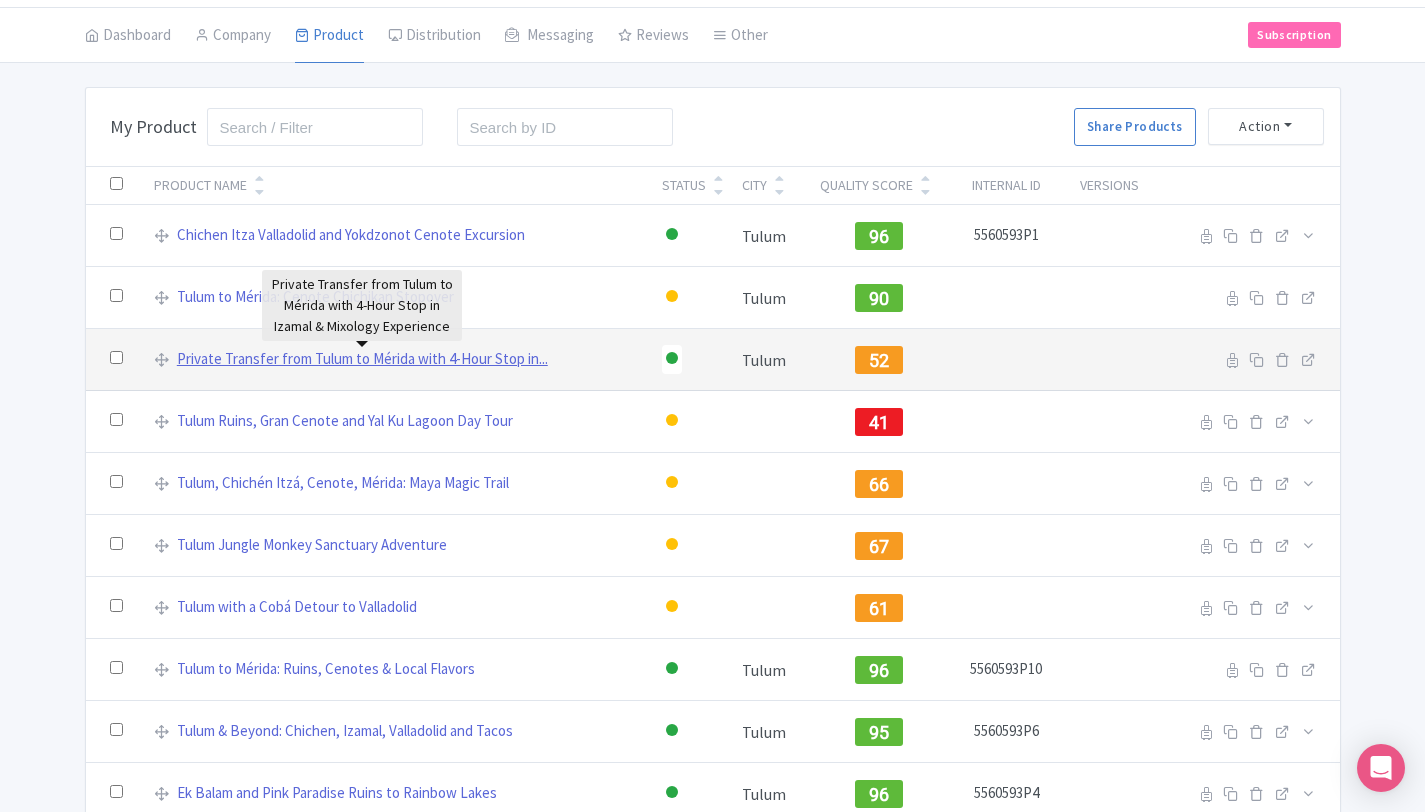 click on "Private Transfer from Tulum to Mérida with 4-Hour Stop in..." at bounding box center [362, 359] 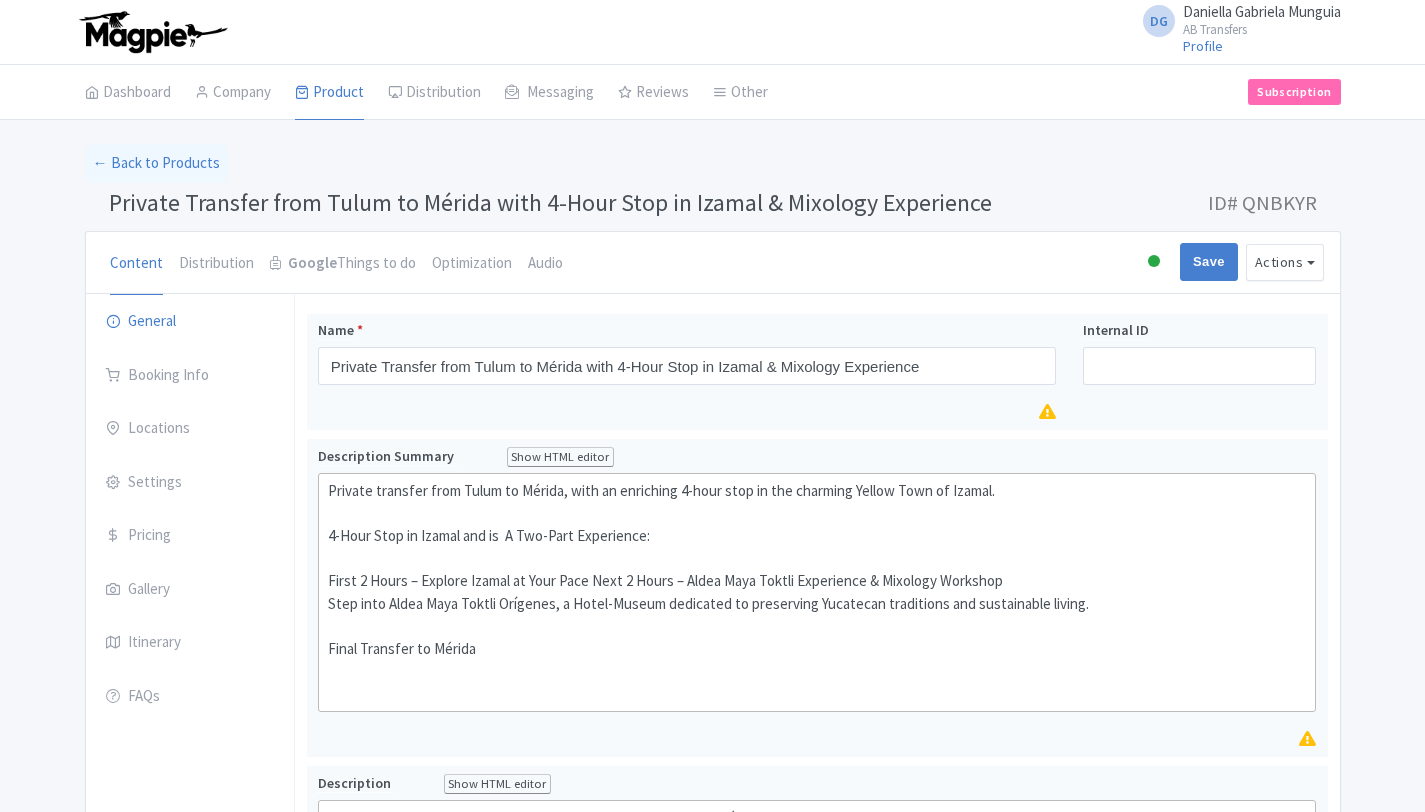 scroll, scrollTop: 0, scrollLeft: 0, axis: both 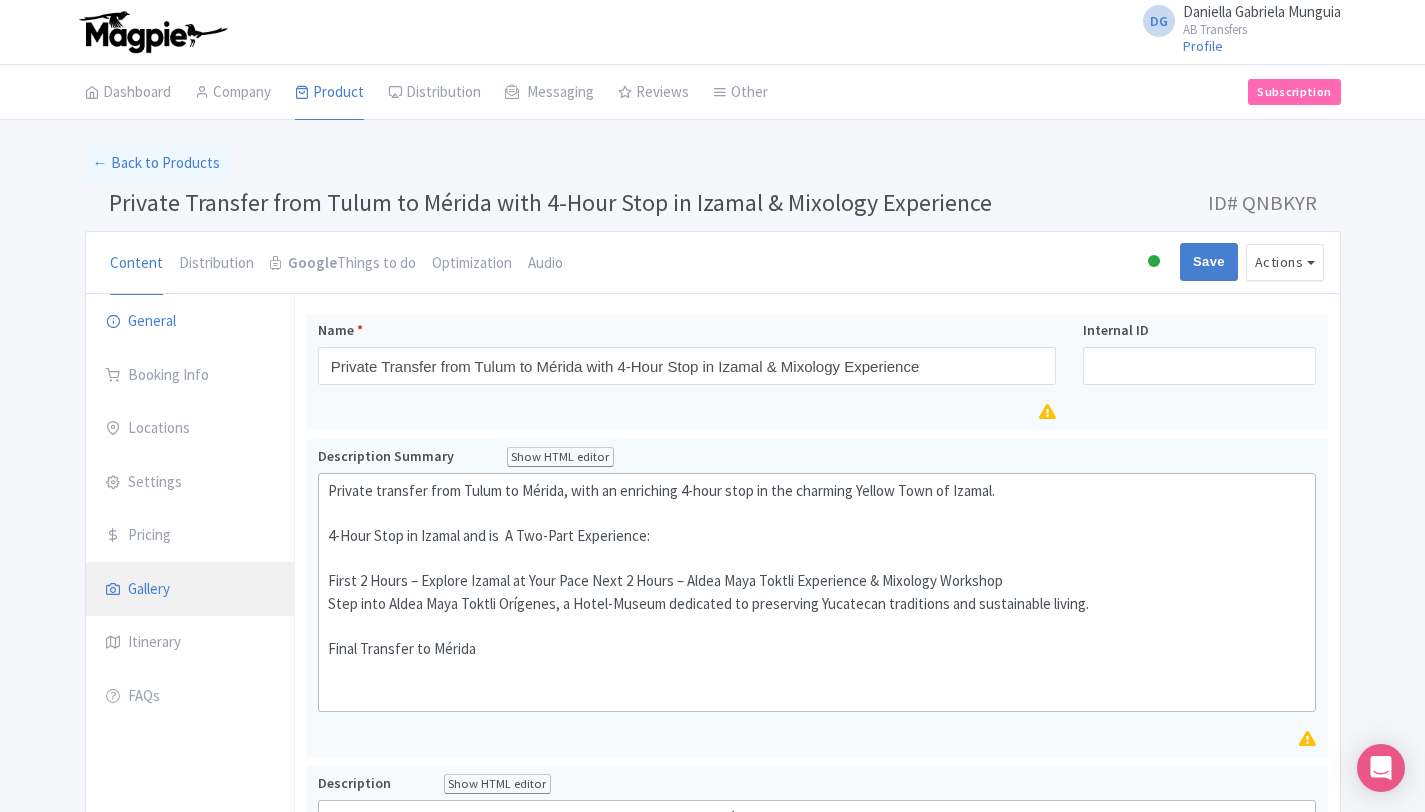 click on "Gallery" at bounding box center (190, 590) 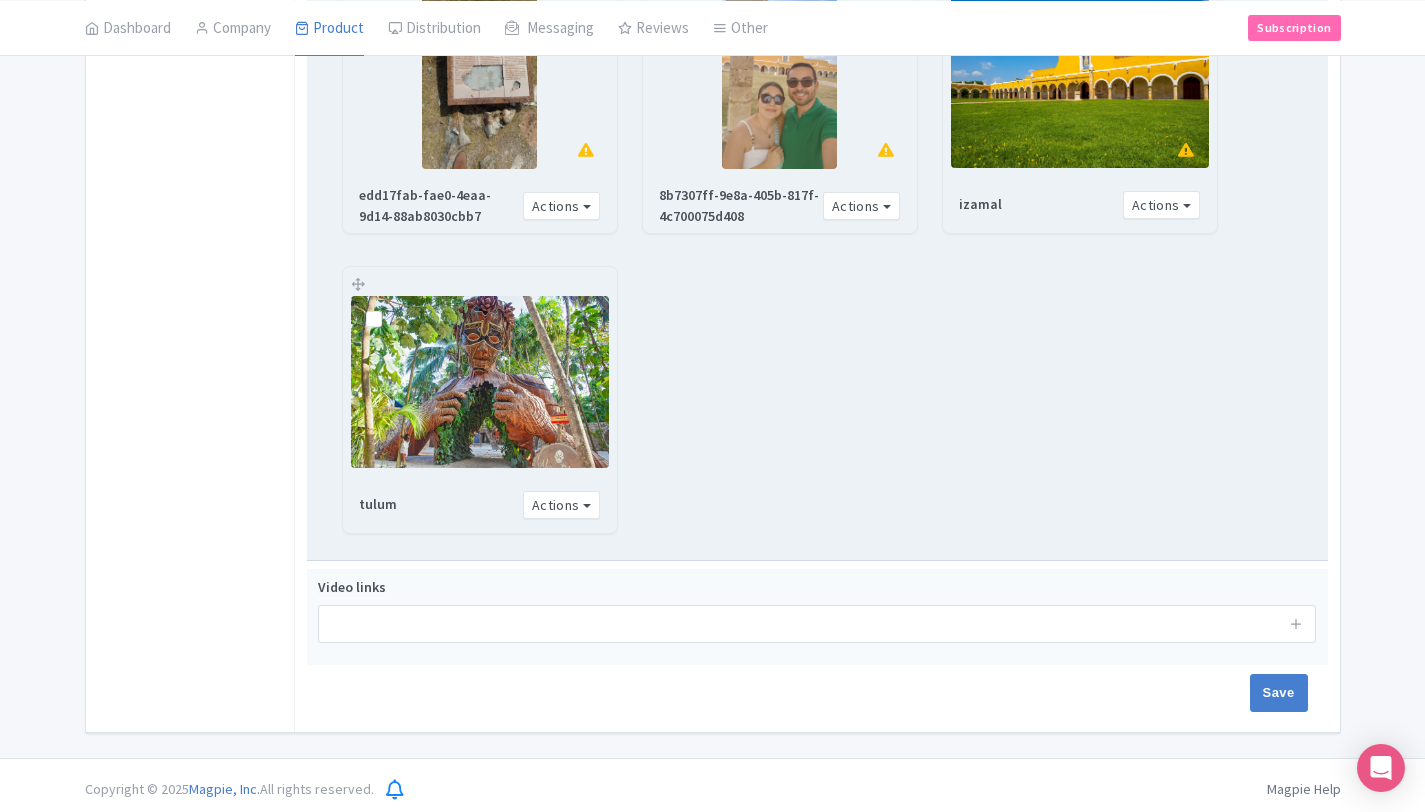 scroll, scrollTop: 1086, scrollLeft: 0, axis: vertical 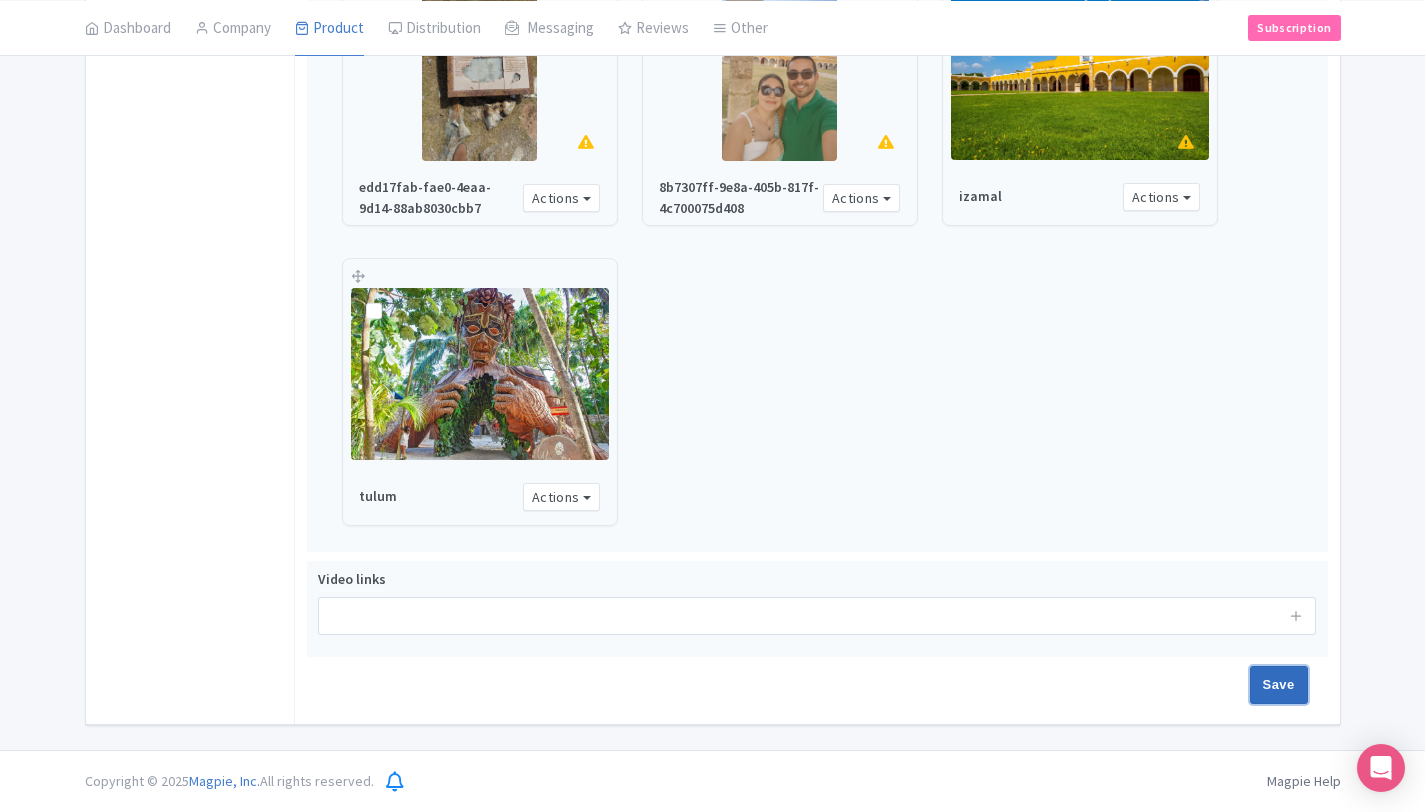 click on "Save" at bounding box center [1279, 685] 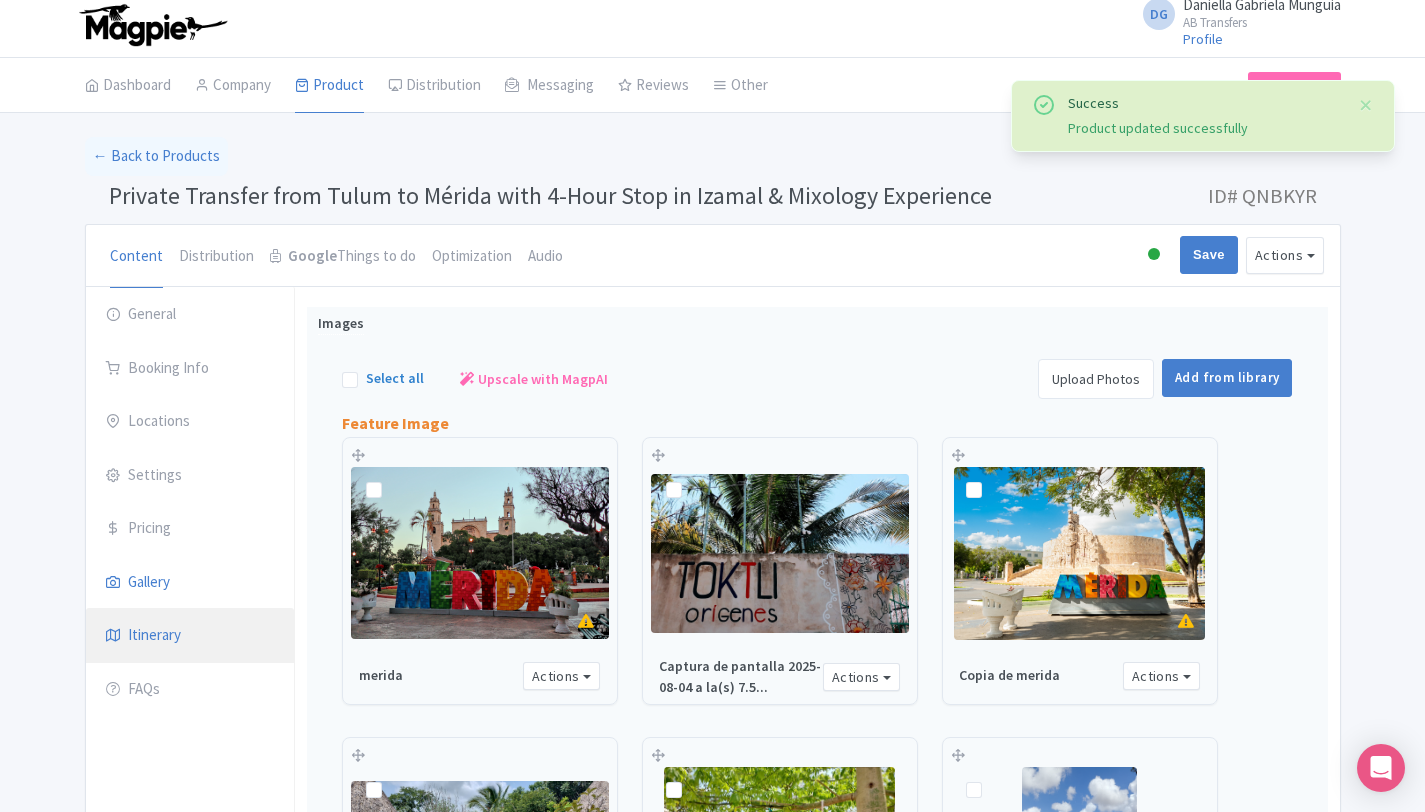 click on "Itinerary" at bounding box center [190, 636] 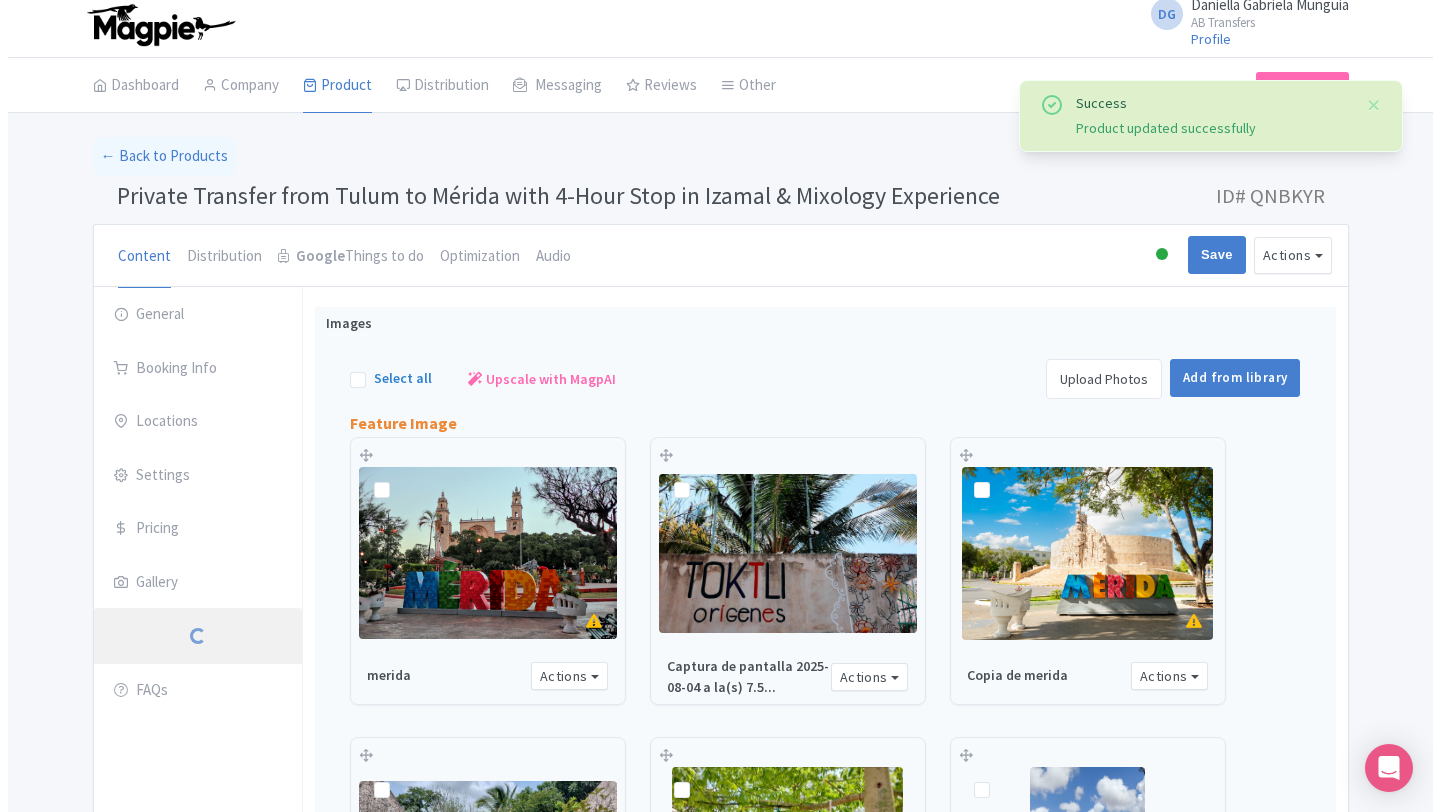 scroll, scrollTop: 6, scrollLeft: 0, axis: vertical 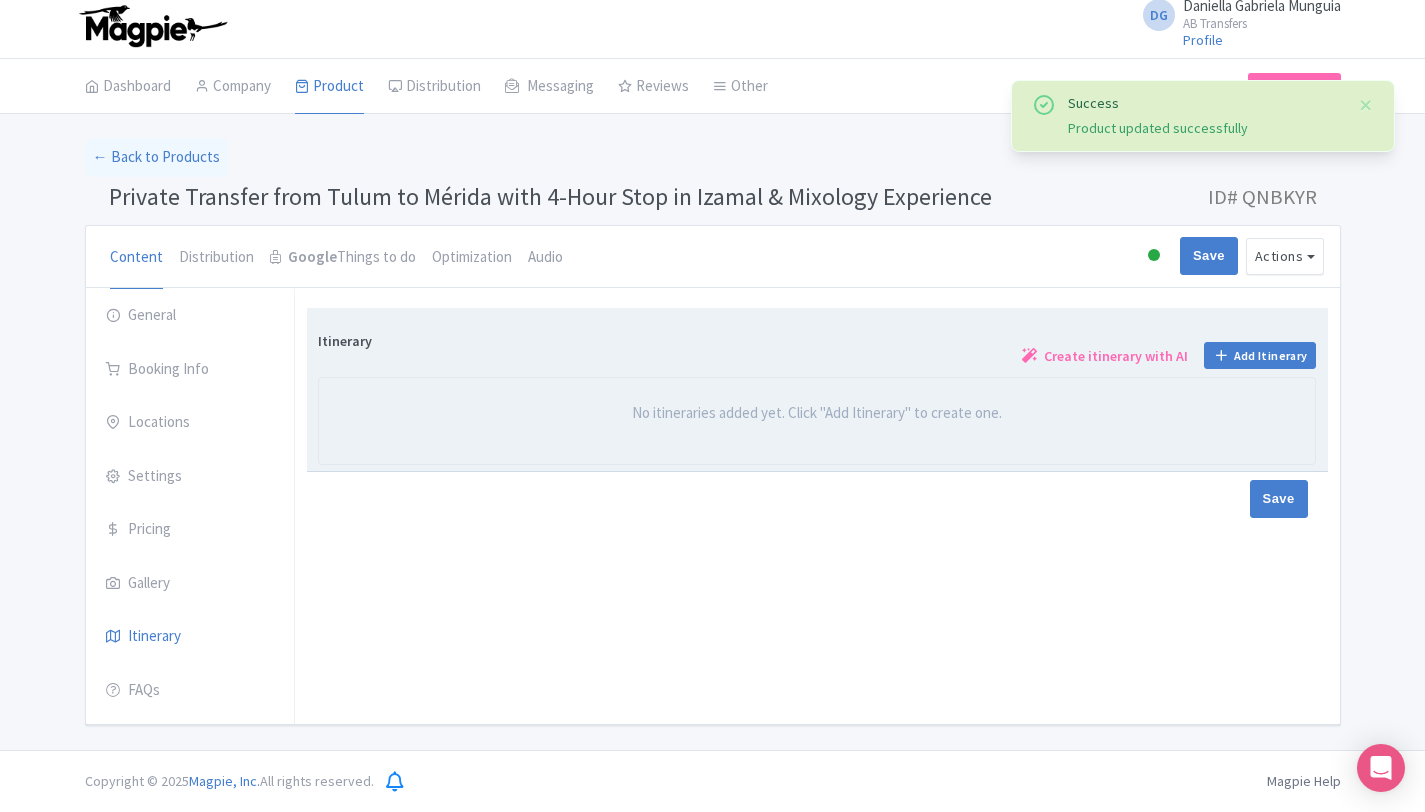 click on "Create itinerary with AI" at bounding box center [1116, 356] 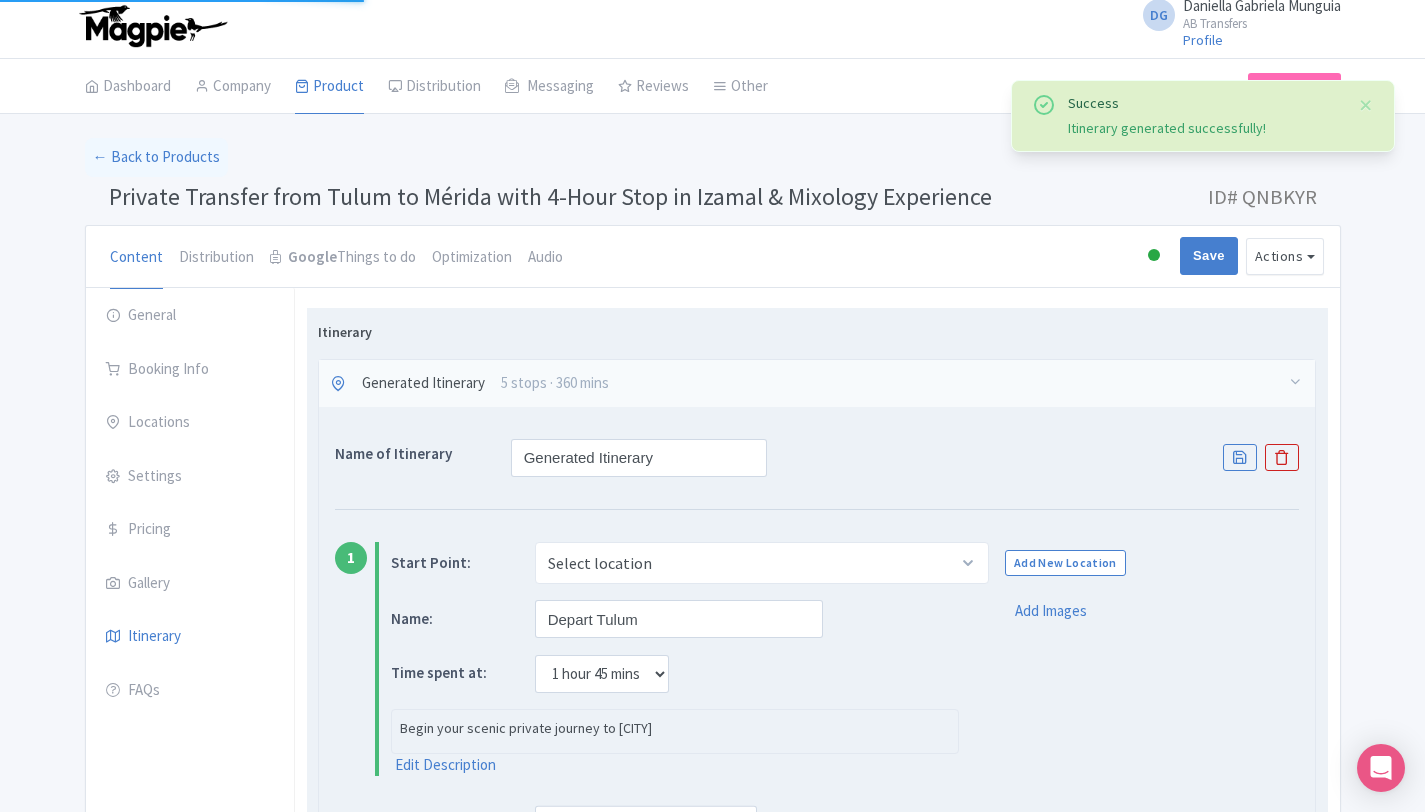 click on "Name of Itinerary
Generated Itinerary
Save" at bounding box center [817, 458] 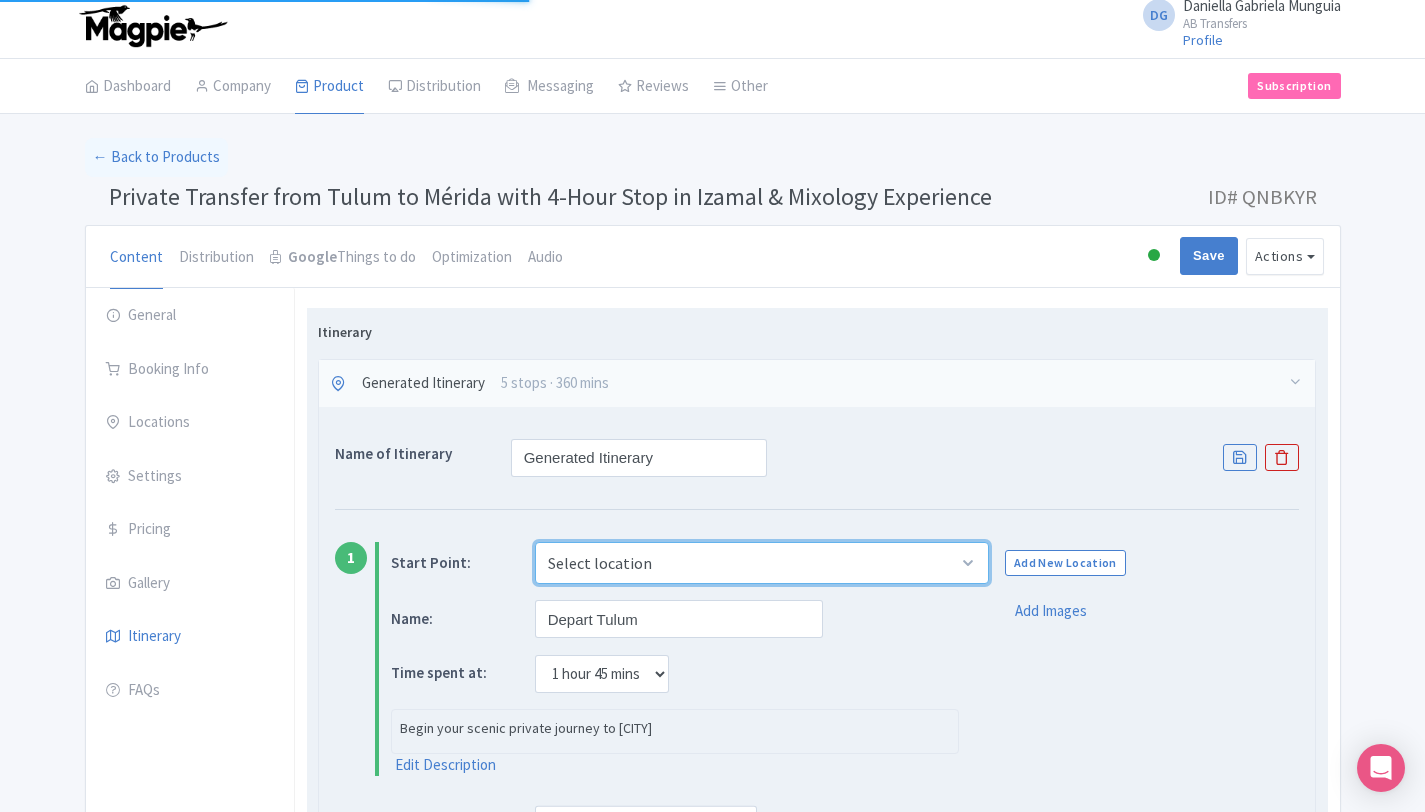 click on "Select location" at bounding box center [762, 563] 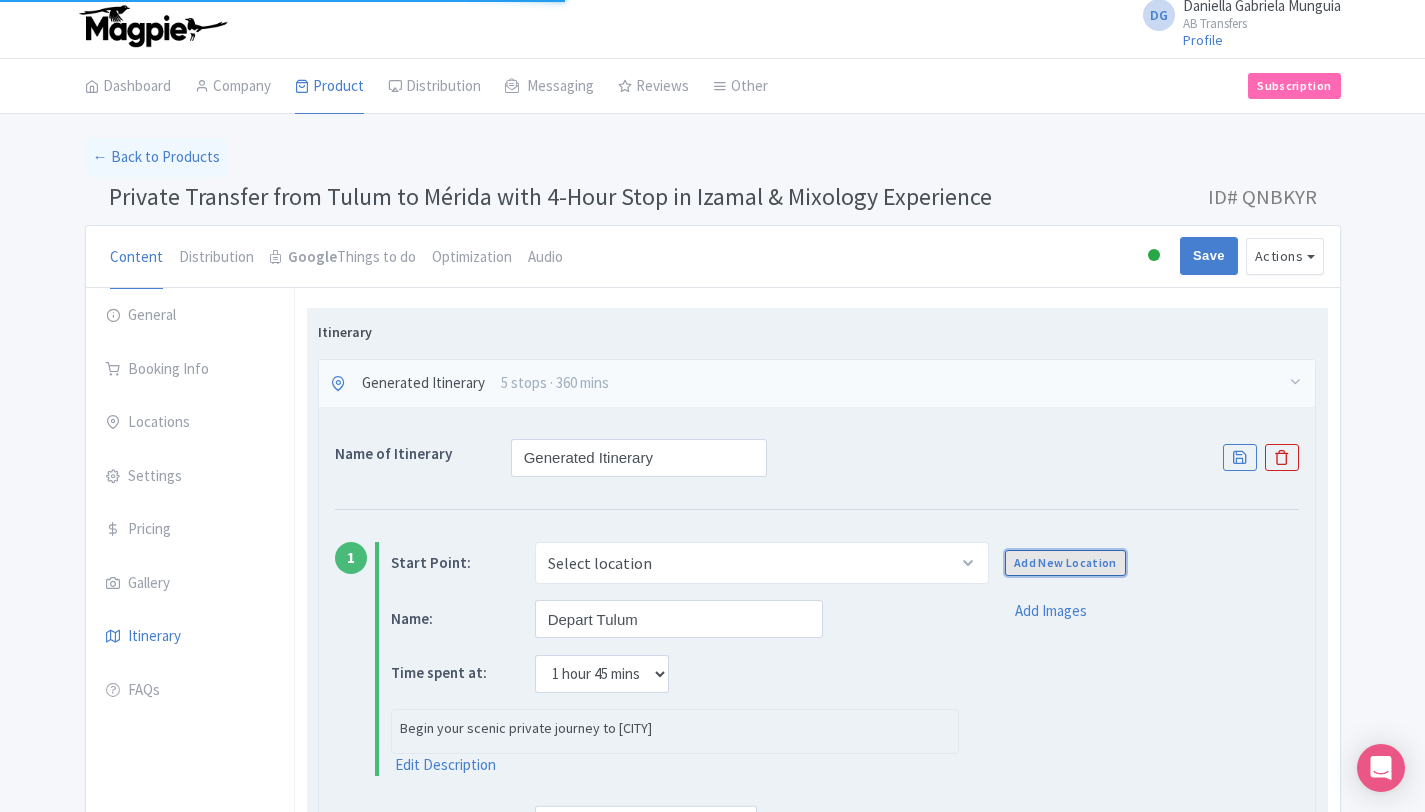 click on "Add New Location" at bounding box center [1065, 563] 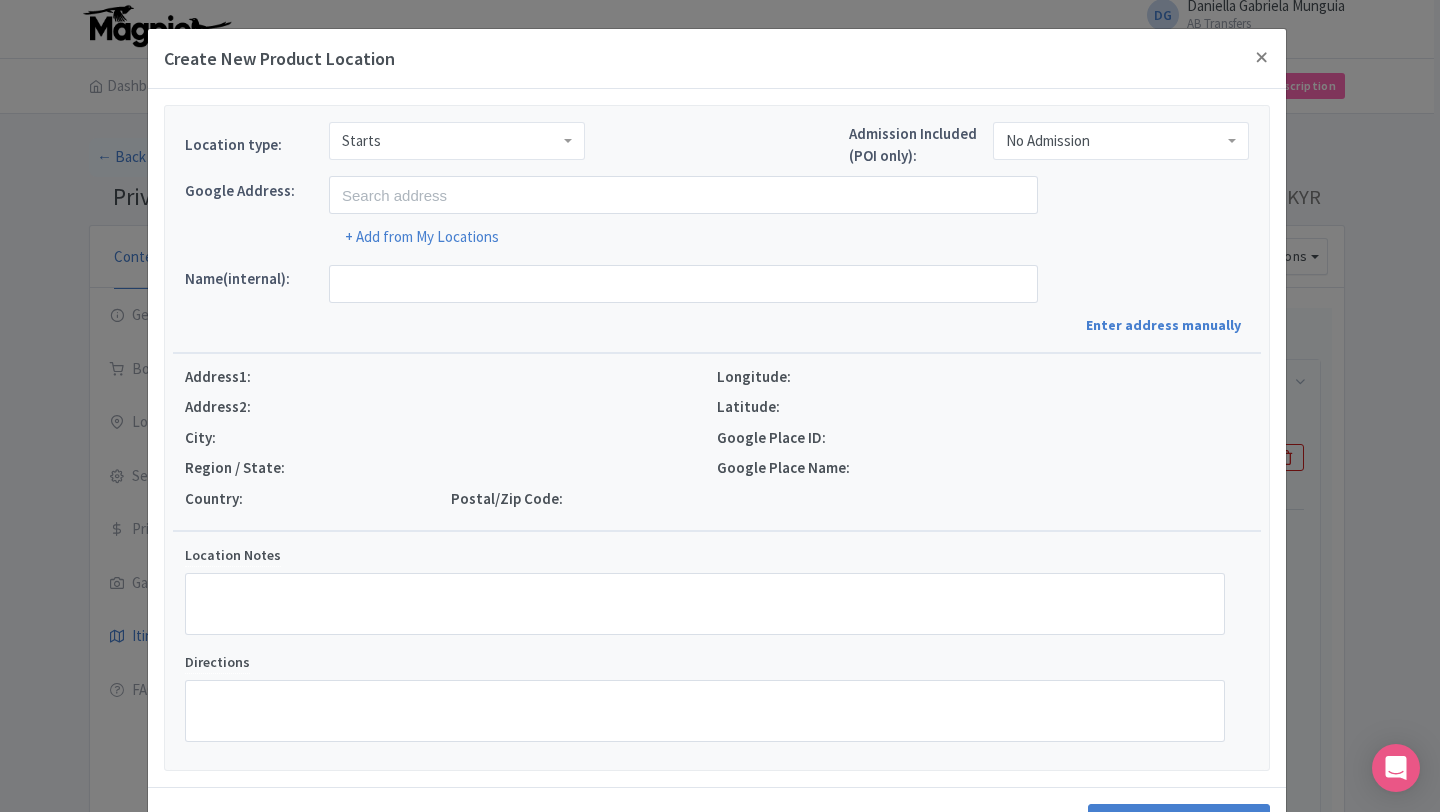 click on "Starts" at bounding box center (457, 141) 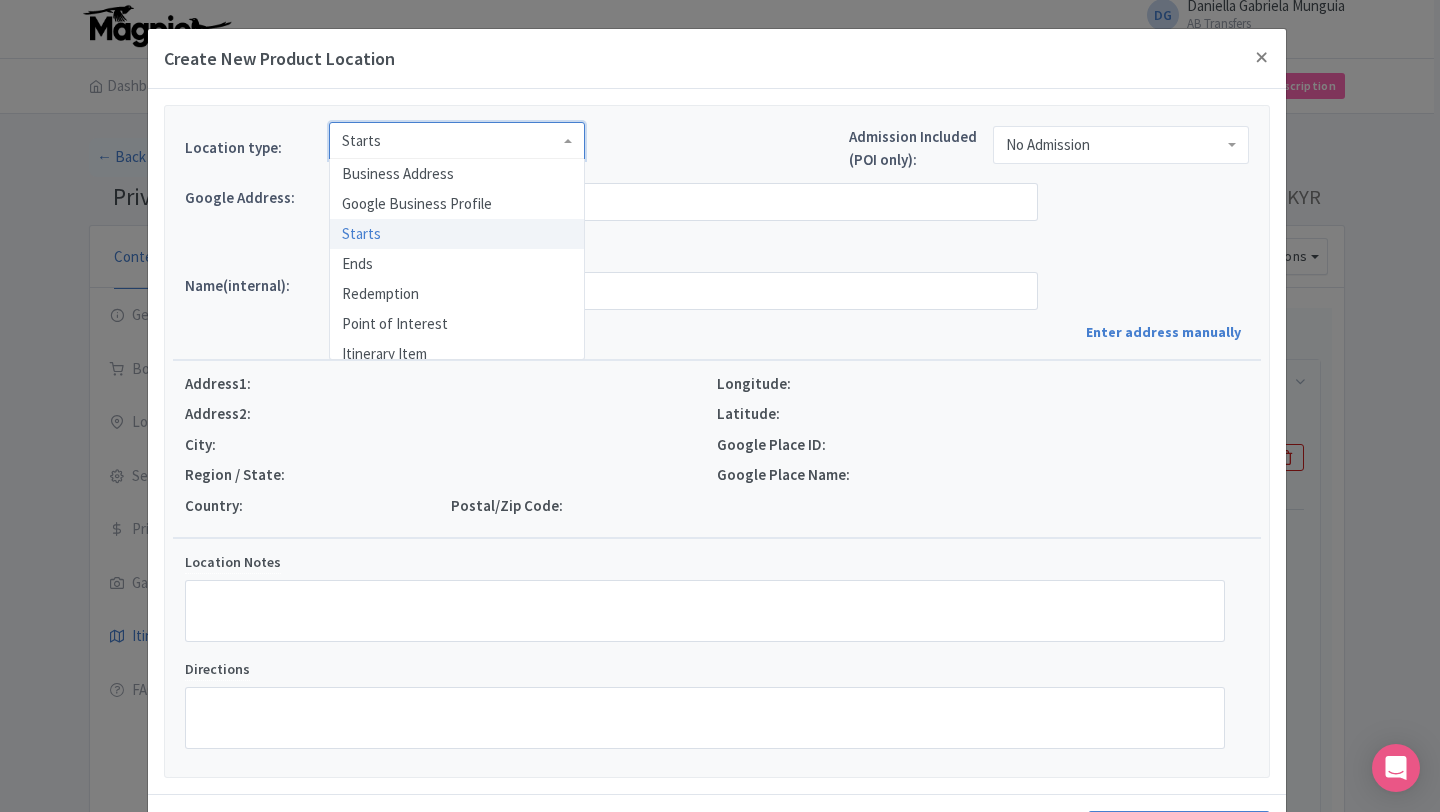 click on "Location type:
Starts Starts Business Address Google Business Profile Starts Ends Redemption Point of Interest Itinerary Item
Admission Included (POI only):
No Admission No Admission
Google place
Google Address:
+ Add from My Locations
Name(internal):
Enter address manually
Address1:
Address2:
City:
Region / State:
Country:
Postal/Zip Code:
Longitude:
Latitude:
Google Place ID:
Google Place Name:
Street Address 1   *
Street Address 2
City
Region / State
Postal/Zip Code
Country
Latitude
Longitude
Location Notes
Directions" at bounding box center [717, 441] 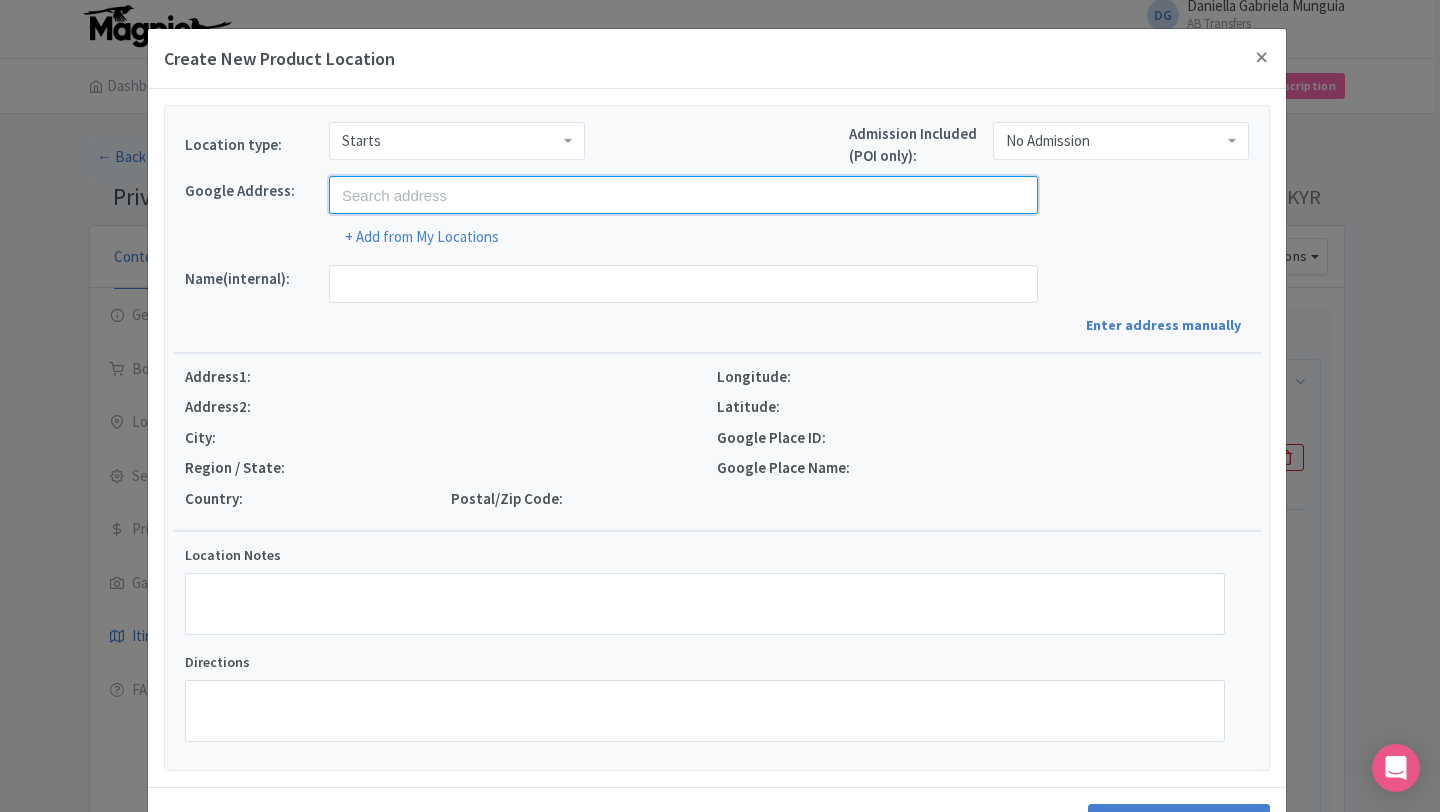 click at bounding box center [683, 195] 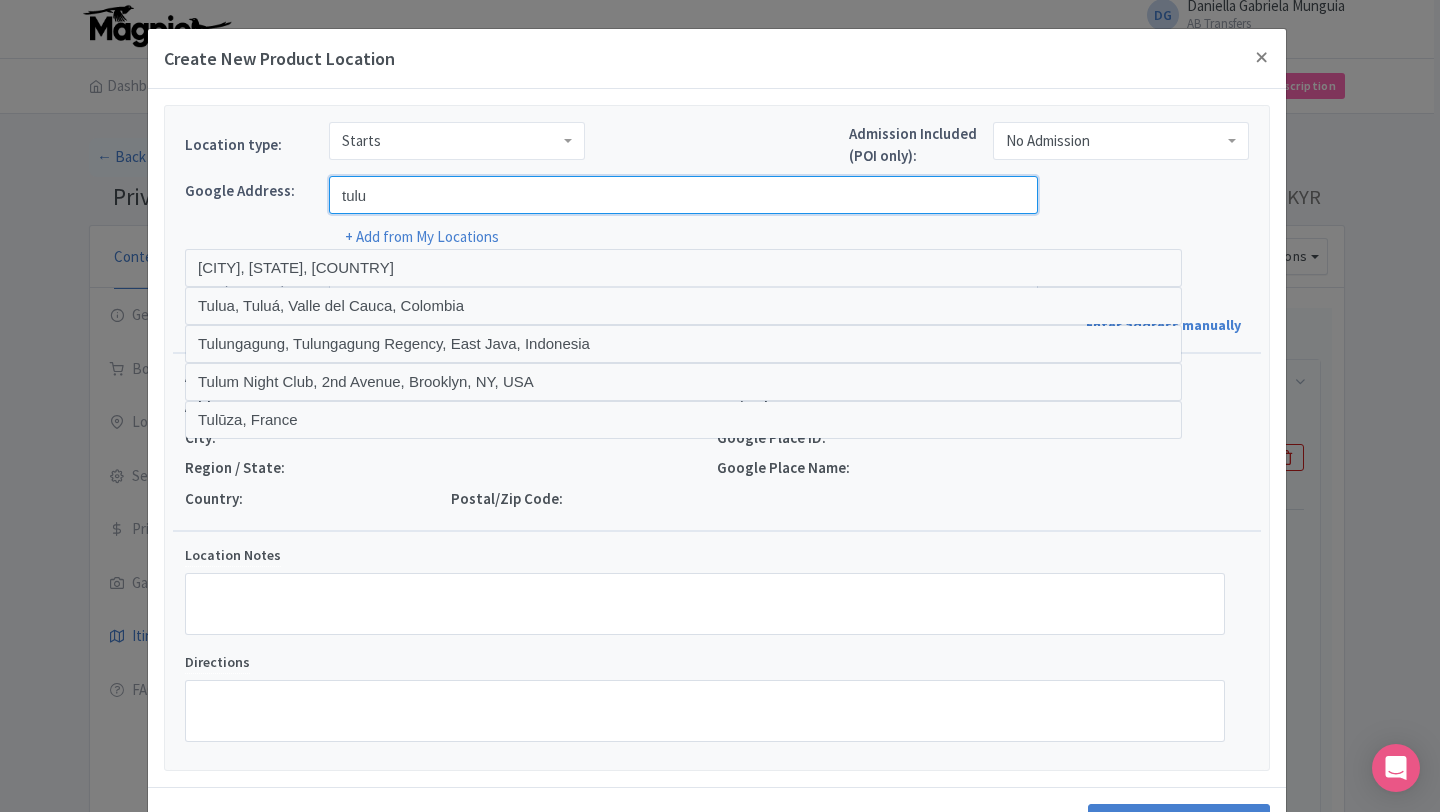 type on "Tulum, Quintana Roo, Mexico" 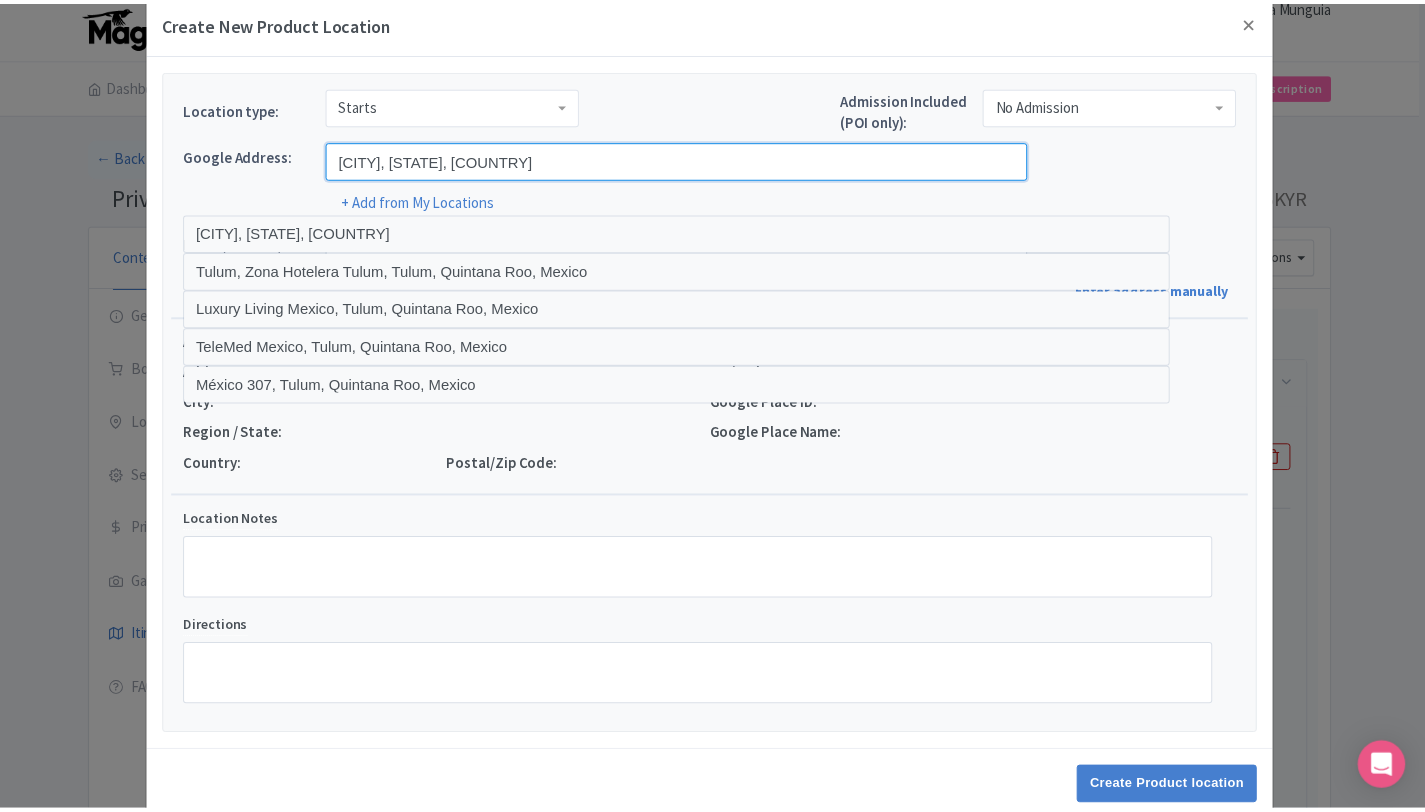 scroll, scrollTop: 75, scrollLeft: 0, axis: vertical 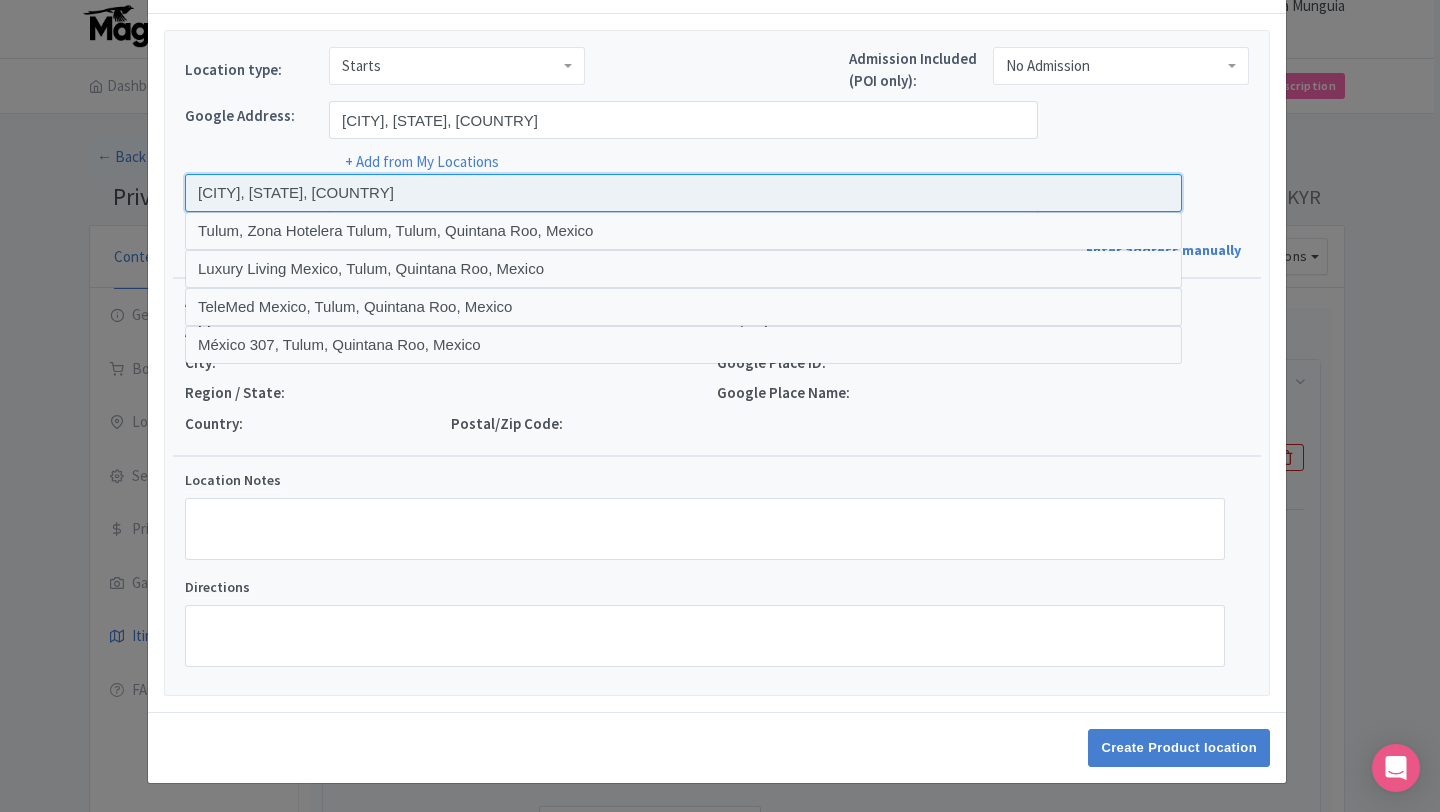 click at bounding box center (683, 193) 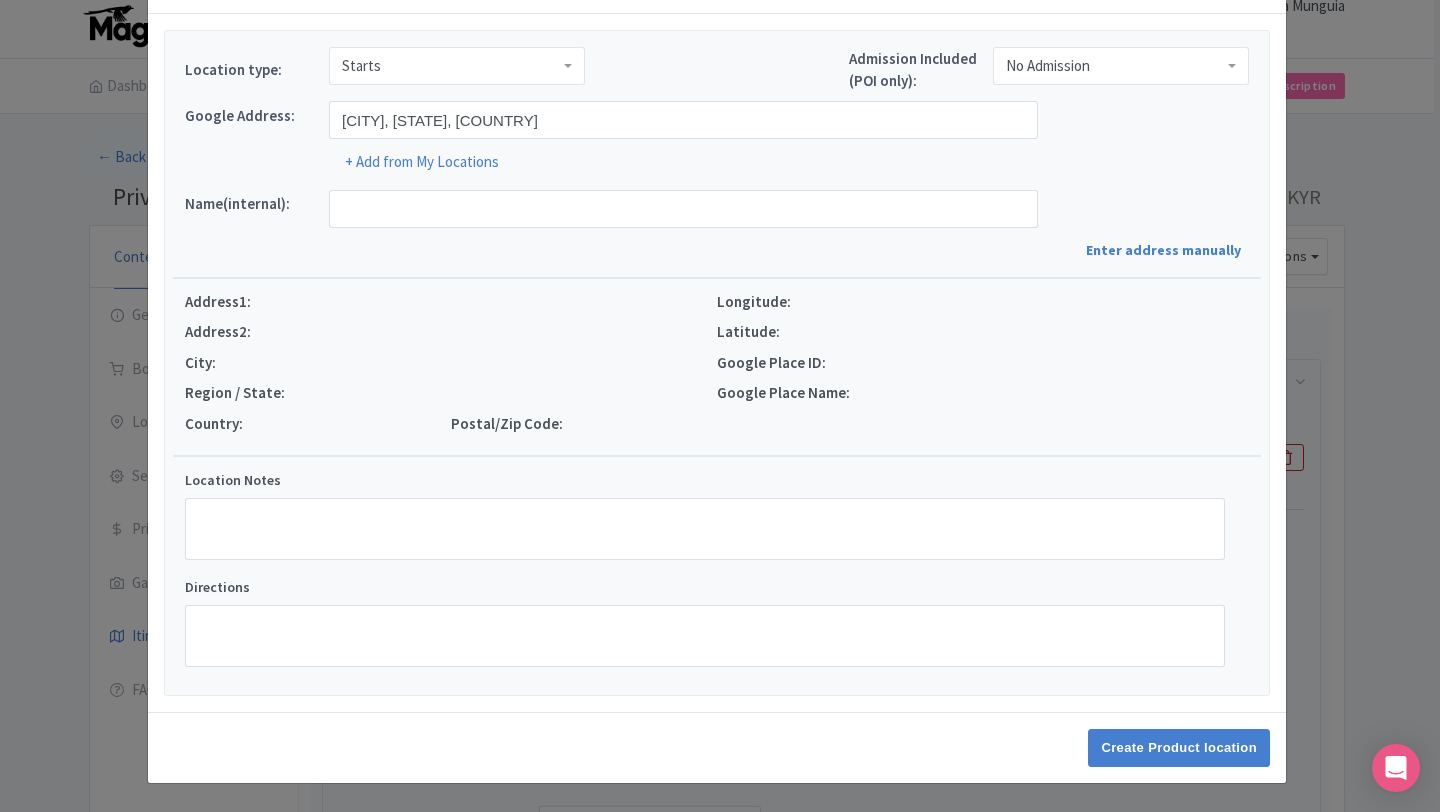 type on "Tulum, Tulum, Quintana Roo, Mexico" 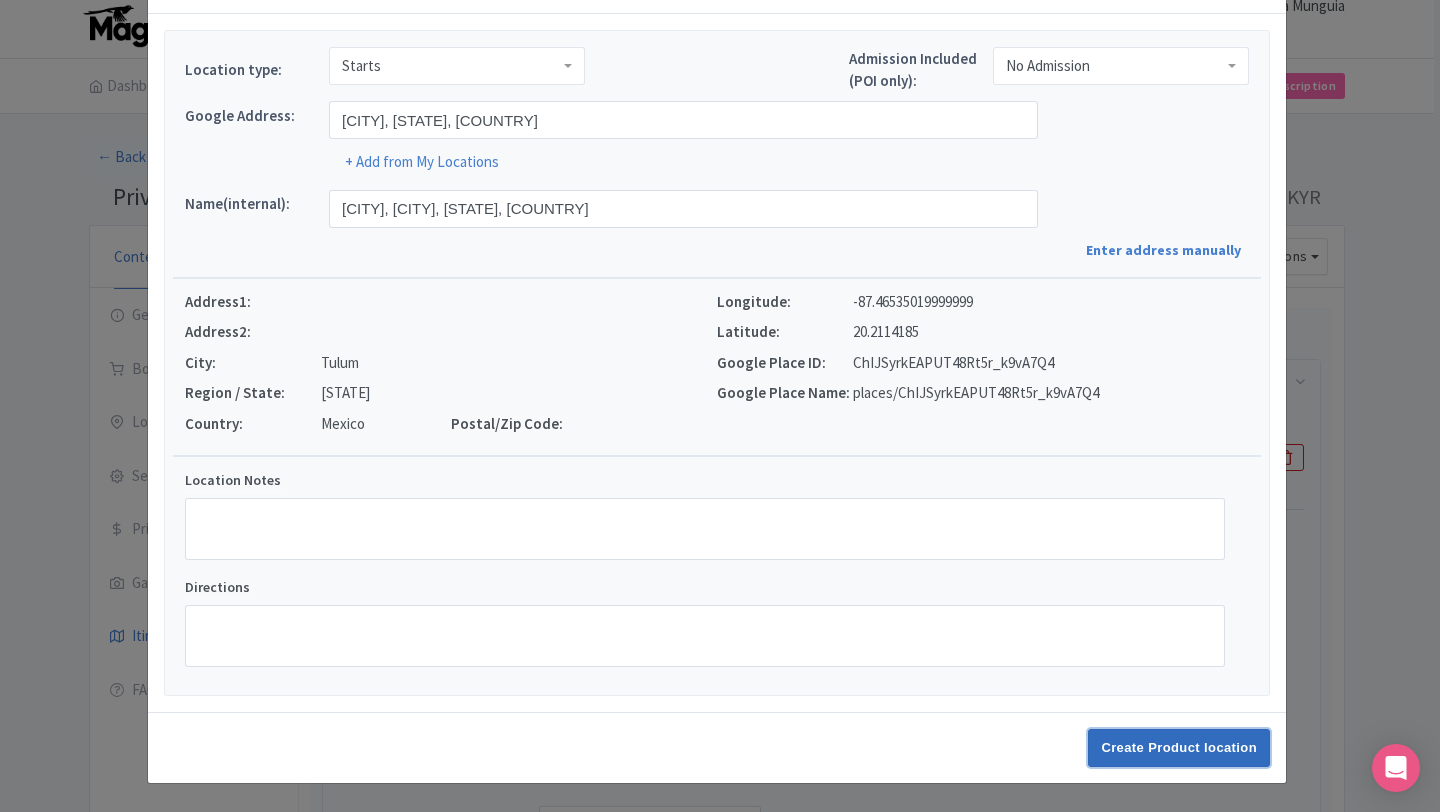 click on "Create Product location" at bounding box center (1179, 748) 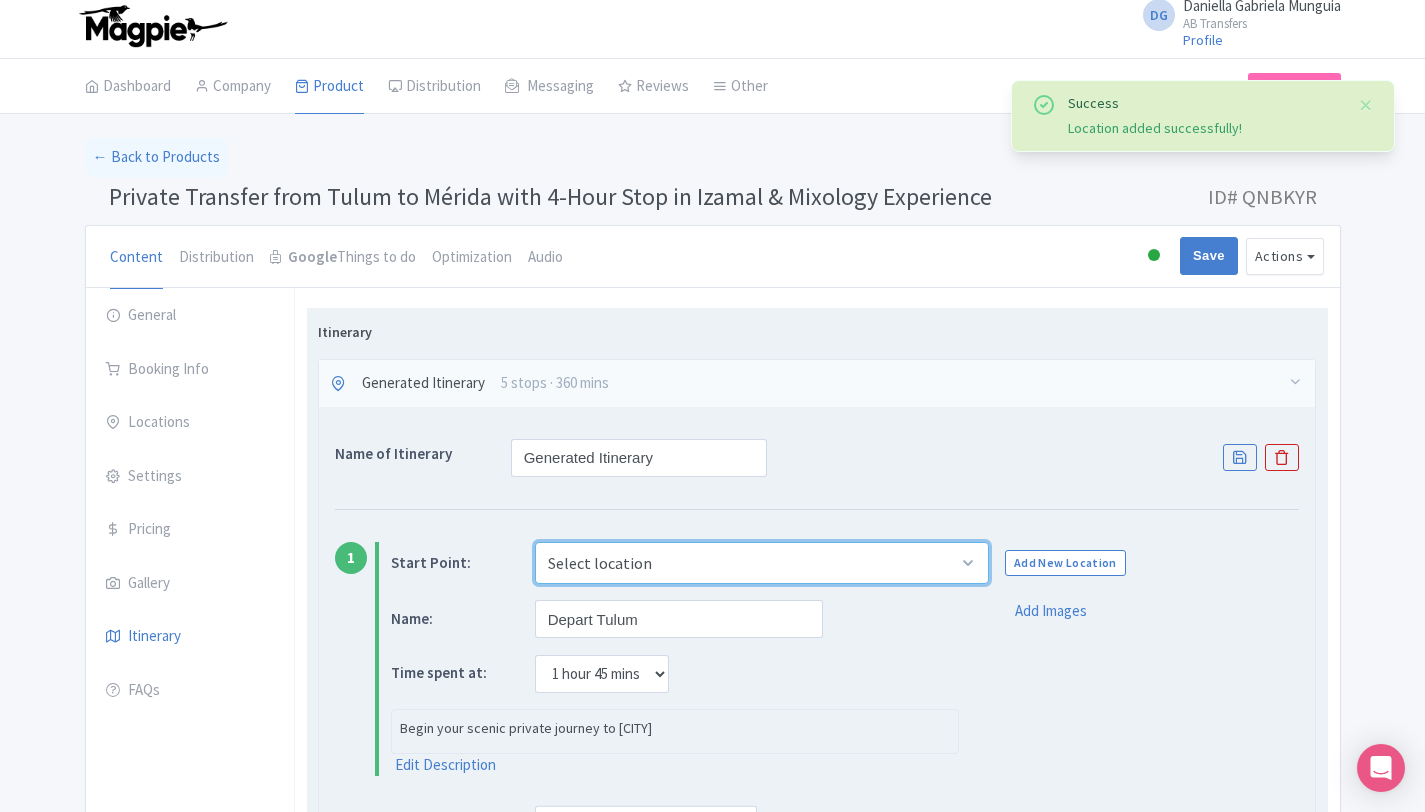 click on "Select location
Tulum, Tulum, Quintana Roo, Mexico" at bounding box center (762, 563) 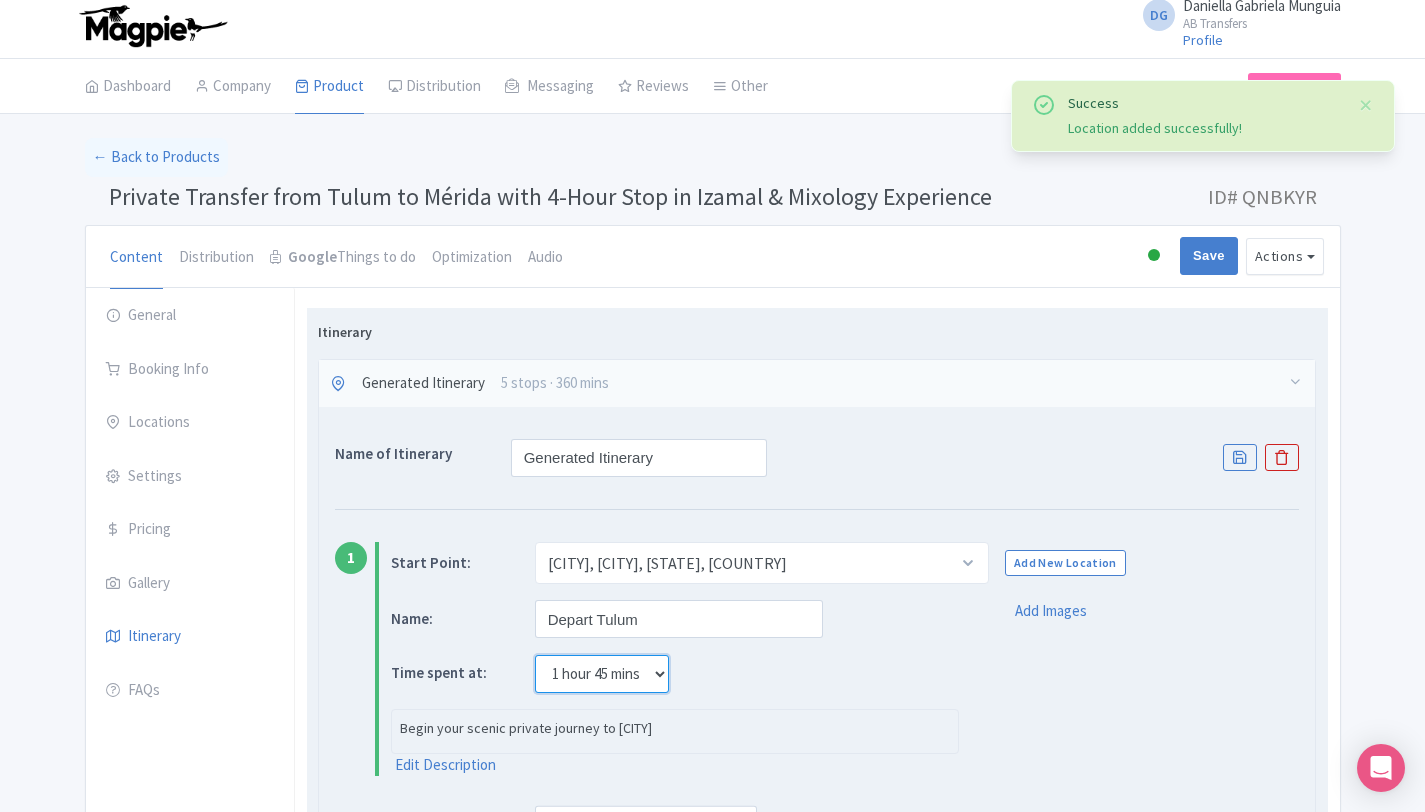 click on "None
15 mins
30 mins
45 mins
1 hour
1 hour 15 mins
1 hour 30 mins
1 hour 45 mins
2 hours" at bounding box center [602, 674] 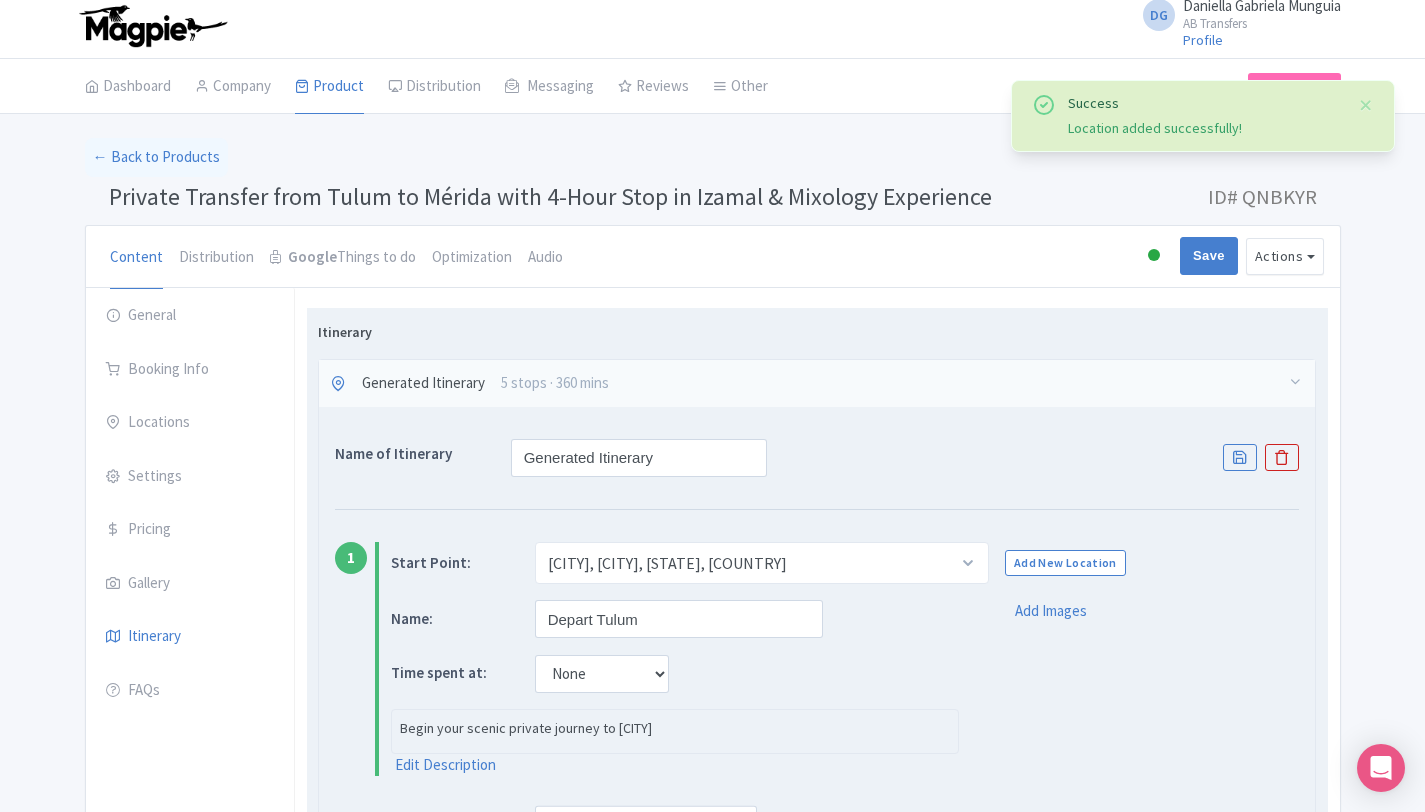 click on "Time spent at:
None
15 mins
30 mins
45 mins
1 hour
1 hour 15 mins
1 hour 30 mins
1 hour 45 mins
2 hours" at bounding box center (675, 673) 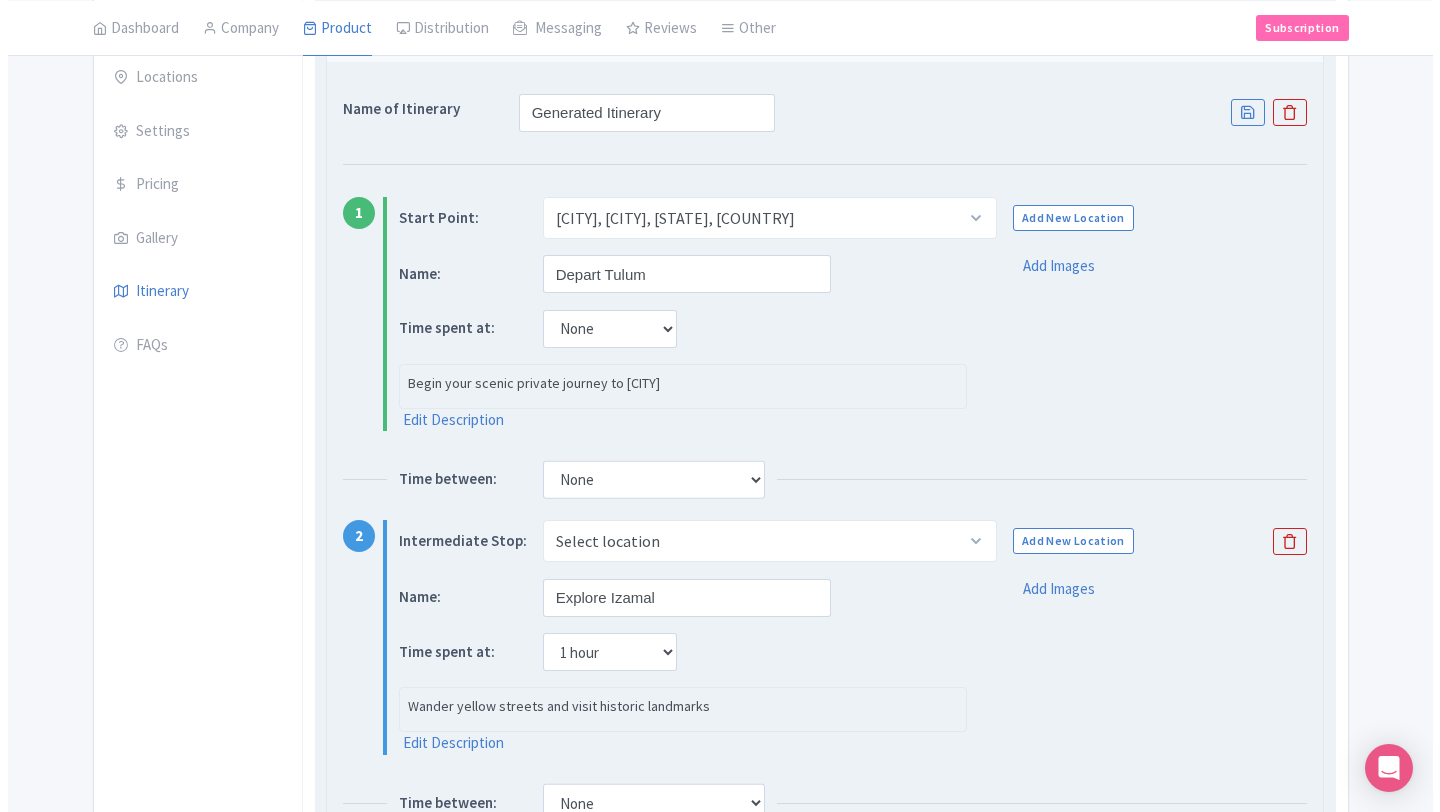 scroll, scrollTop: 405, scrollLeft: 0, axis: vertical 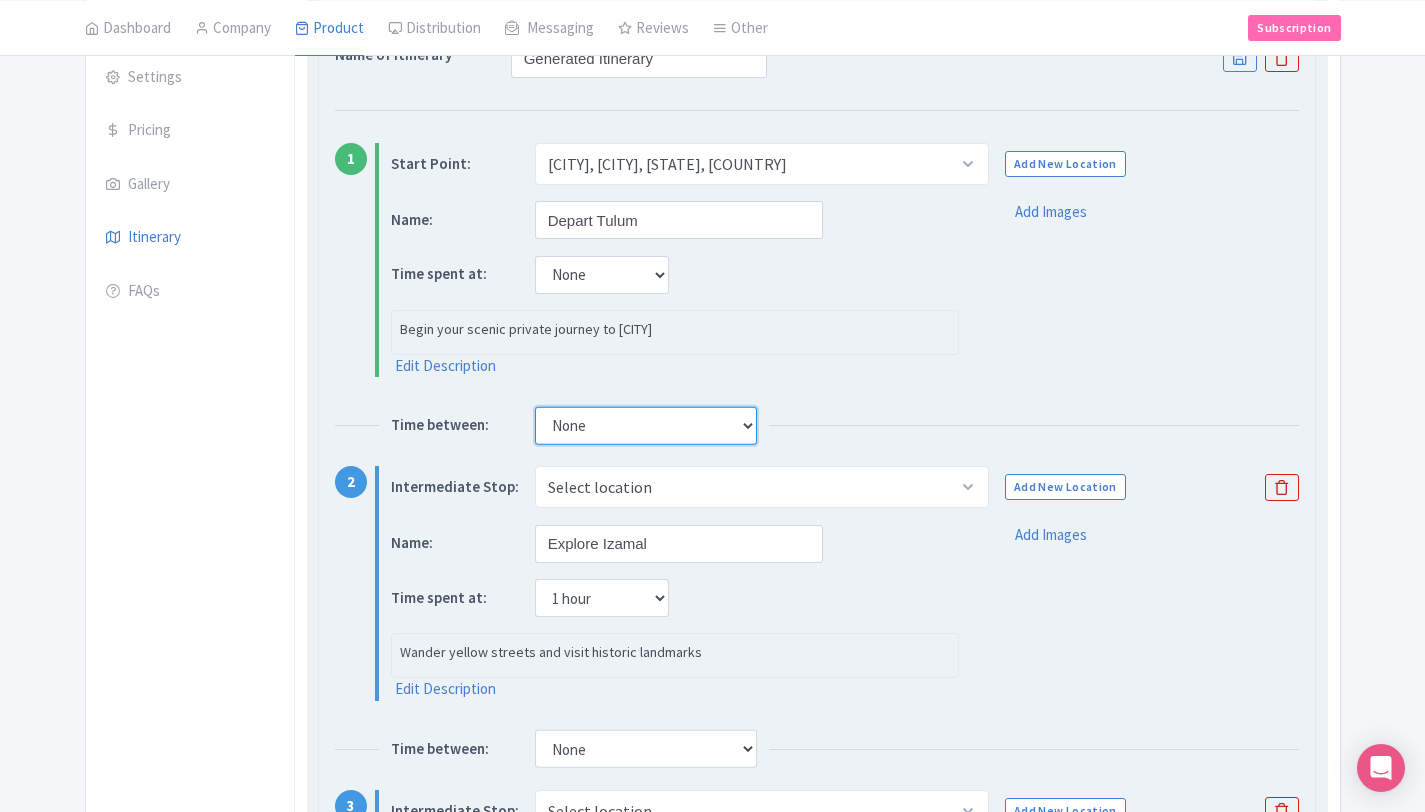 click on "None
15 mins
30 mins
45 mins
1 hour
1 hour 15 mins
1 hour 30 mins
1 hour 45 mins
2 hours" at bounding box center [646, 425] 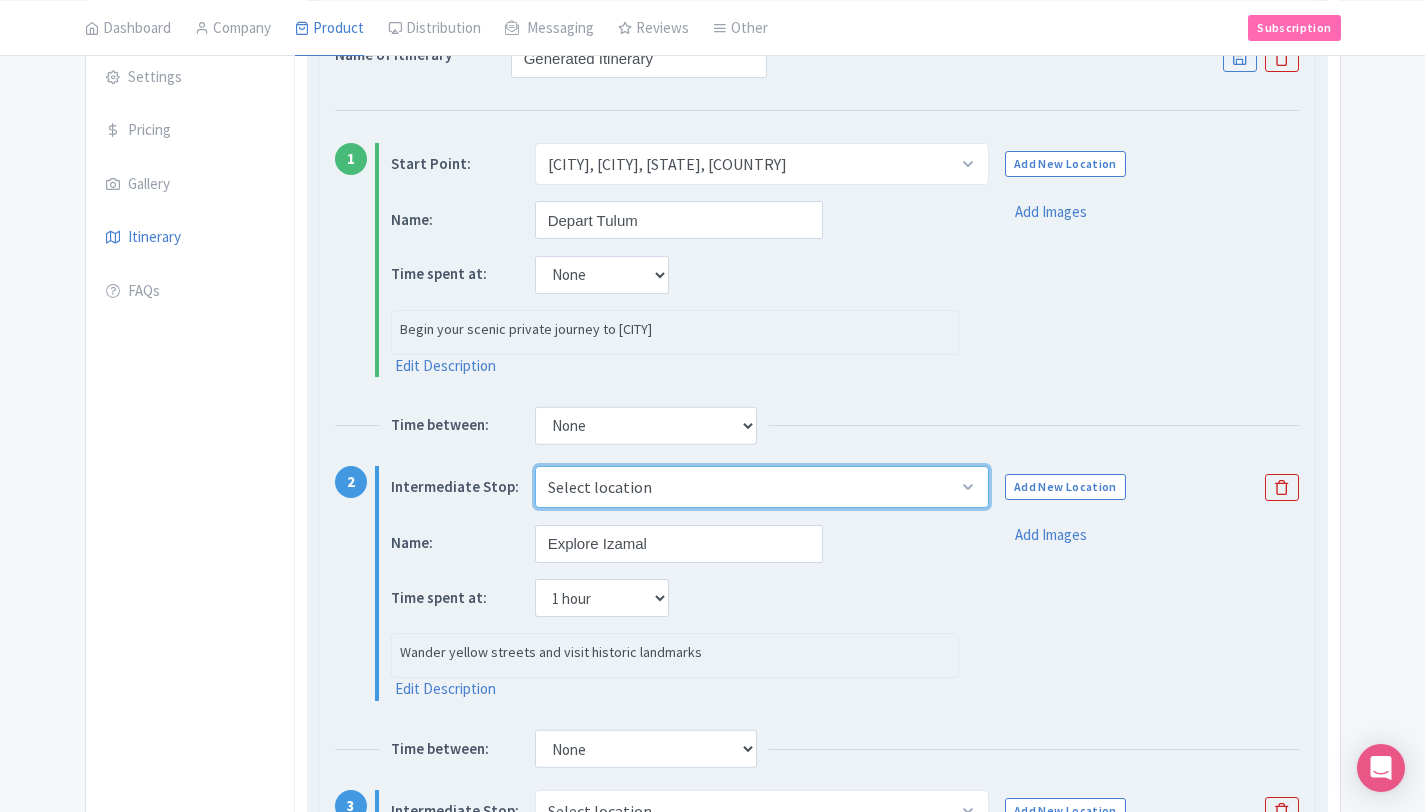 click on "Select location" at bounding box center (762, 487) 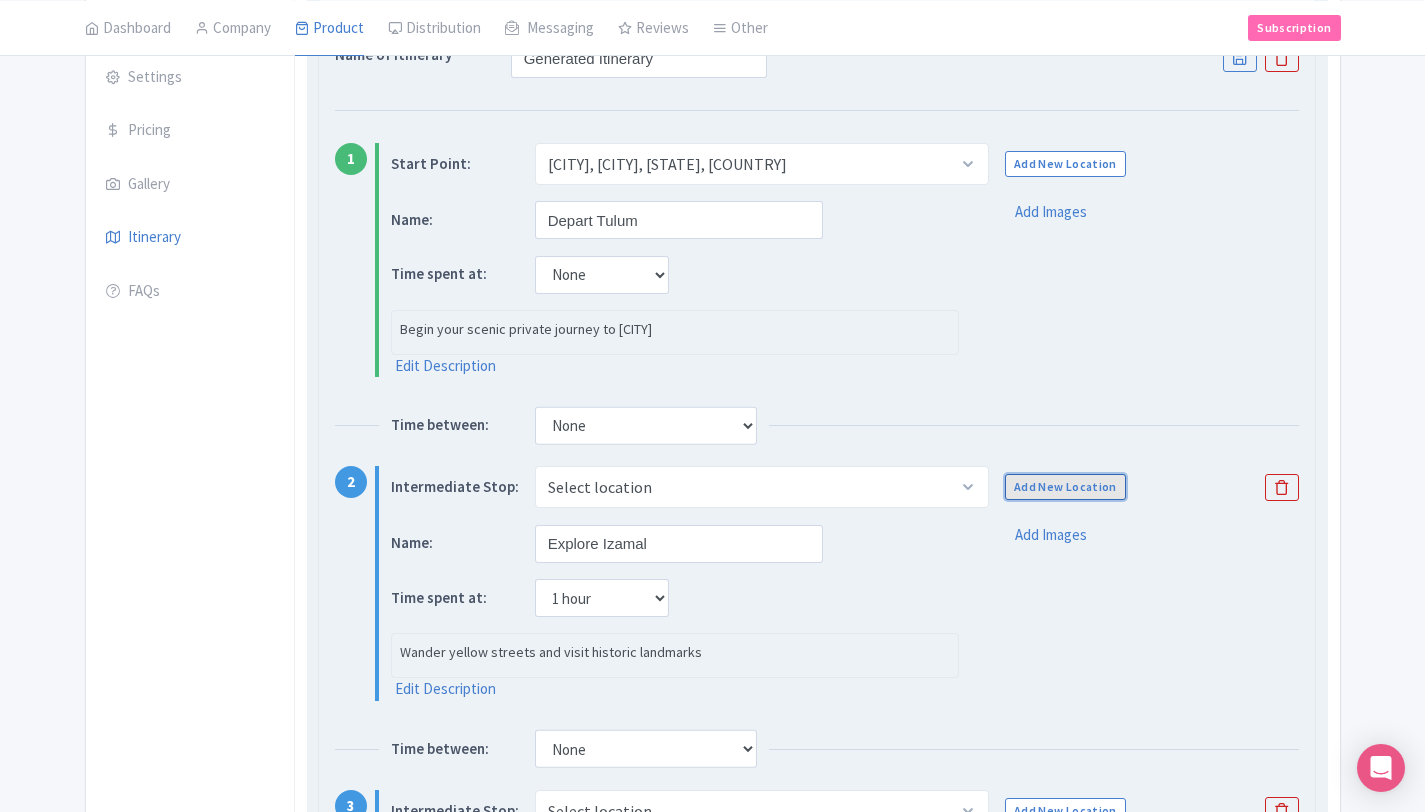 click on "Add New Location" at bounding box center [1065, 487] 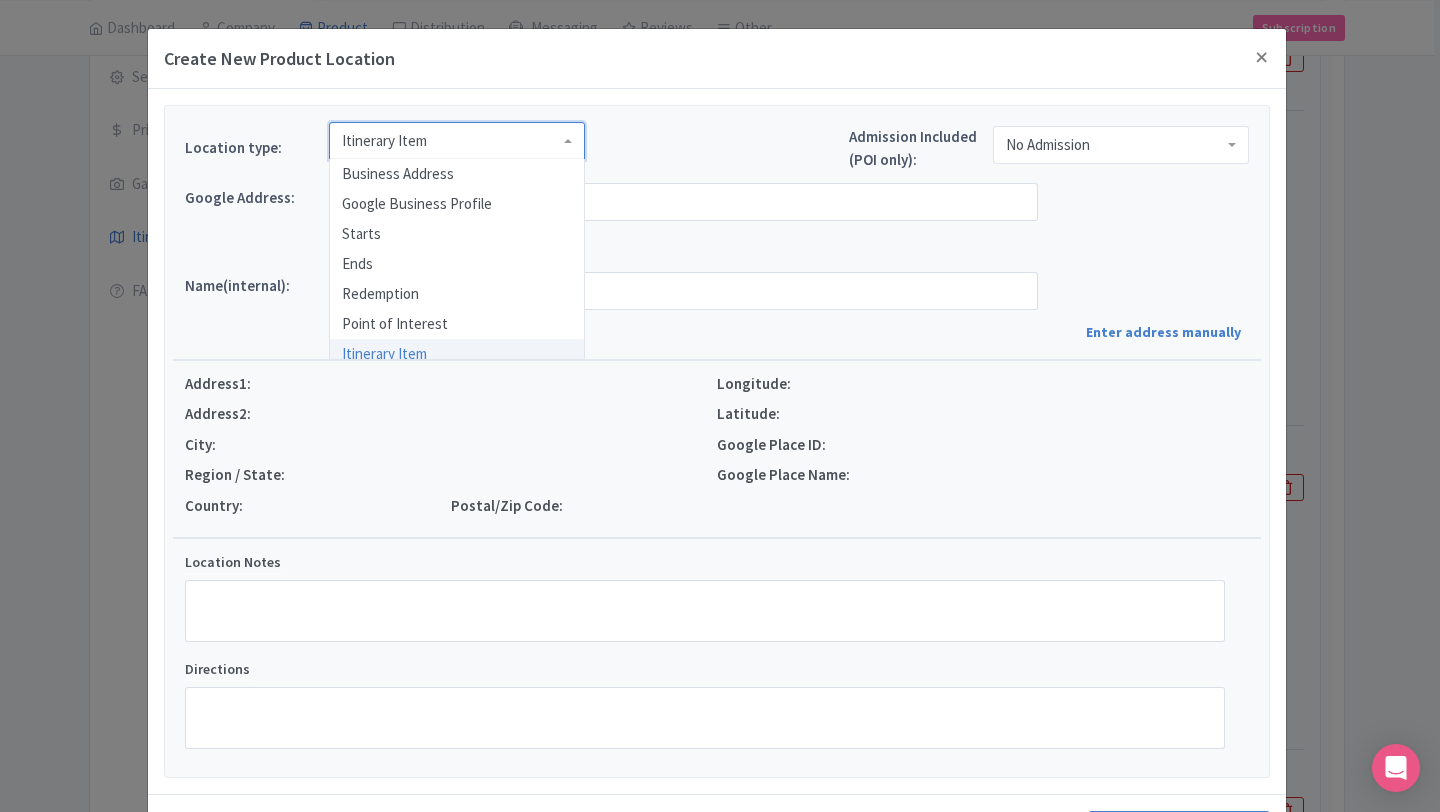 scroll, scrollTop: 10, scrollLeft: 0, axis: vertical 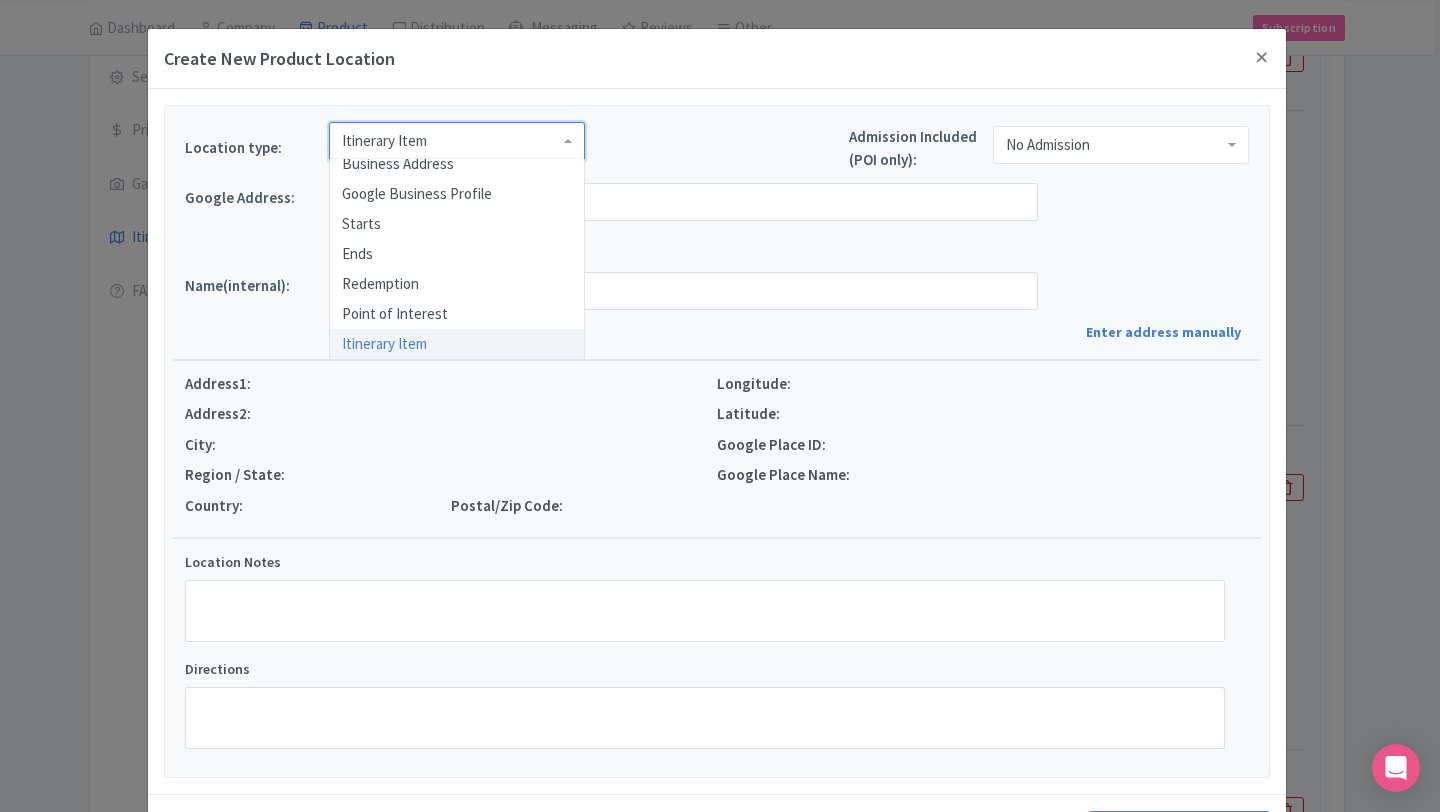 click on "Itinerary Item" at bounding box center (457, 141) 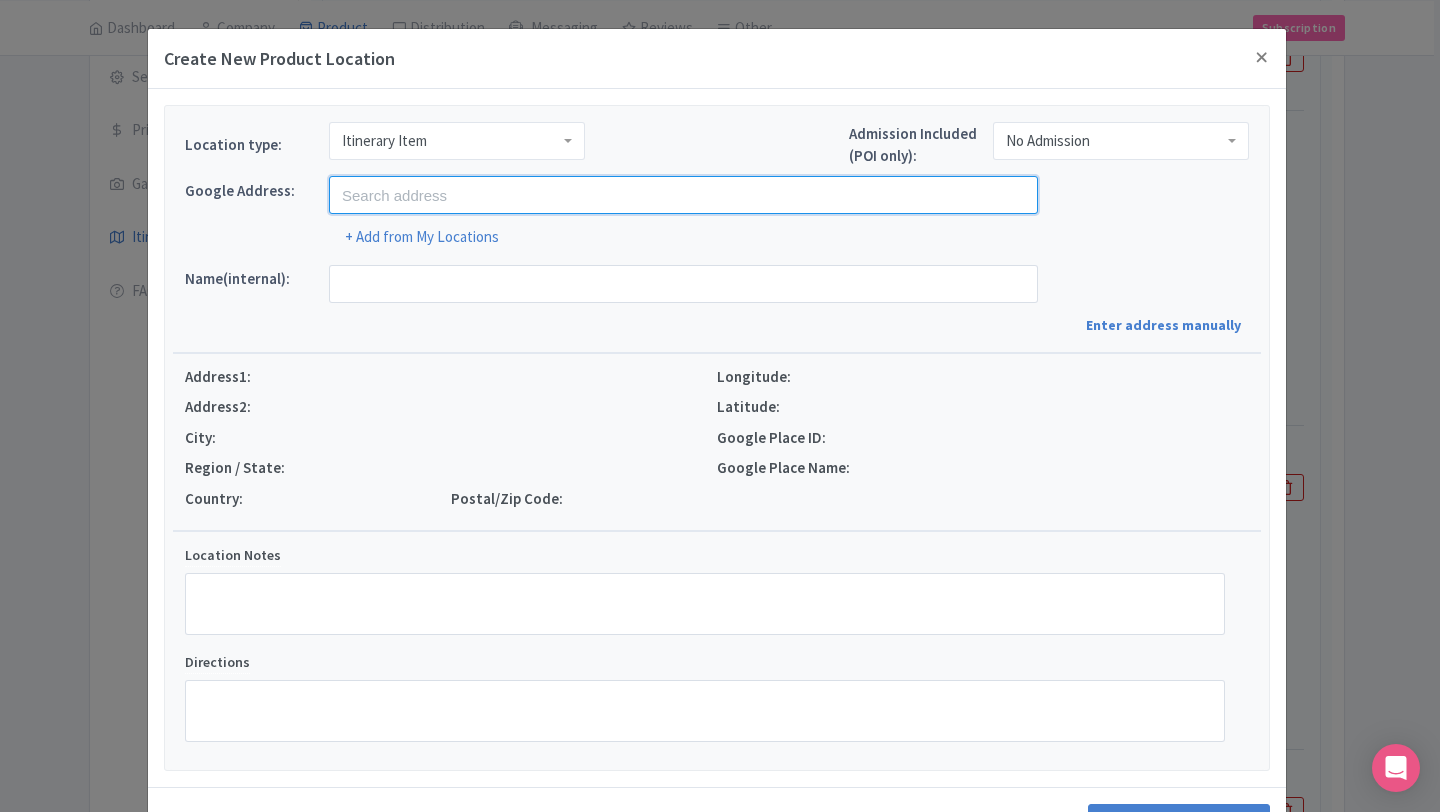 click at bounding box center [683, 195] 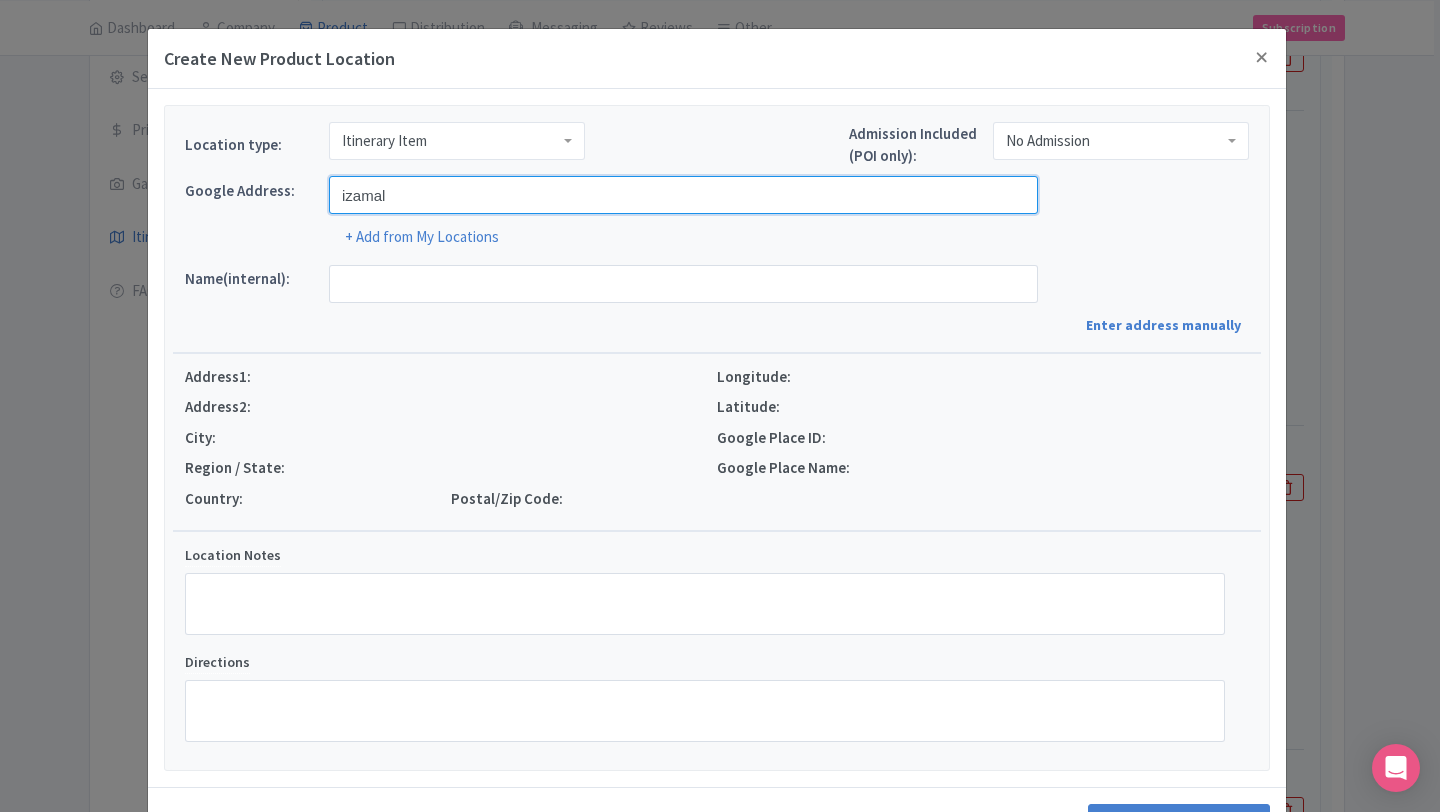 type on "Izamal, Yucatan, Mexico" 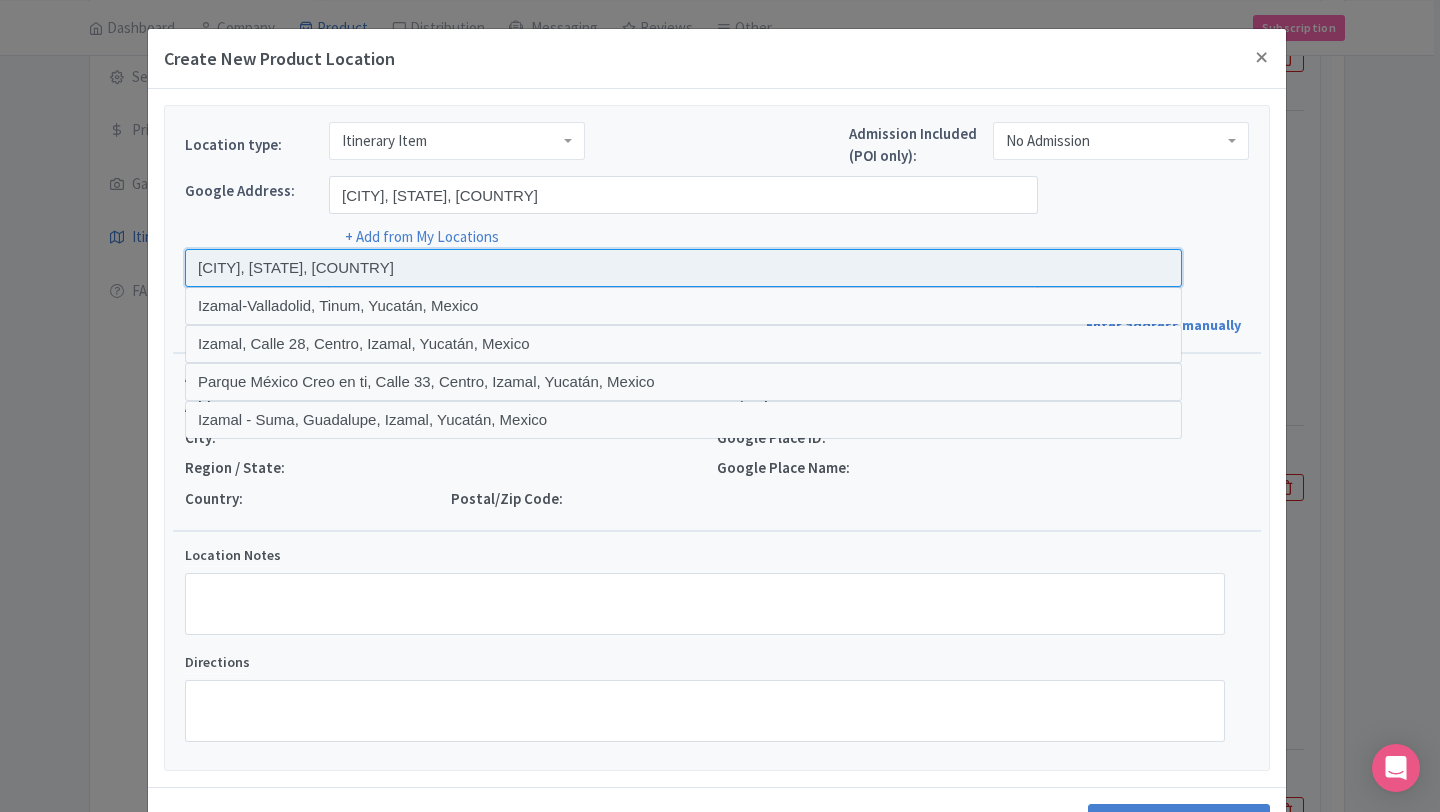 click at bounding box center (683, 268) 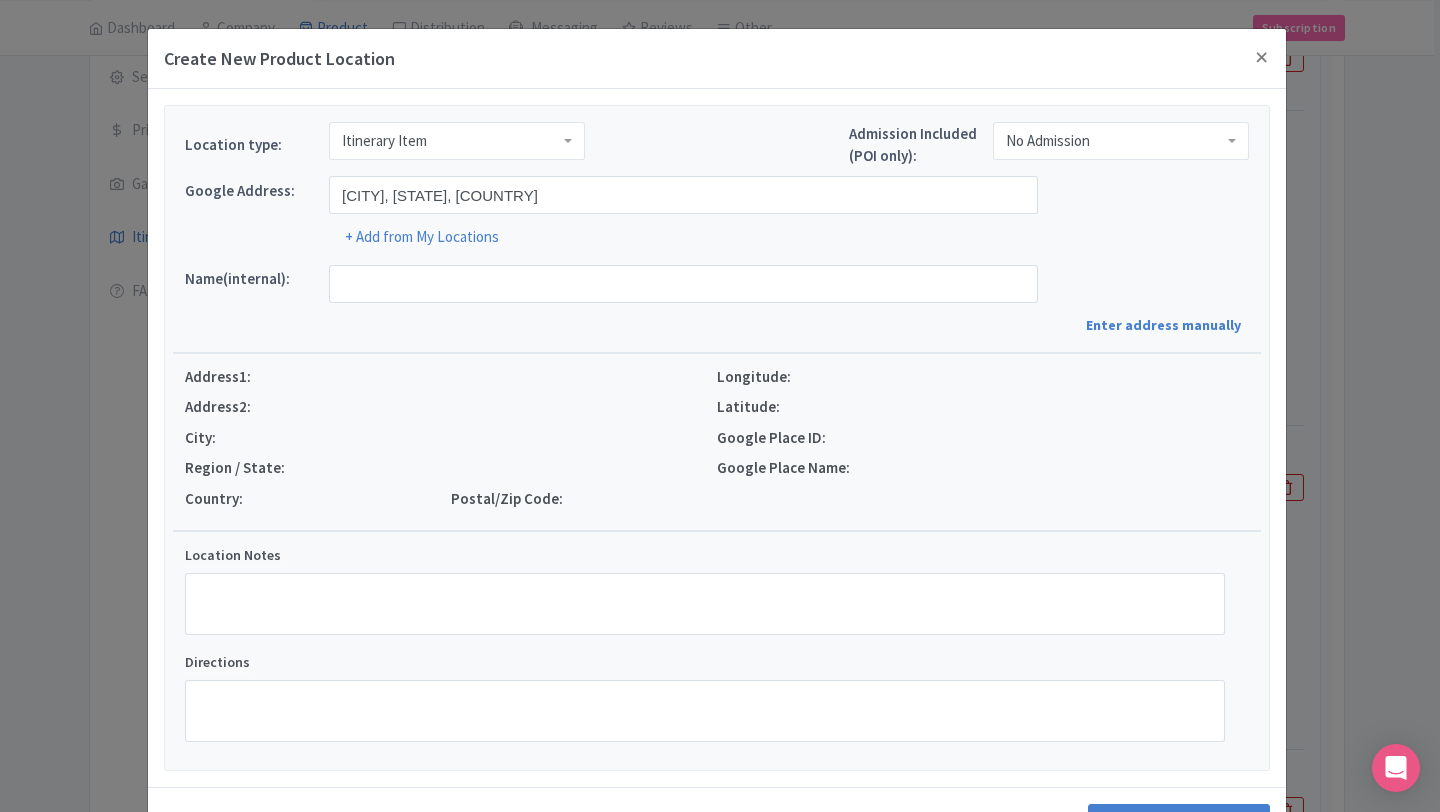 type on "Izamal, 97540 Izamal, Yucatan, Mexico" 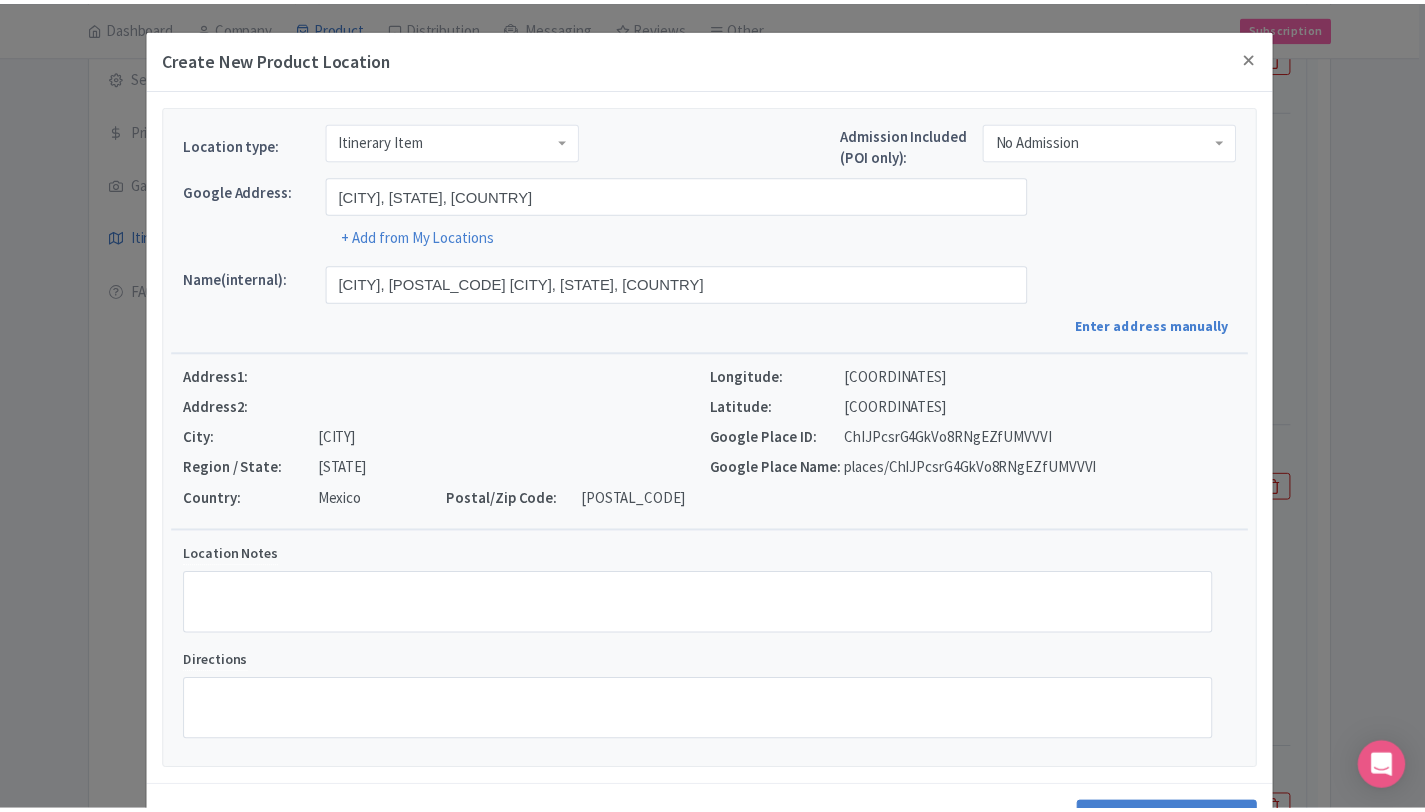 scroll, scrollTop: 75, scrollLeft: 0, axis: vertical 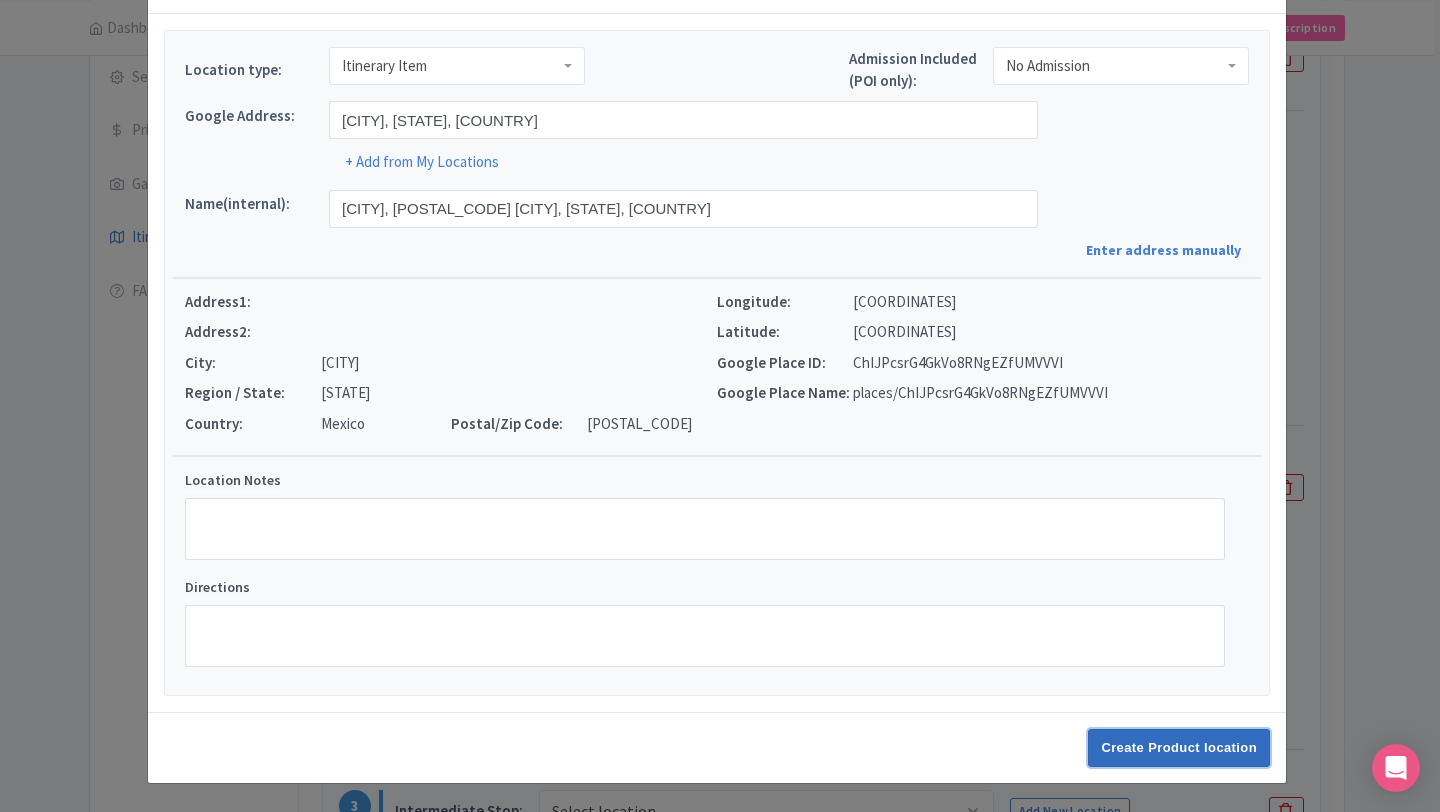 click on "Create Product location" at bounding box center (1179, 748) 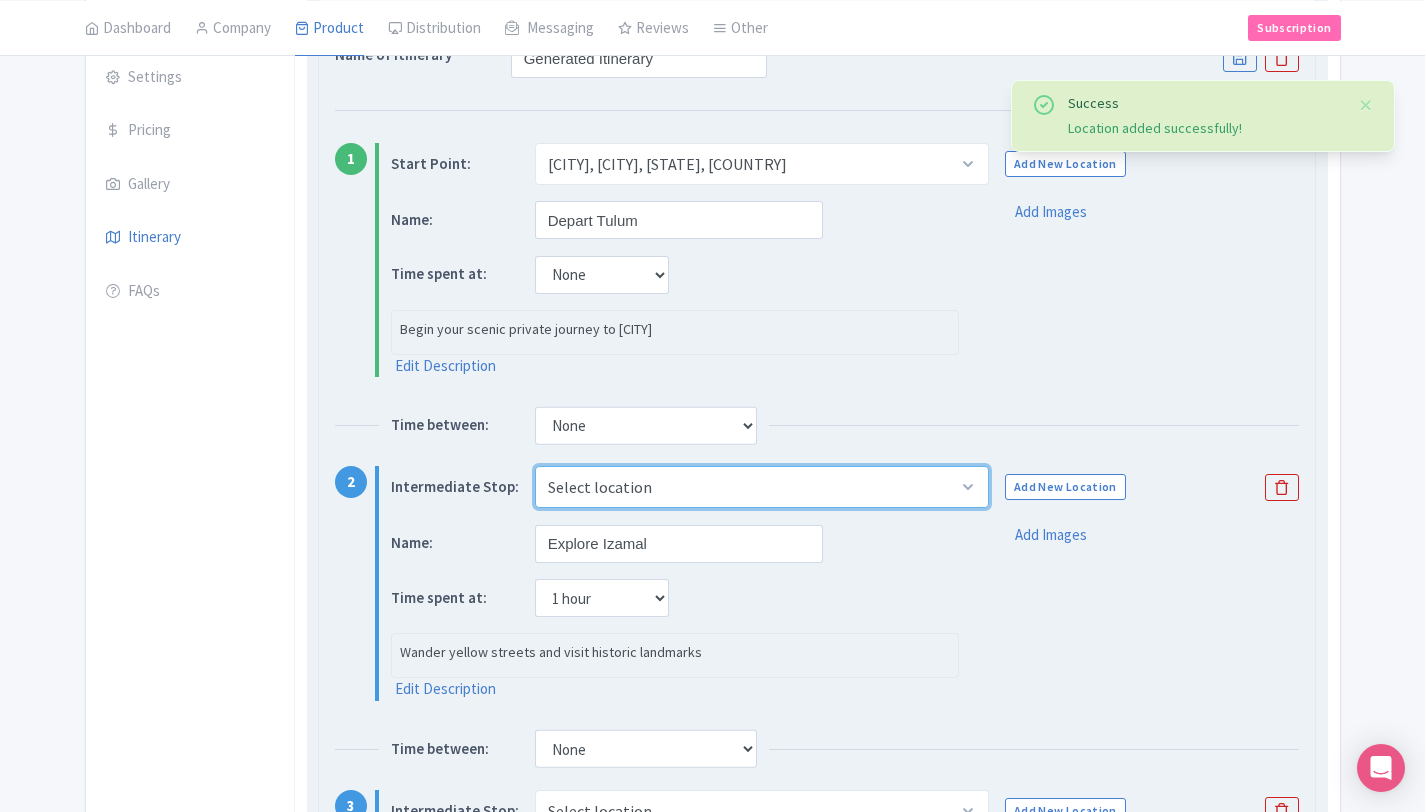 click on "Select location
Izamal, 97540 Izamal, Yucatan, Mexico" at bounding box center (762, 487) 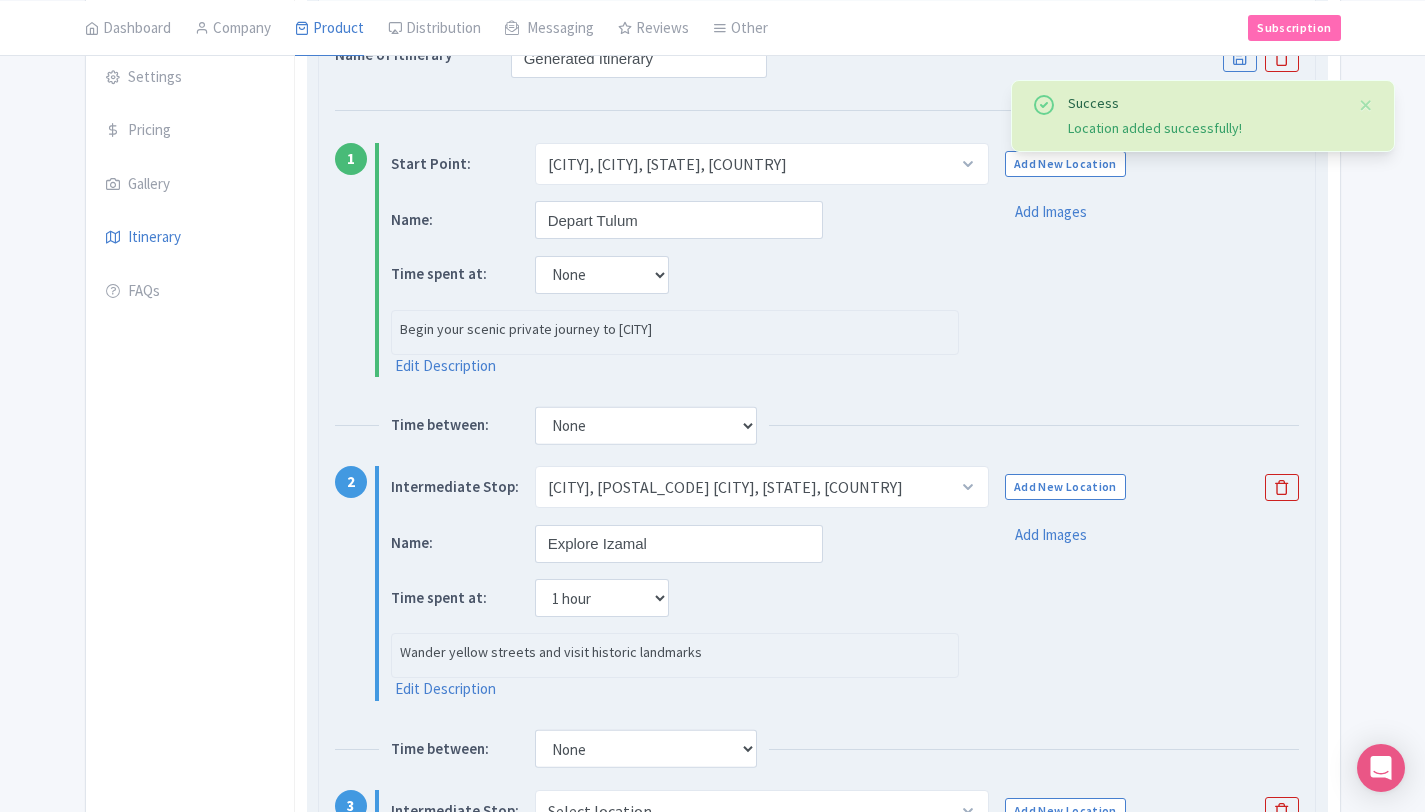 click on "2
Intermediate Stop:
Select location
Izamal, 97540 Izamal, Yucatan, Mexico
Add New Location
Name:
Explore Izamal
Time spent at:
None
15 mins
30 mins
45 mins
1 hour
1 hour 15 mins
1 hour 30 mins
1 hour 45 mins
2 hours
Wander yellow streets and visit historic landmarks
Edit Description
Add Images" at bounding box center (817, 591) 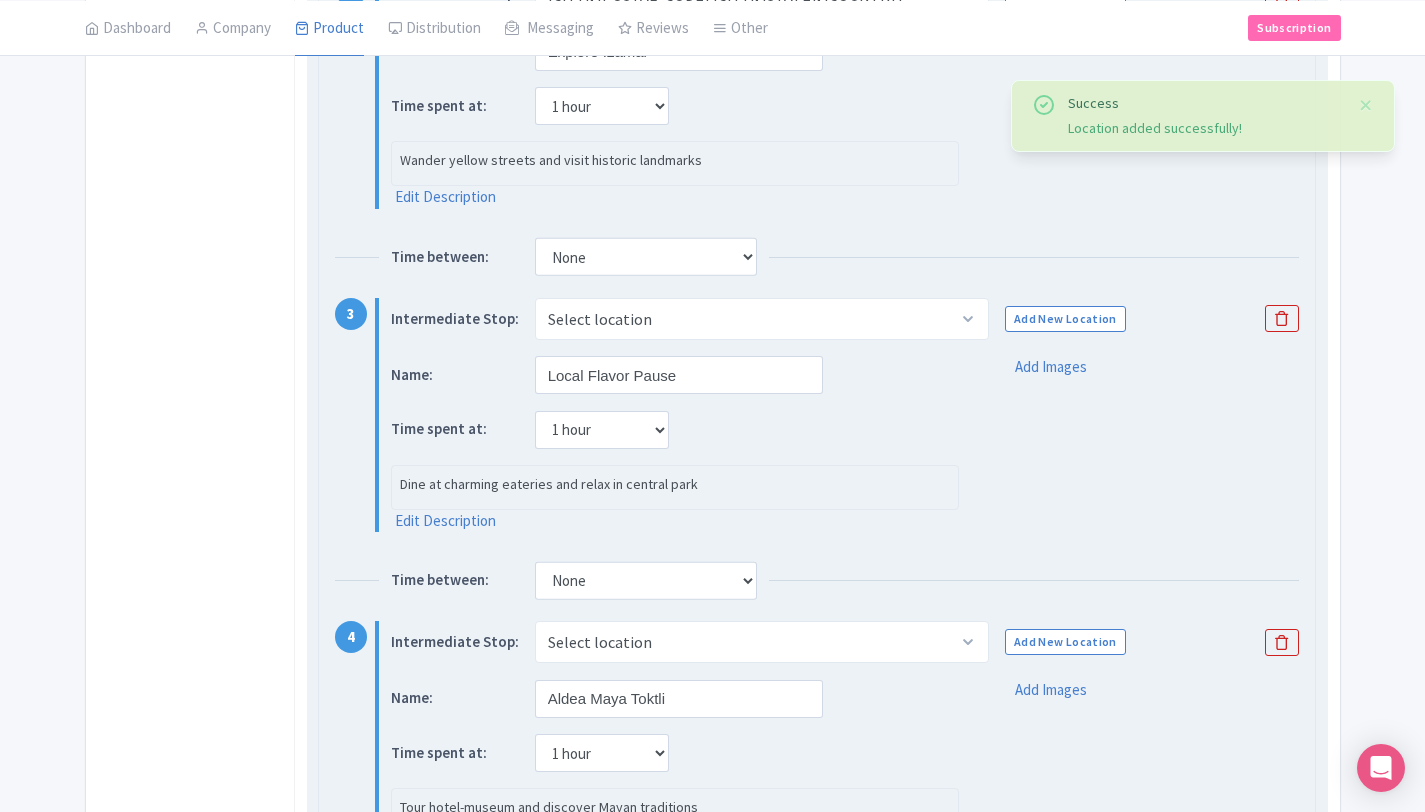 scroll, scrollTop: 949, scrollLeft: 0, axis: vertical 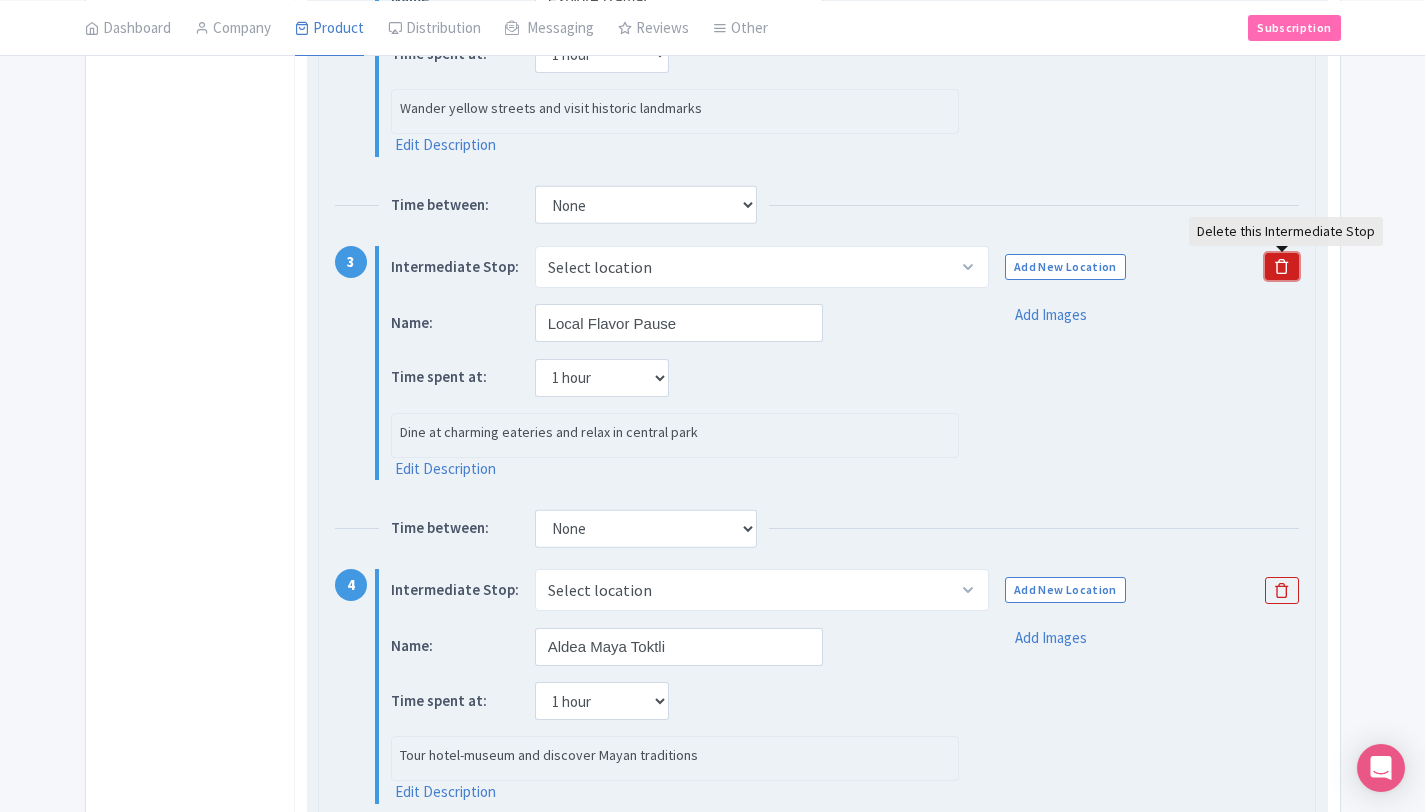 click at bounding box center (1282, 266) 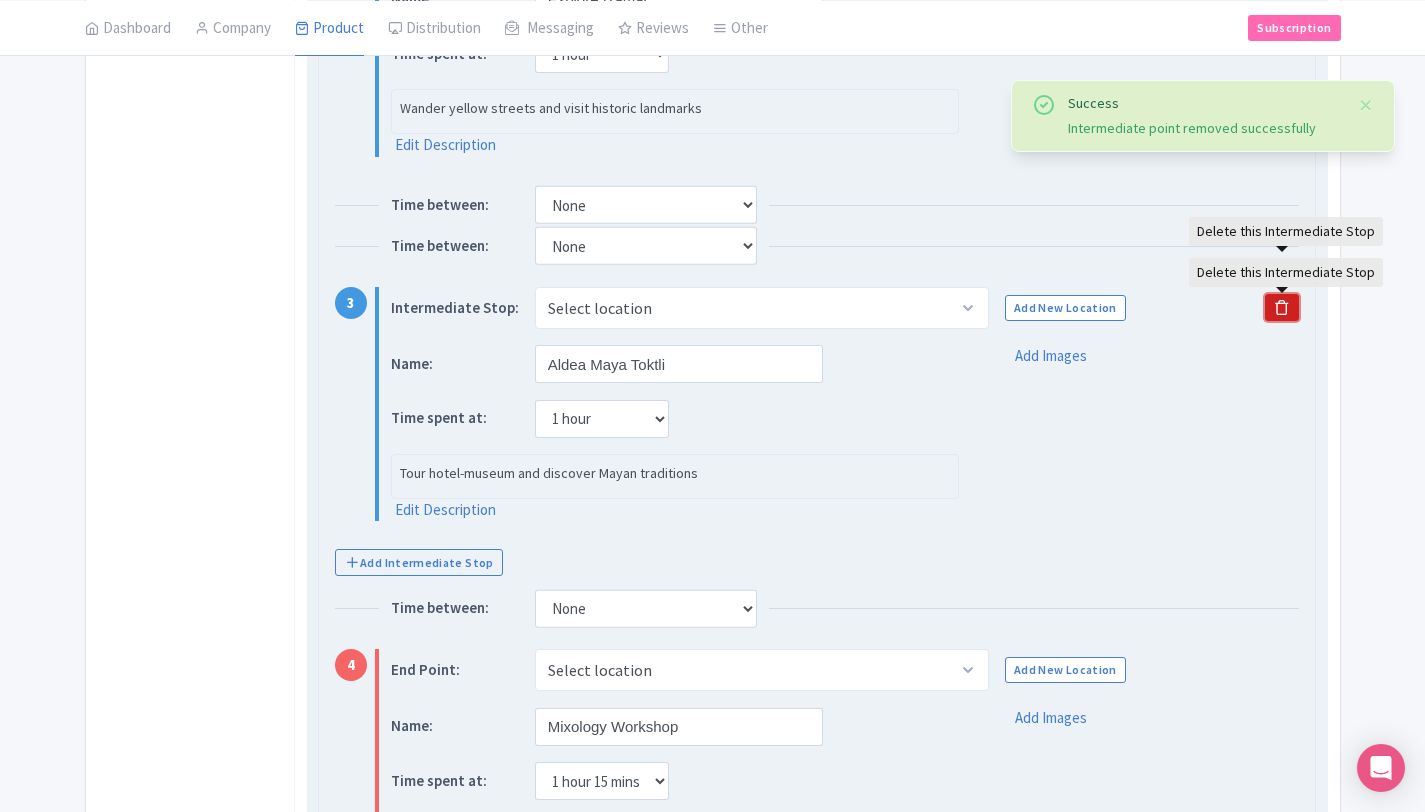 click at bounding box center [1282, 307] 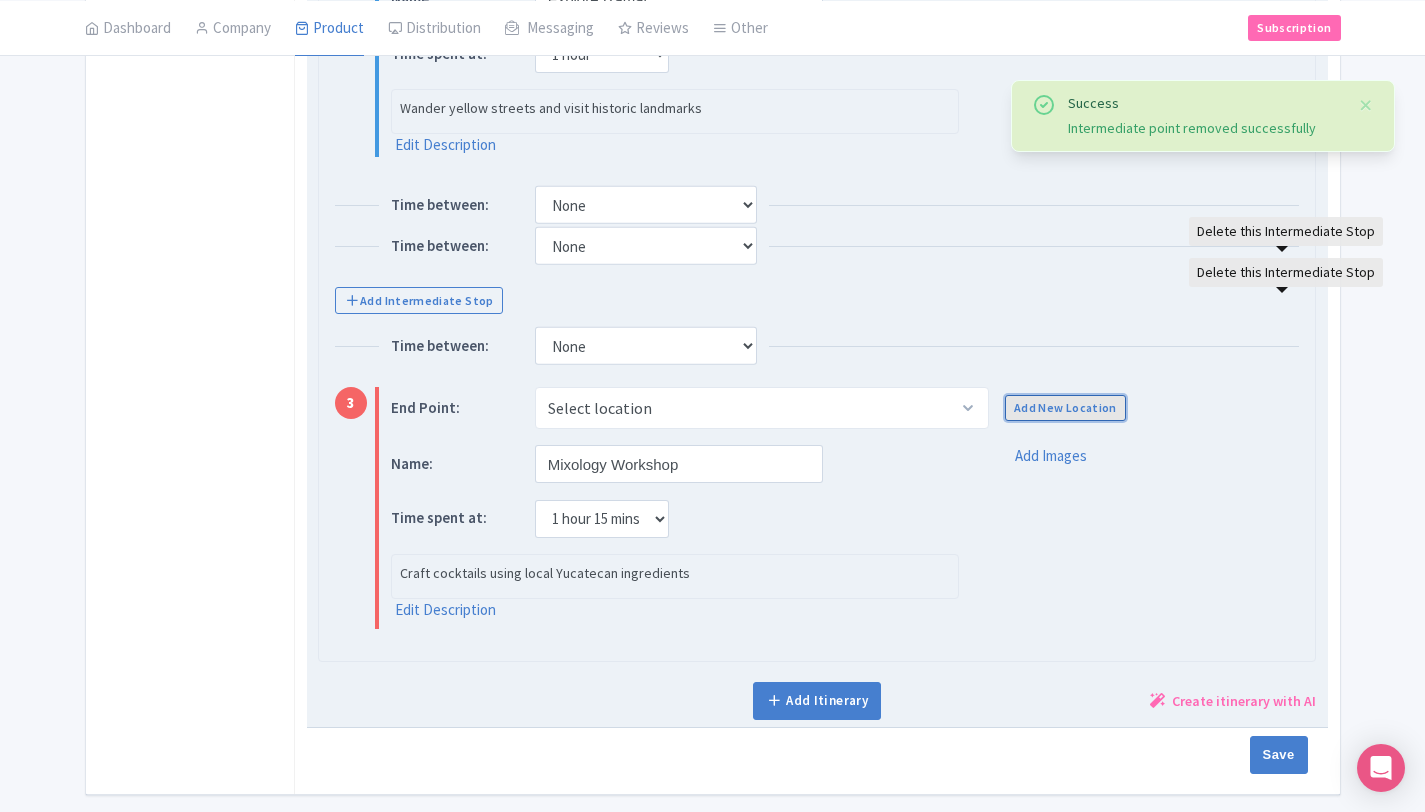 click on "Add New Location" at bounding box center (1065, 408) 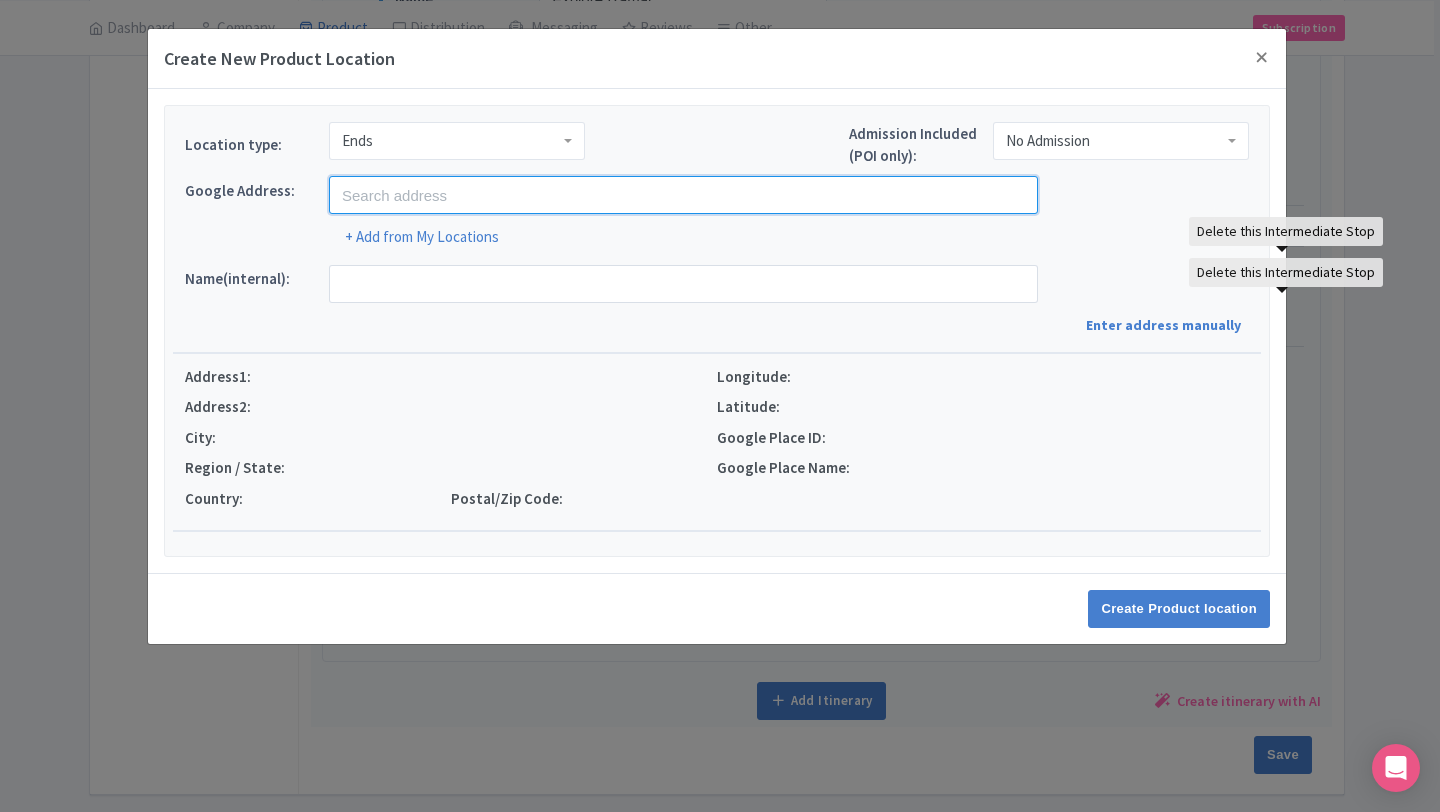 click at bounding box center [683, 195] 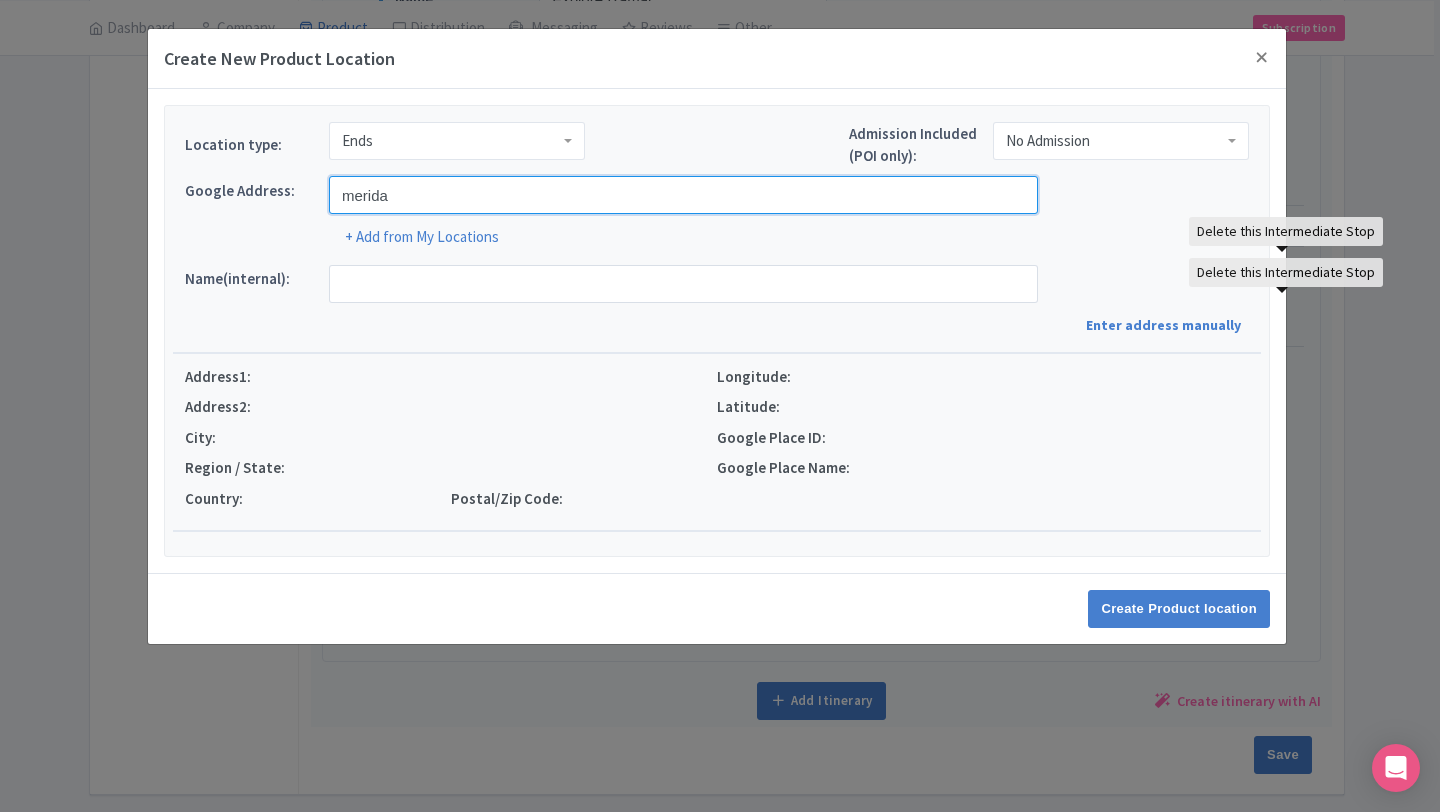 type on "Merida, Yucatan, Mexico" 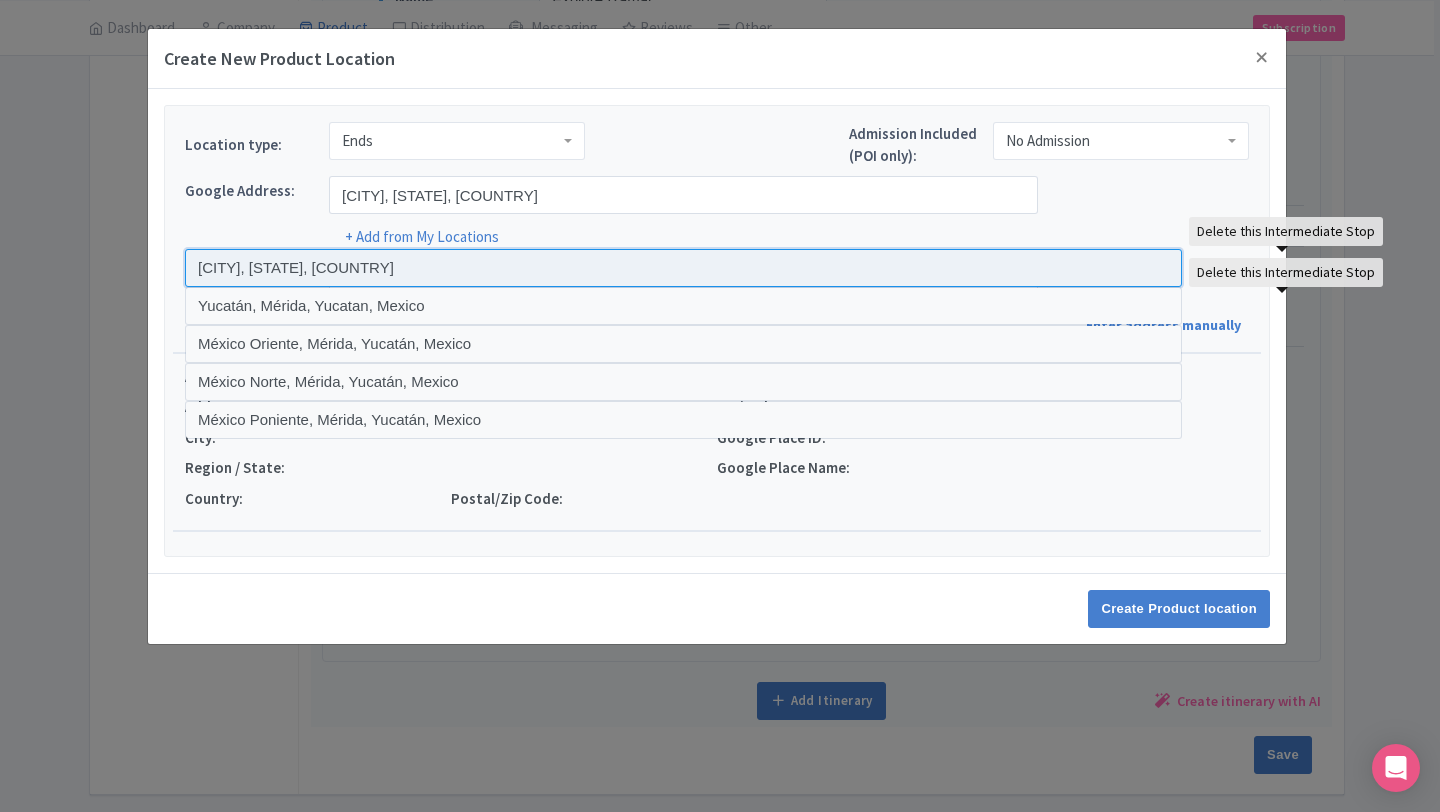 click at bounding box center (683, 268) 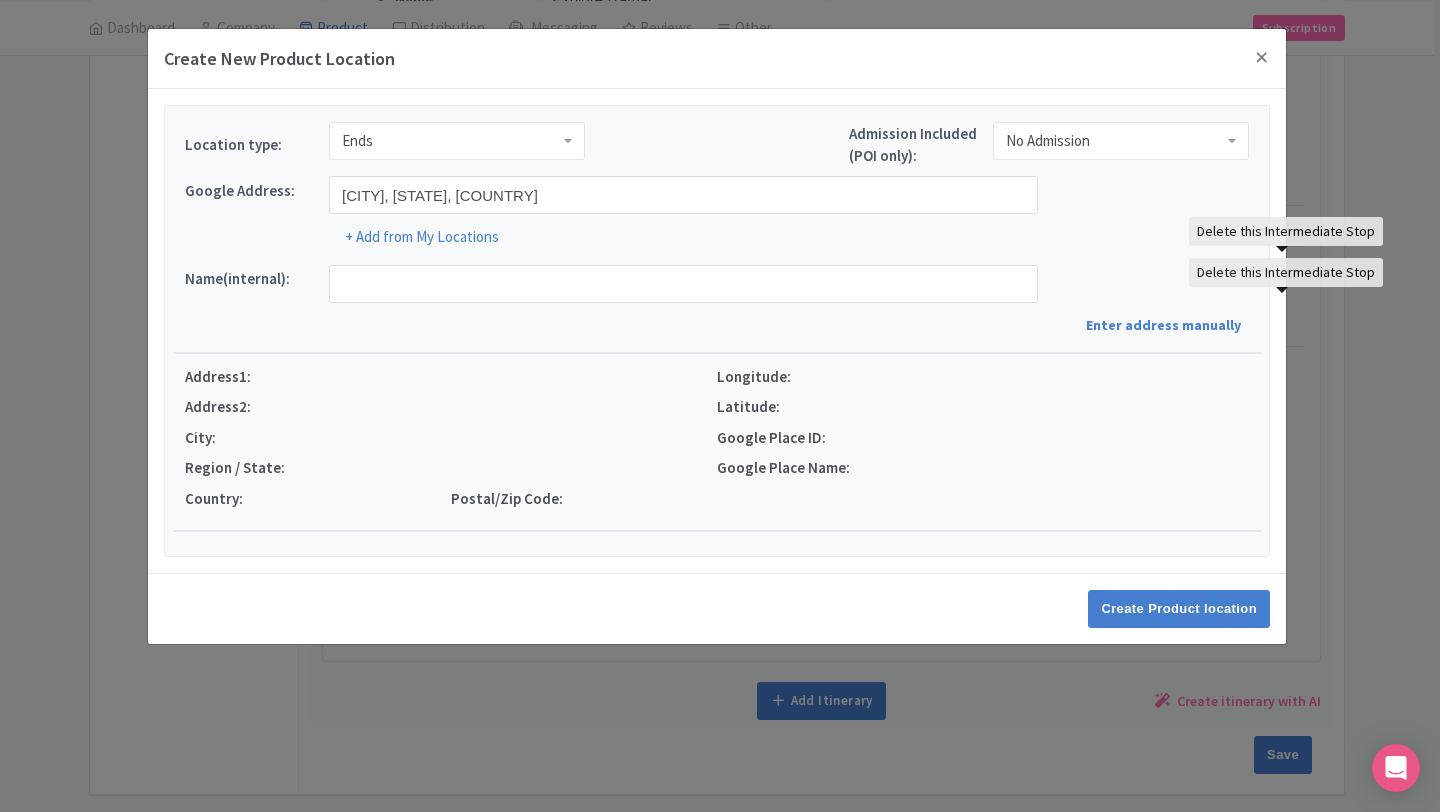 type on "Merida, Merida, Yucatan, Mexico" 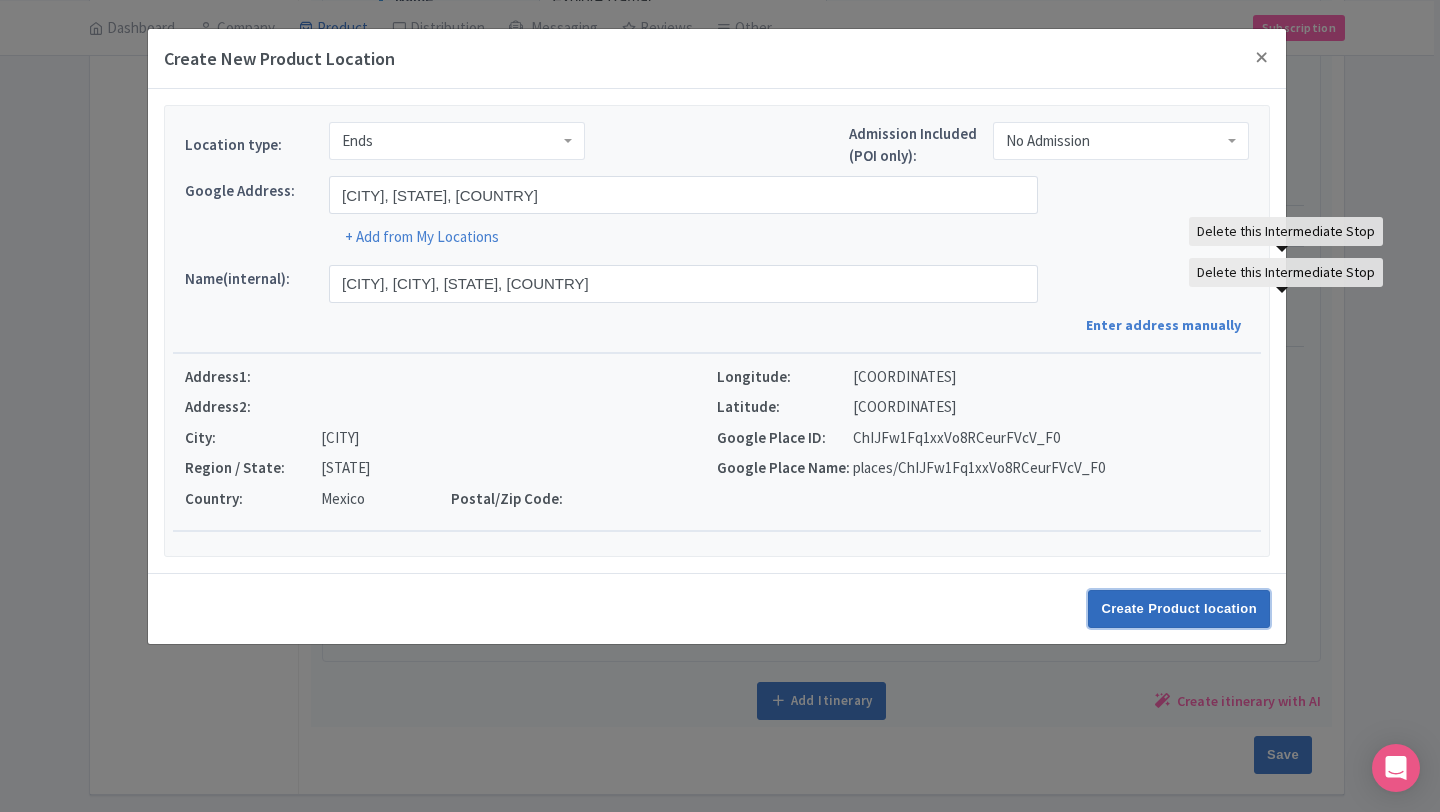 click on "Create Product location" at bounding box center [1179, 609] 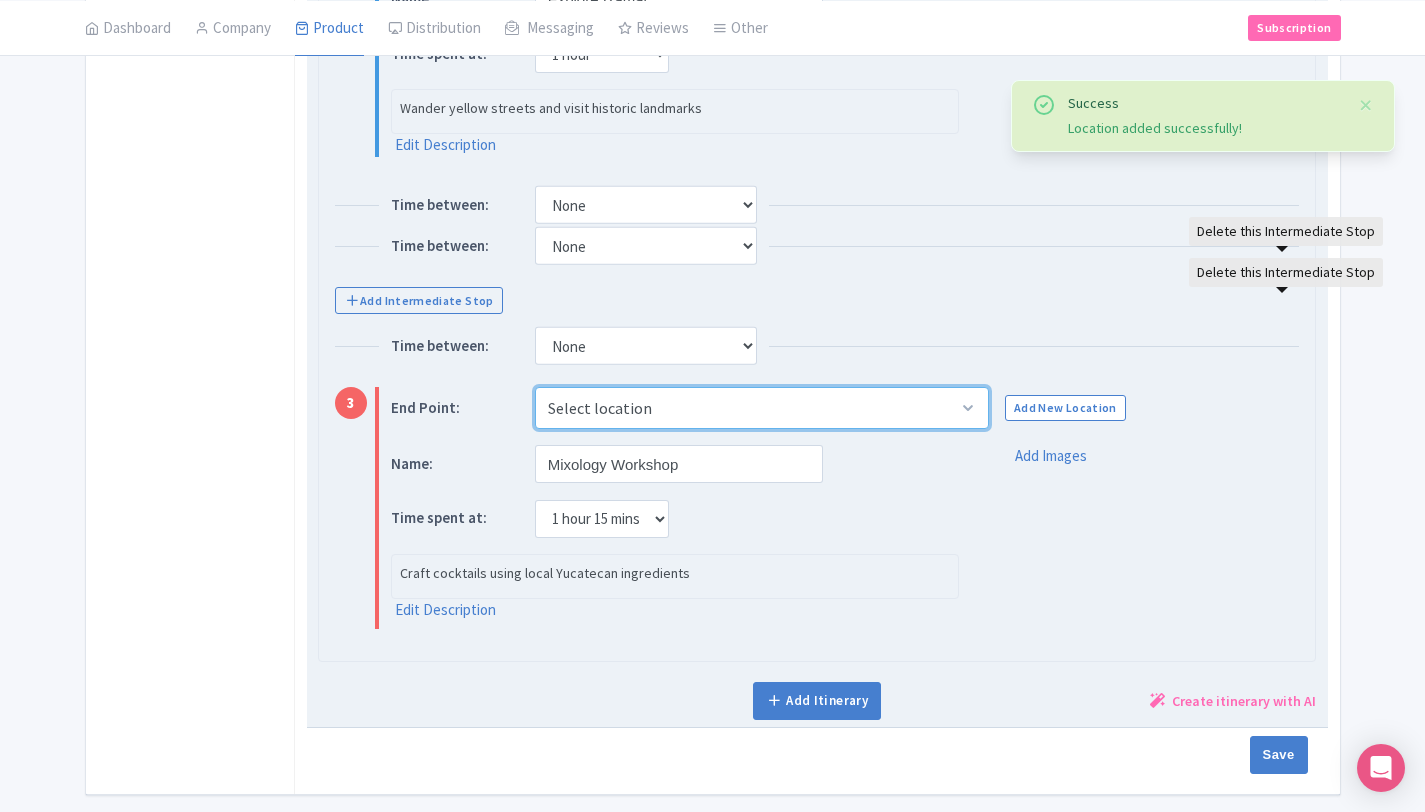 click on "Select location
Merida, Merida, Yucatan, Mexico" at bounding box center (762, 408) 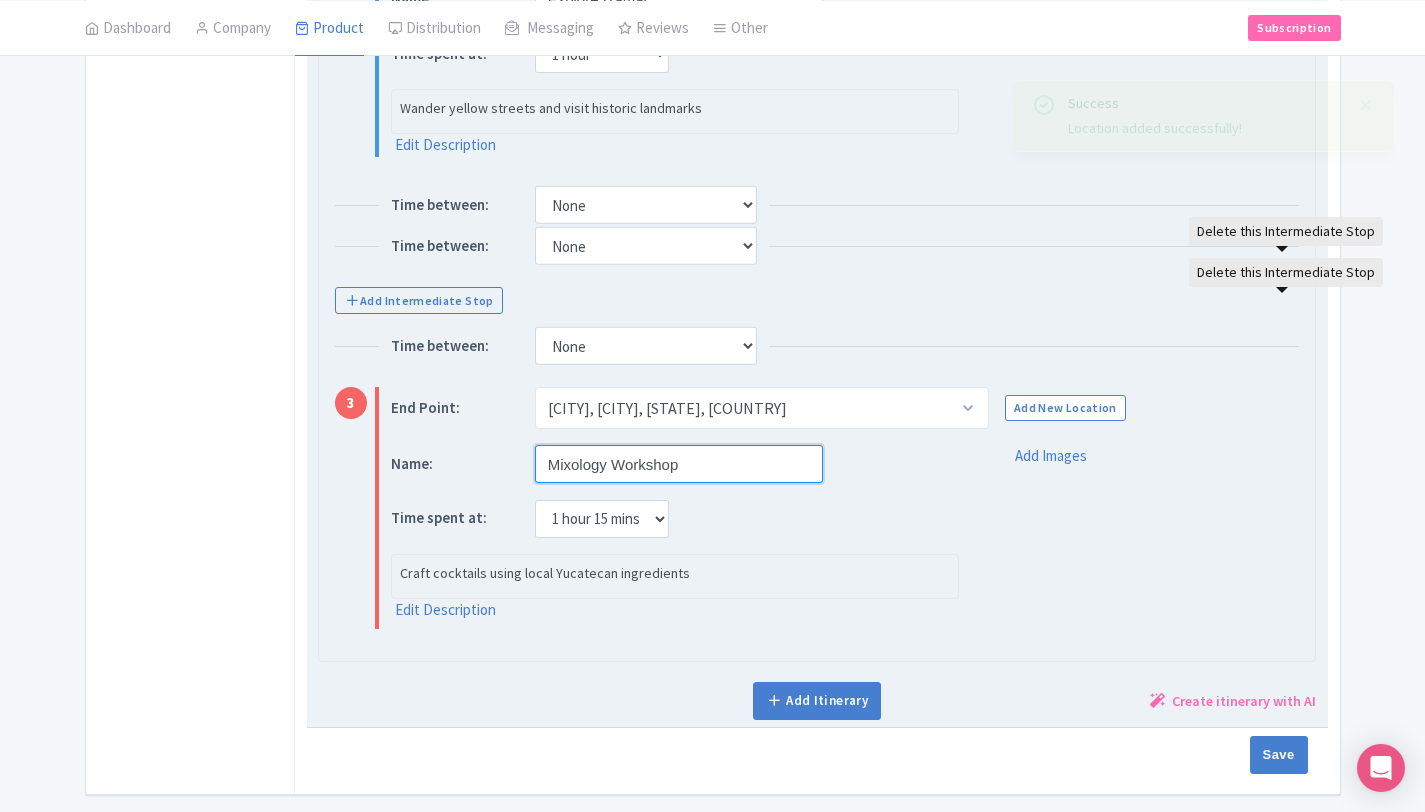 drag, startPoint x: 704, startPoint y: 470, endPoint x: 543, endPoint y: 466, distance: 161.04968 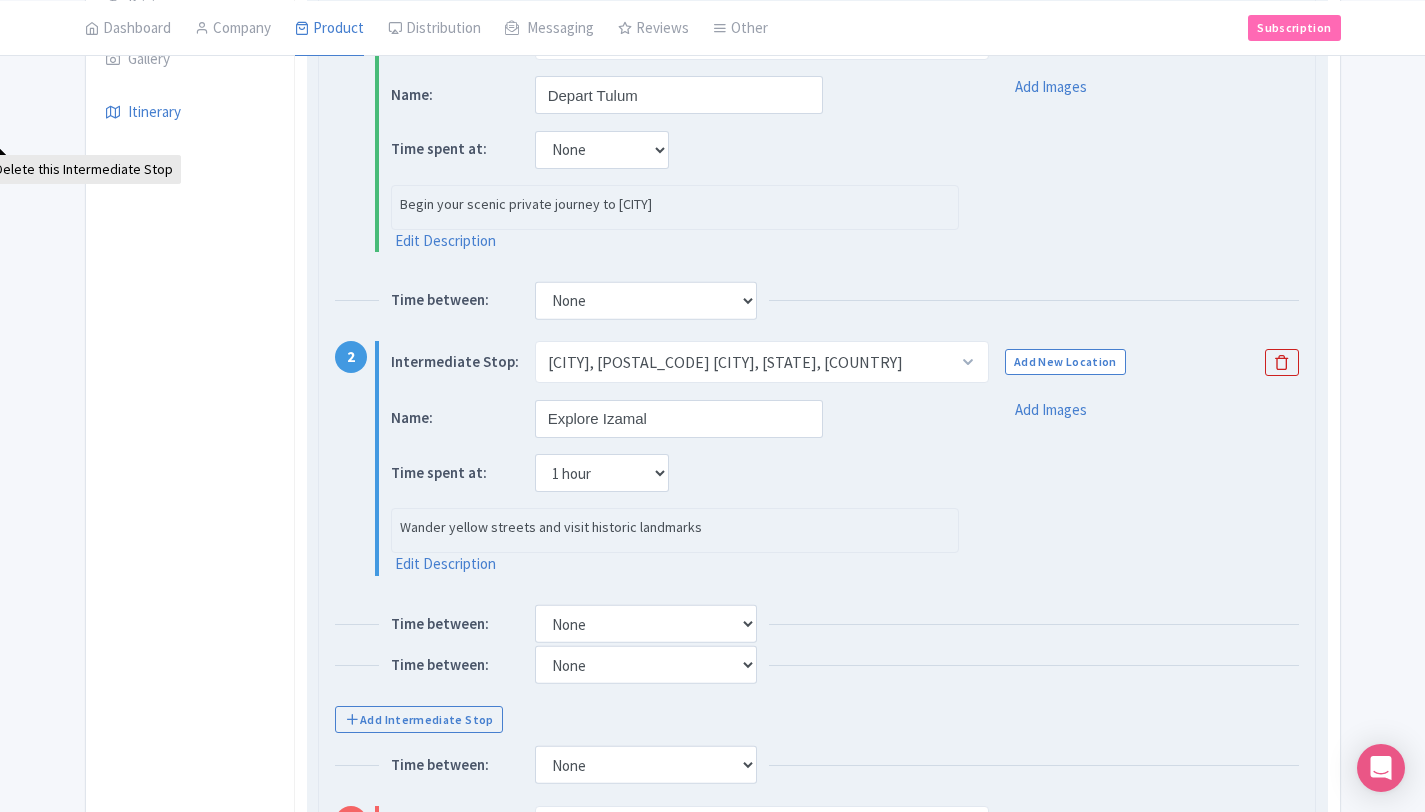 scroll, scrollTop: 521, scrollLeft: 0, axis: vertical 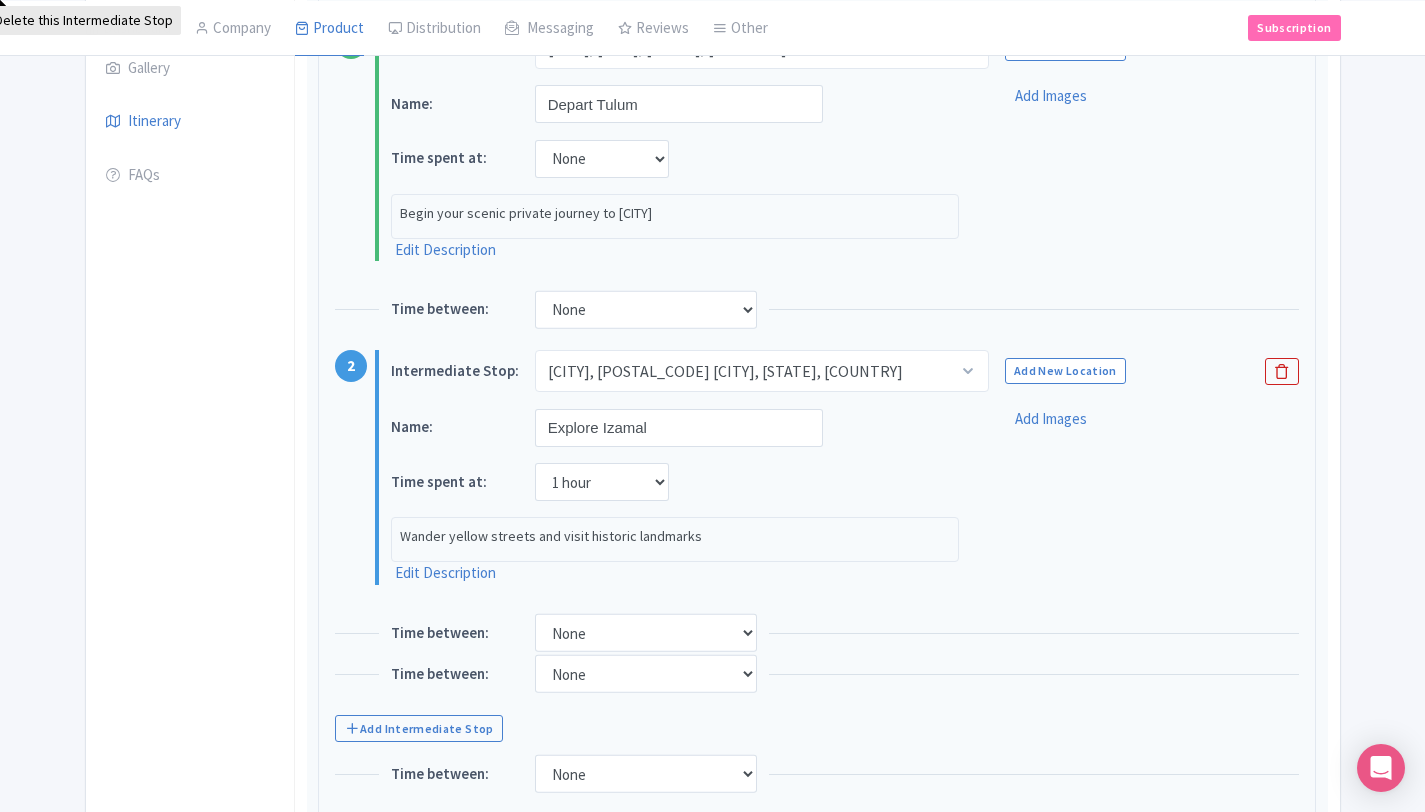 type on "drop off" 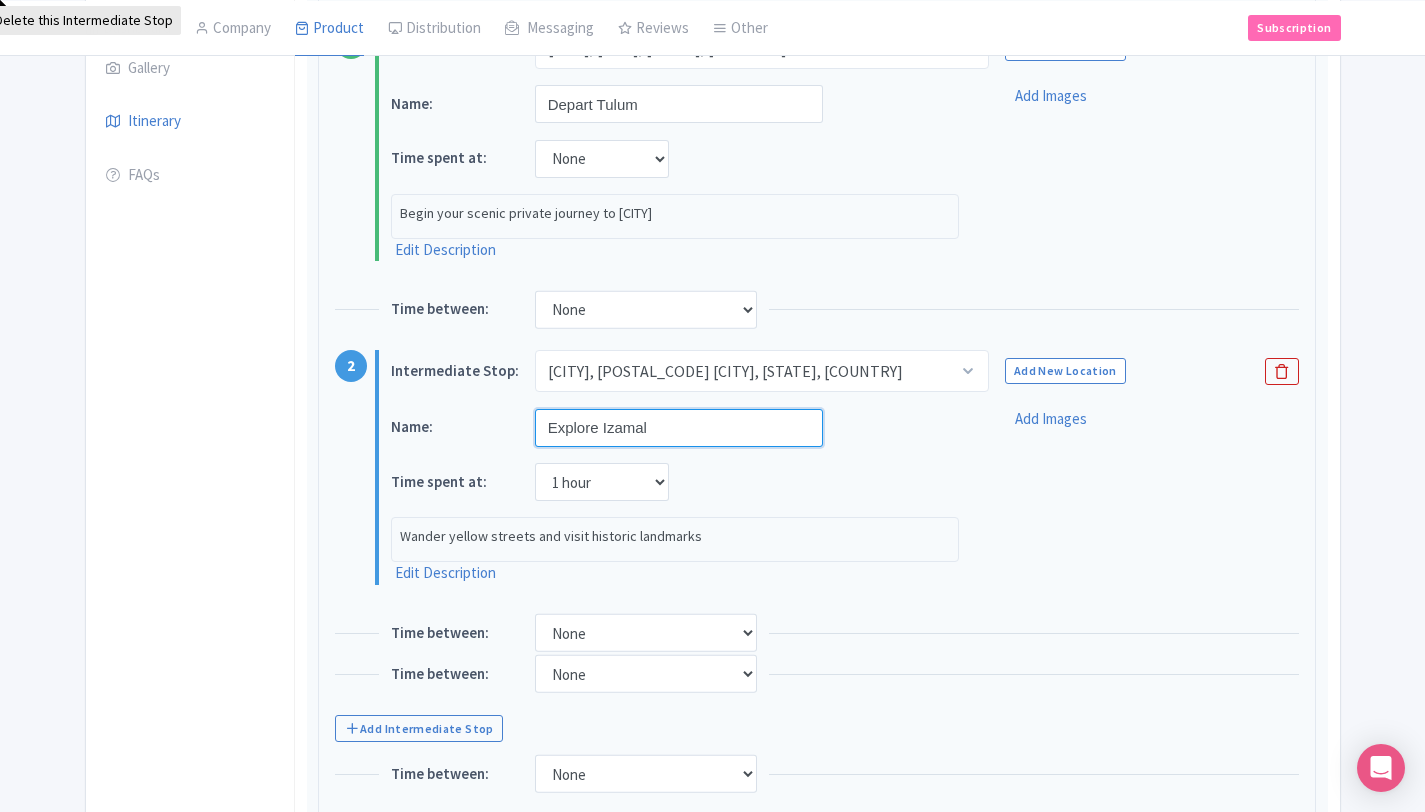 click on "Explore Izamal" at bounding box center (679, 428) 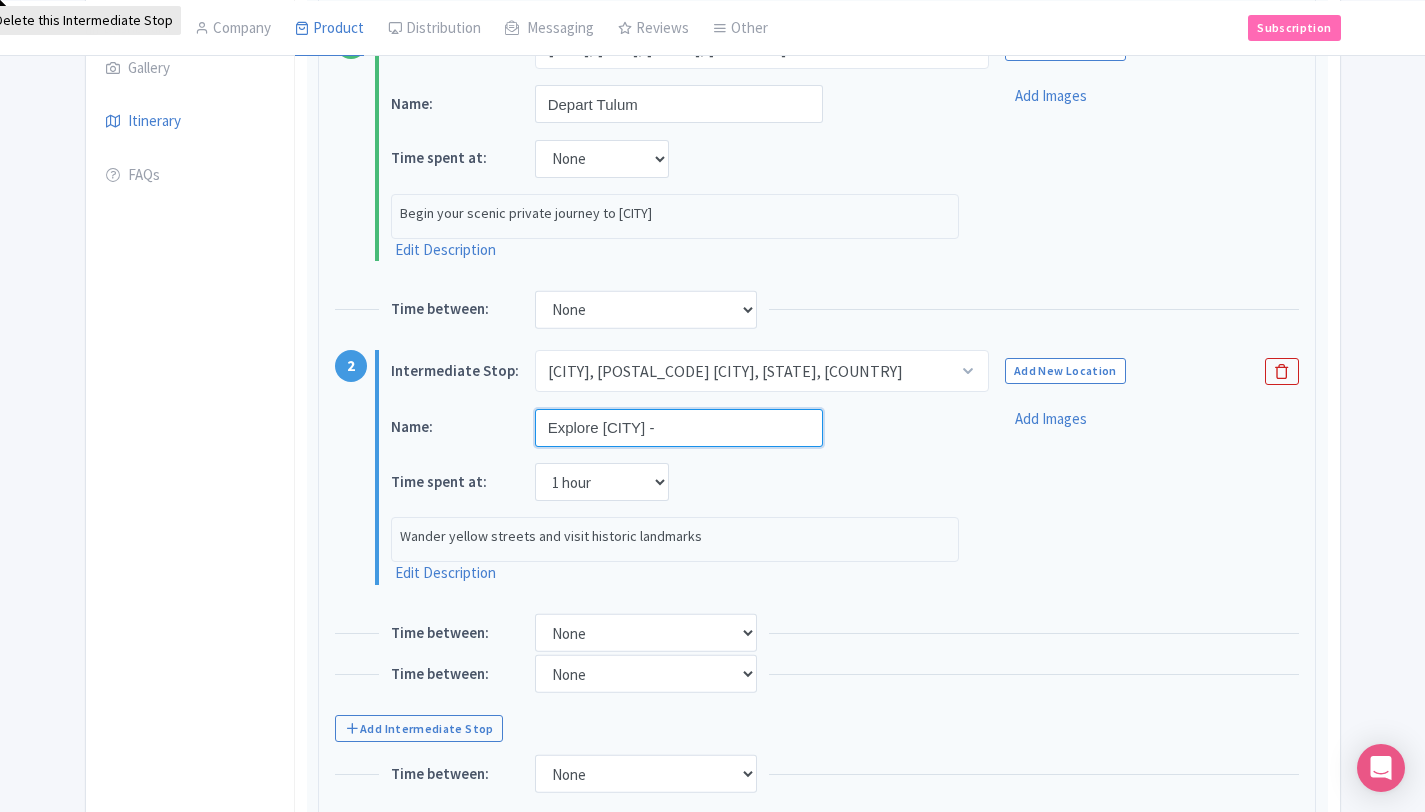 paste on "Mixology Workshop" 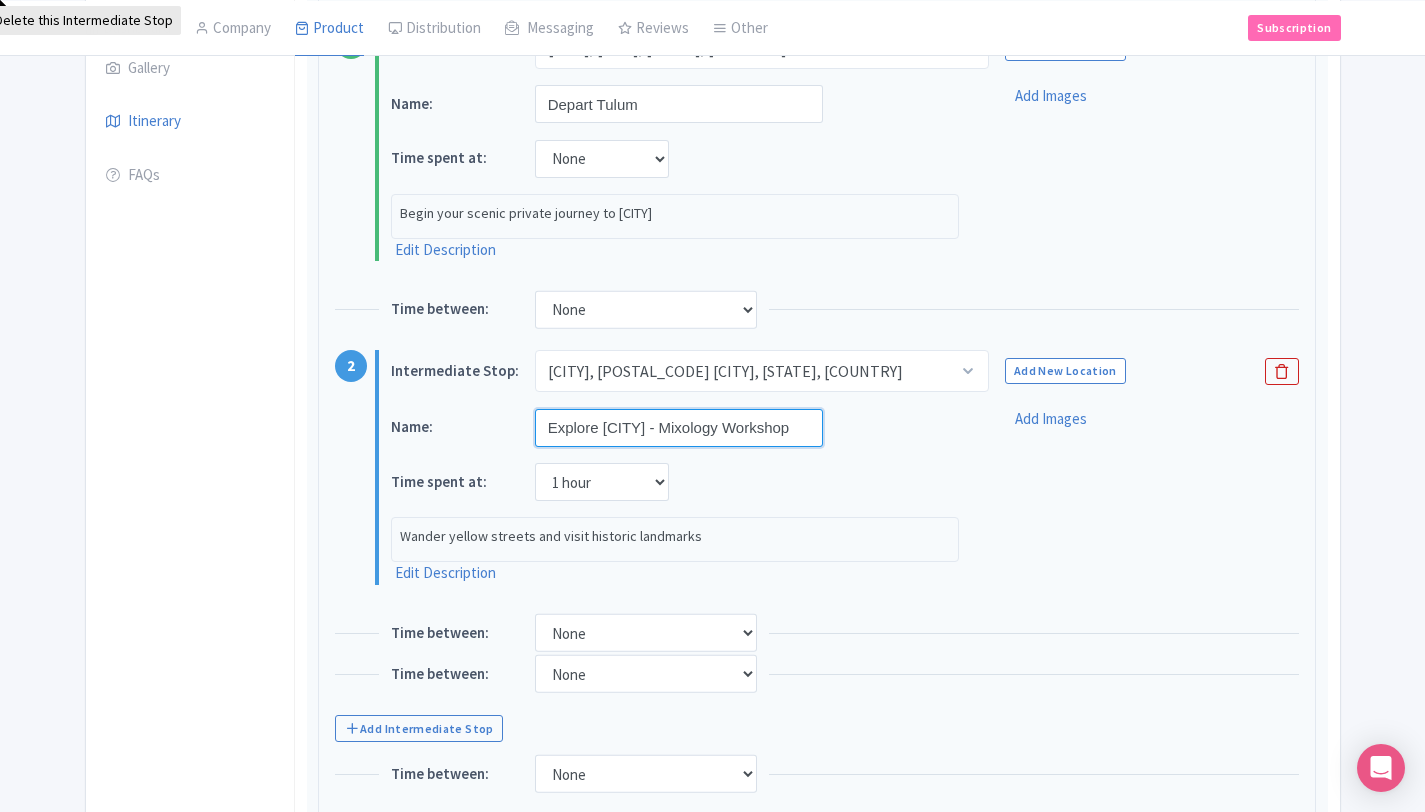 type on "Explore Izamal - Mixology Workshop" 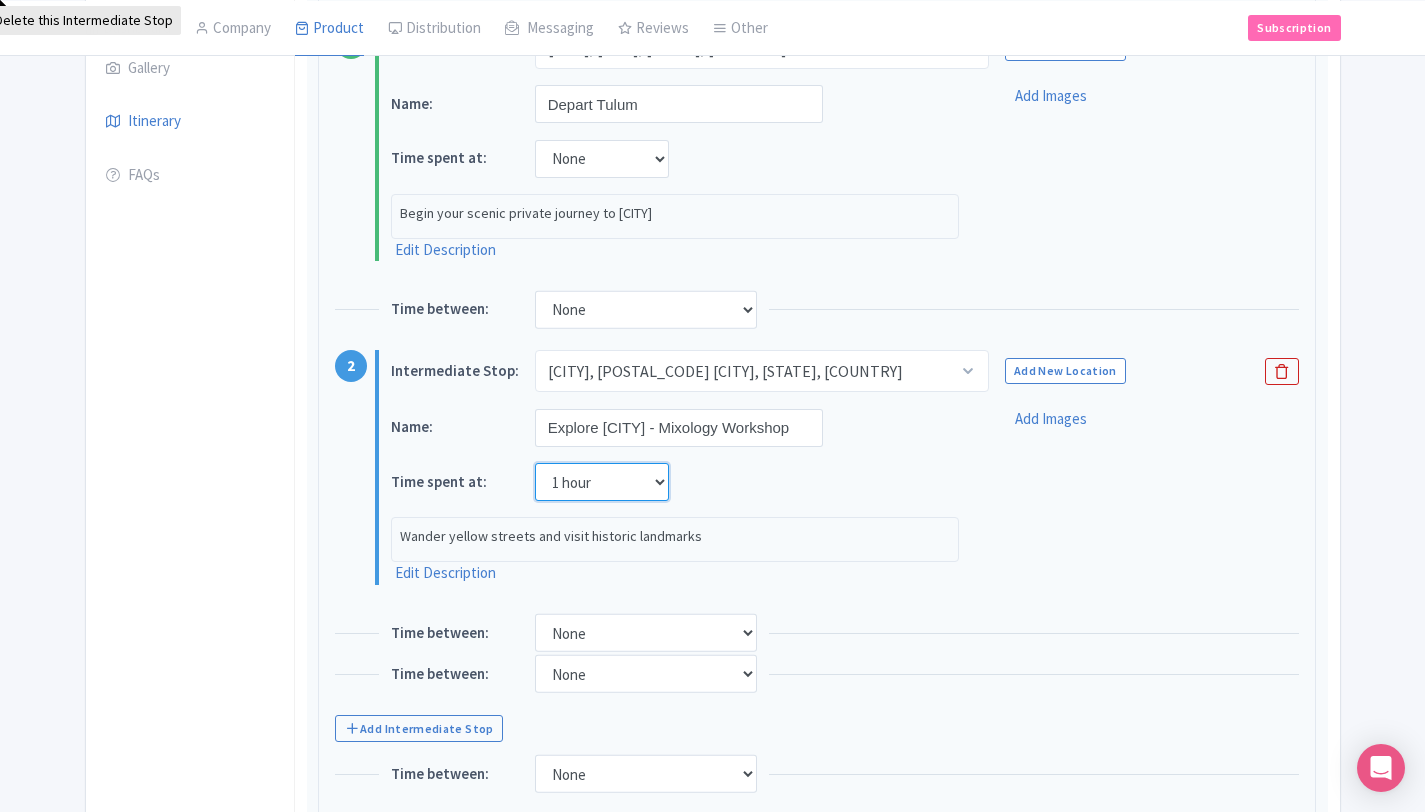 click on "None
15 mins
30 mins
45 mins
1 hour
1 hour 15 mins
1 hour 30 mins
1 hour 45 mins
2 hours" at bounding box center (602, 482) 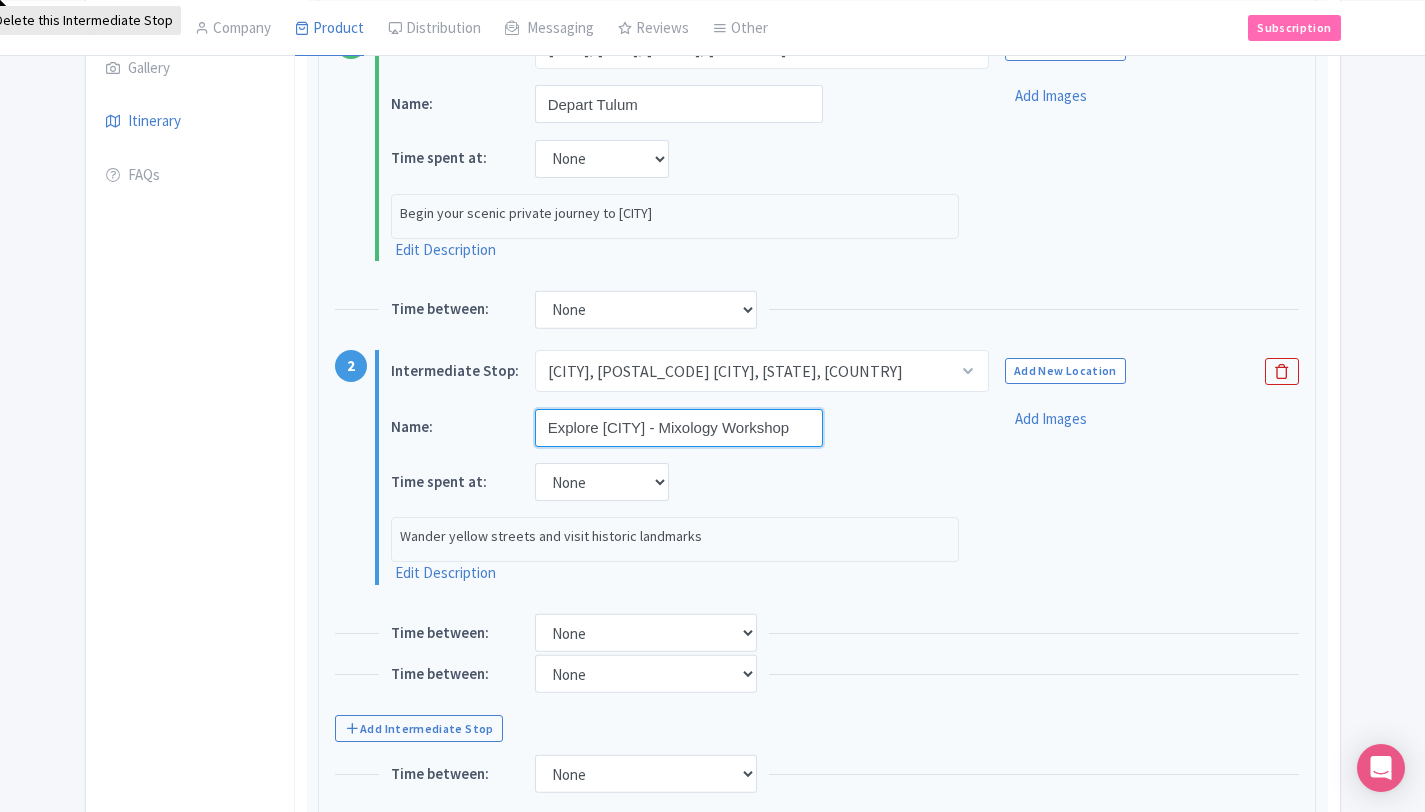click on "Explore Izamal - Mixology Workshop" at bounding box center (679, 428) 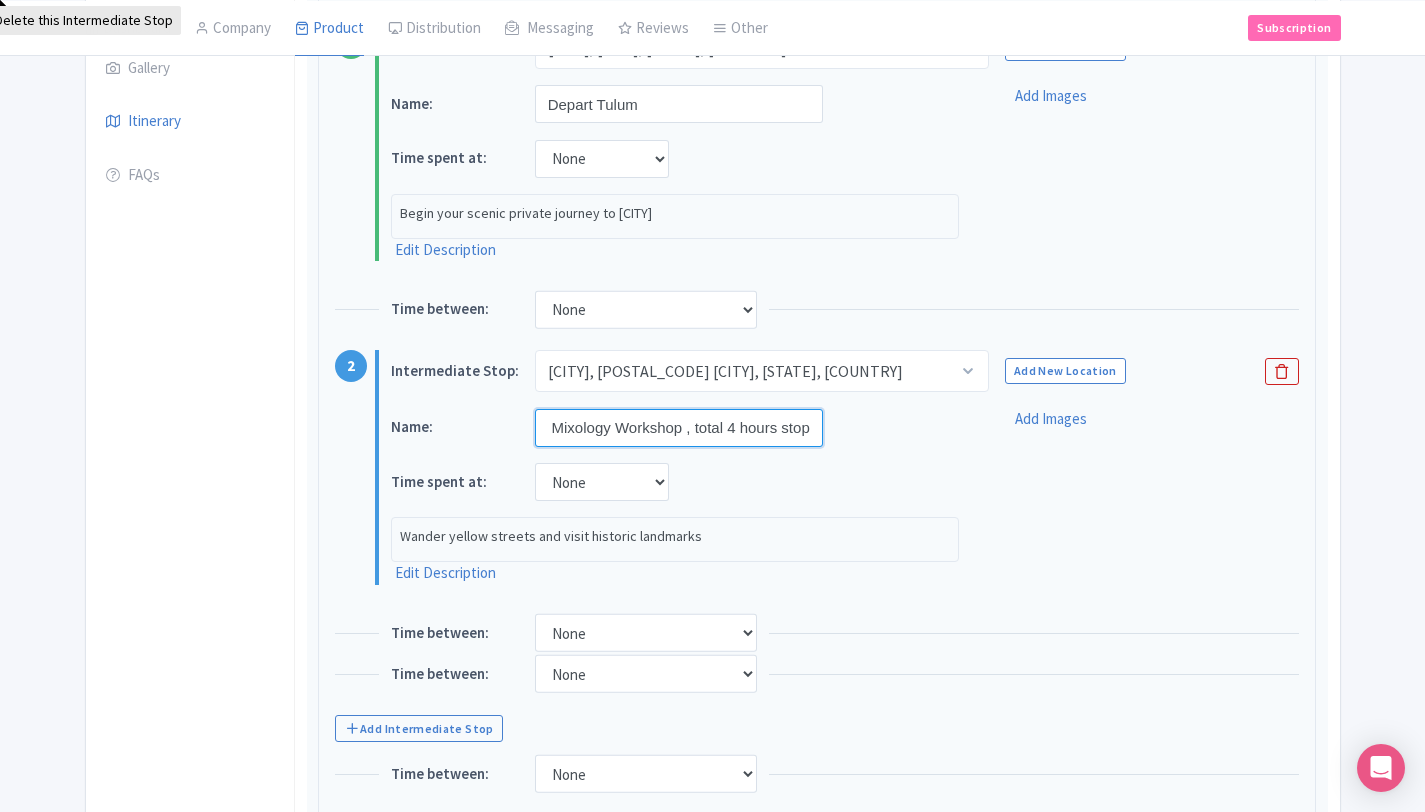 scroll, scrollTop: 0, scrollLeft: 113, axis: horizontal 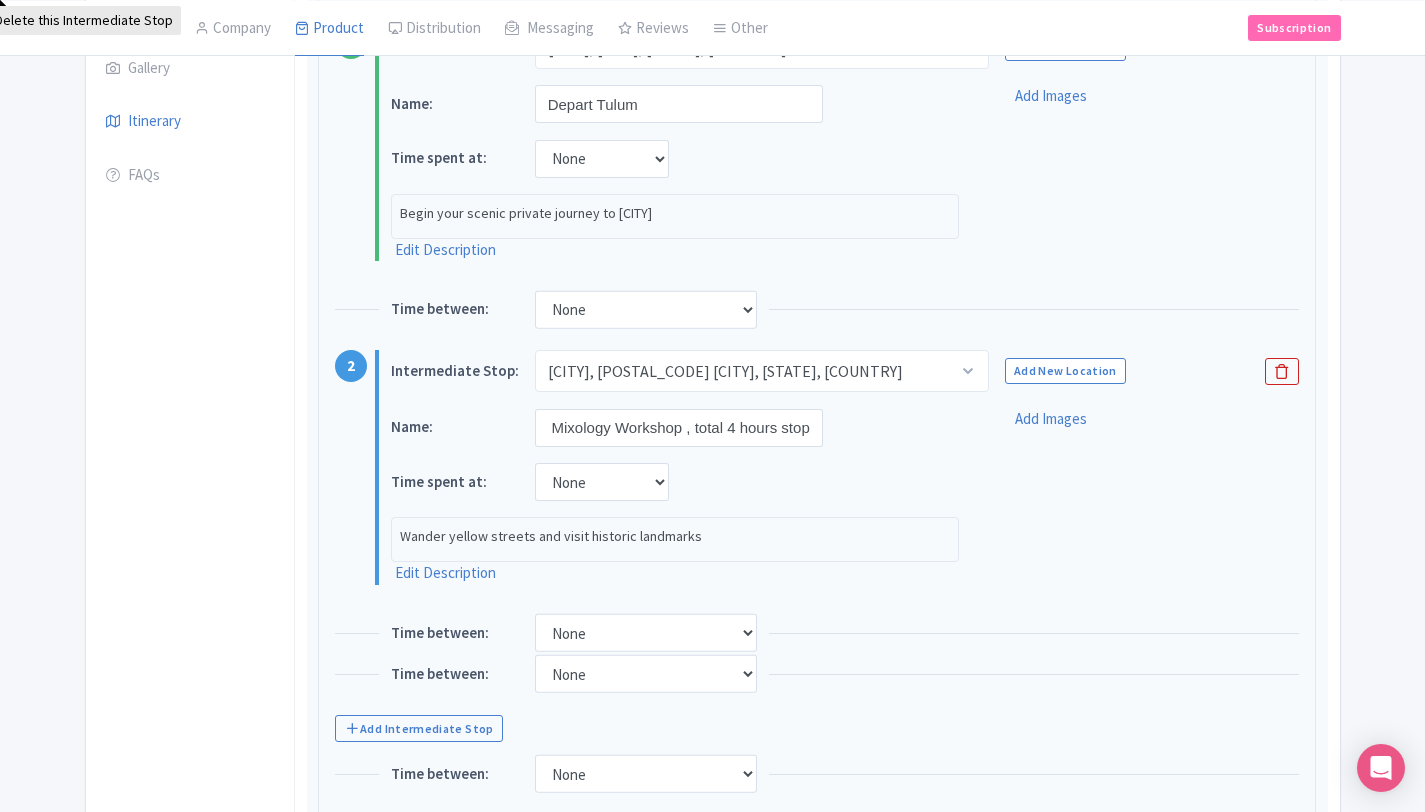 click on "Name:
Explore Izamal - Mixology Workshop , total 4 hours stop
Time spent at:
None
15 mins
30 mins
45 mins
1 hour
1 hour 15 mins
1 hour 30 mins
1 hour 45 mins
2 hours
Wander yellow streets and visit historic landmarks
Edit Description" at bounding box center [675, 496] 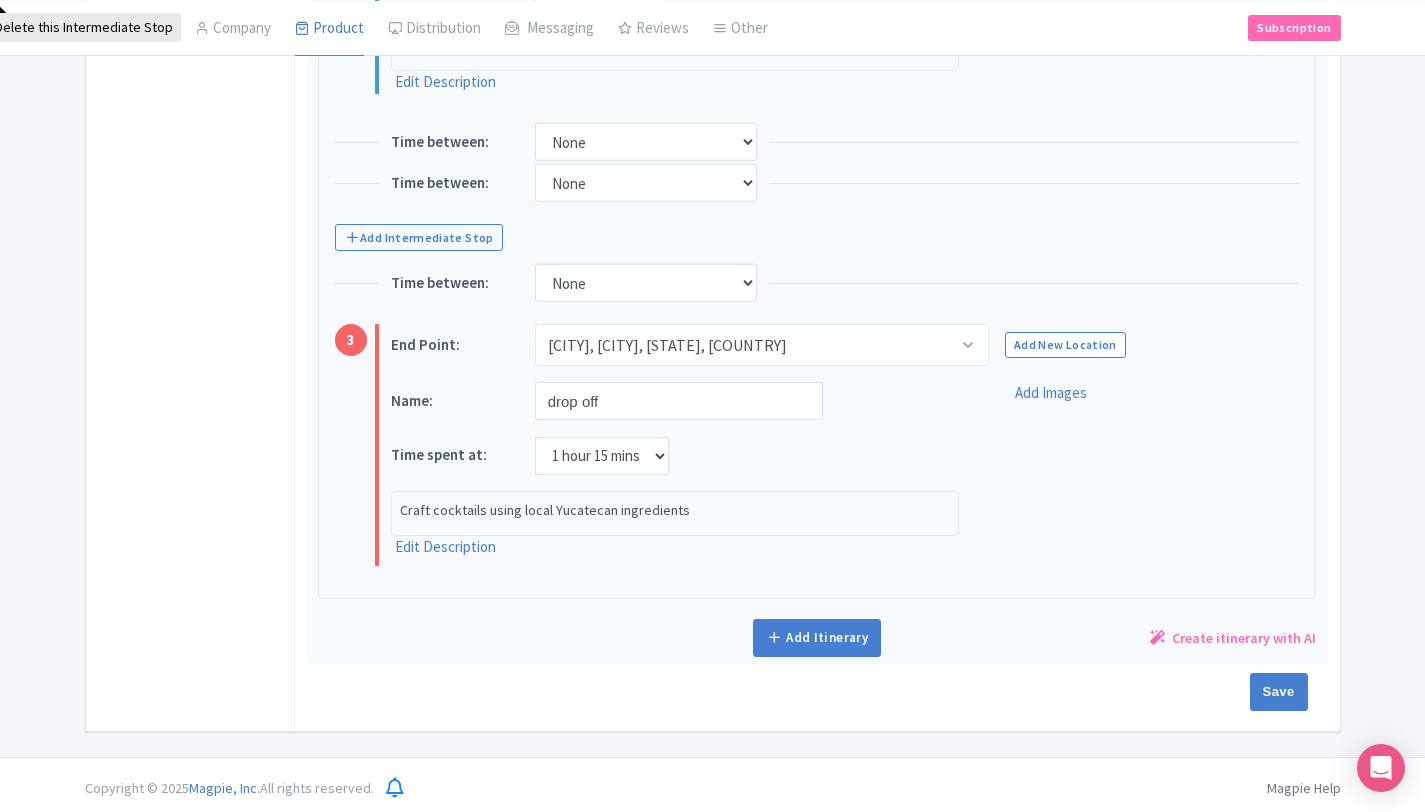 scroll, scrollTop: 1019, scrollLeft: 0, axis: vertical 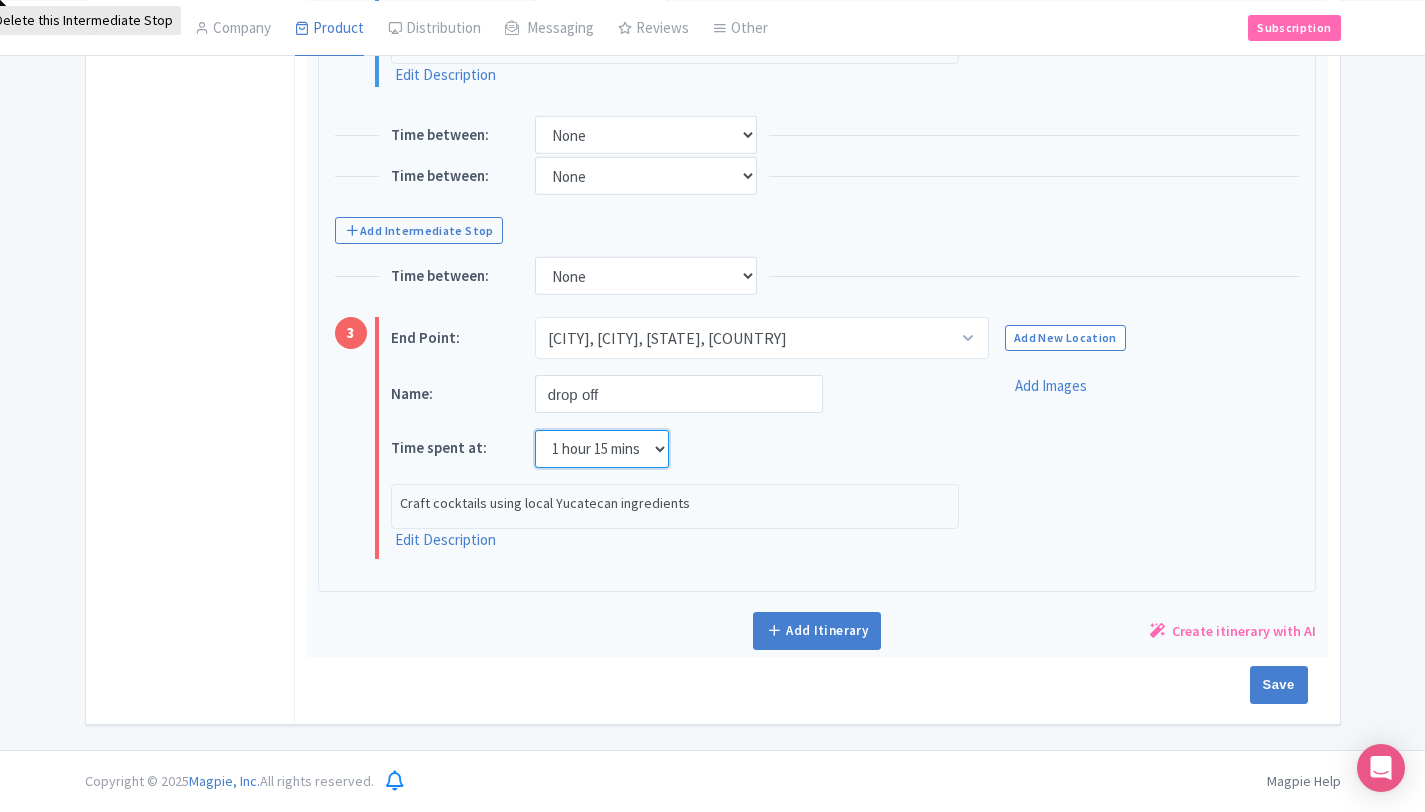 click on "None
15 mins
30 mins
45 mins
1 hour
1 hour 15 mins
1 hour 30 mins
1 hour 45 mins
2 hours" at bounding box center (602, 449) 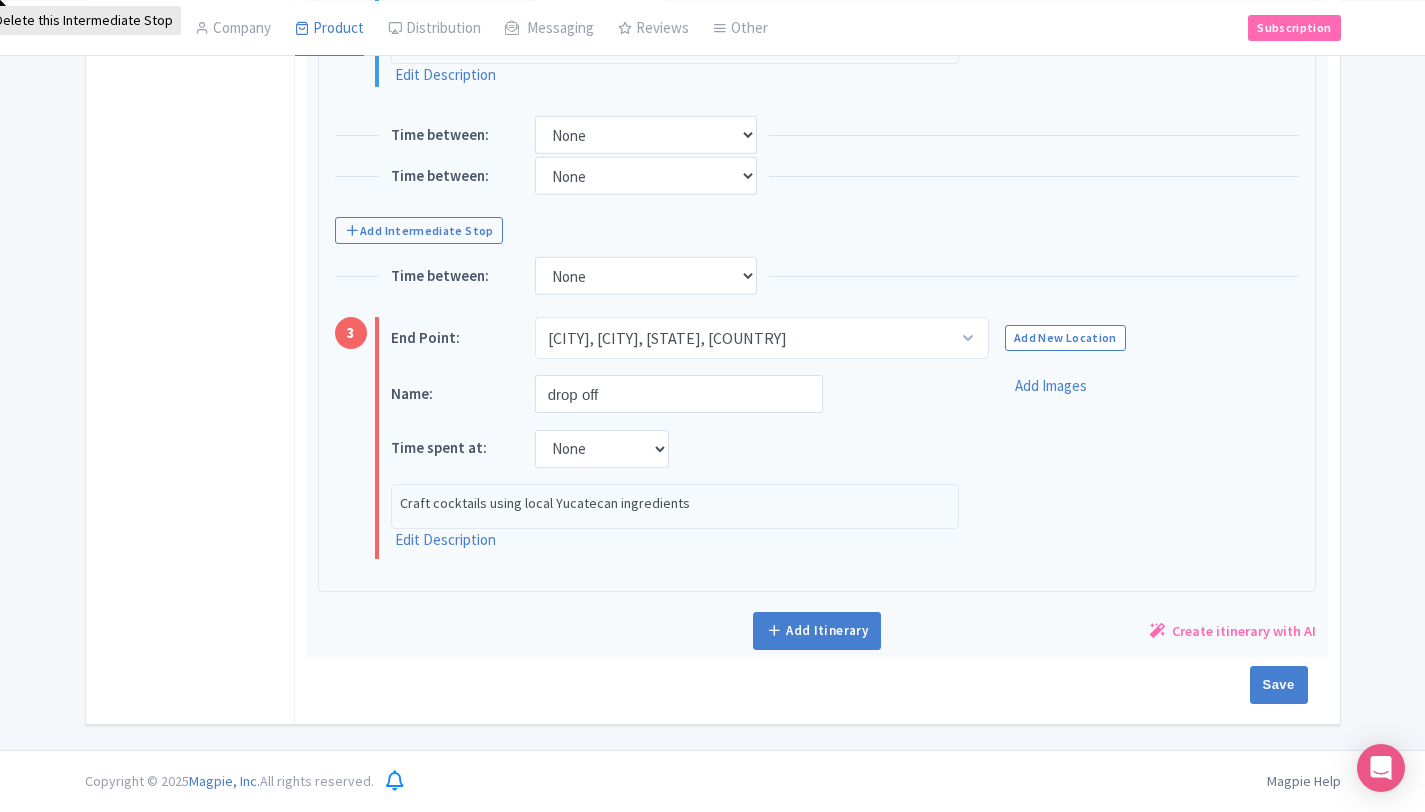 click on "Name:
drop off
Time spent at:
None
15 mins
30 mins
45 mins
1 hour
1 hour 15 mins
1 hour 30 mins
1 hour 45 mins
2 hours
Craft cocktails using local Yucatecan ingredients
Edit Description
Add Images" at bounding box center (845, 467) 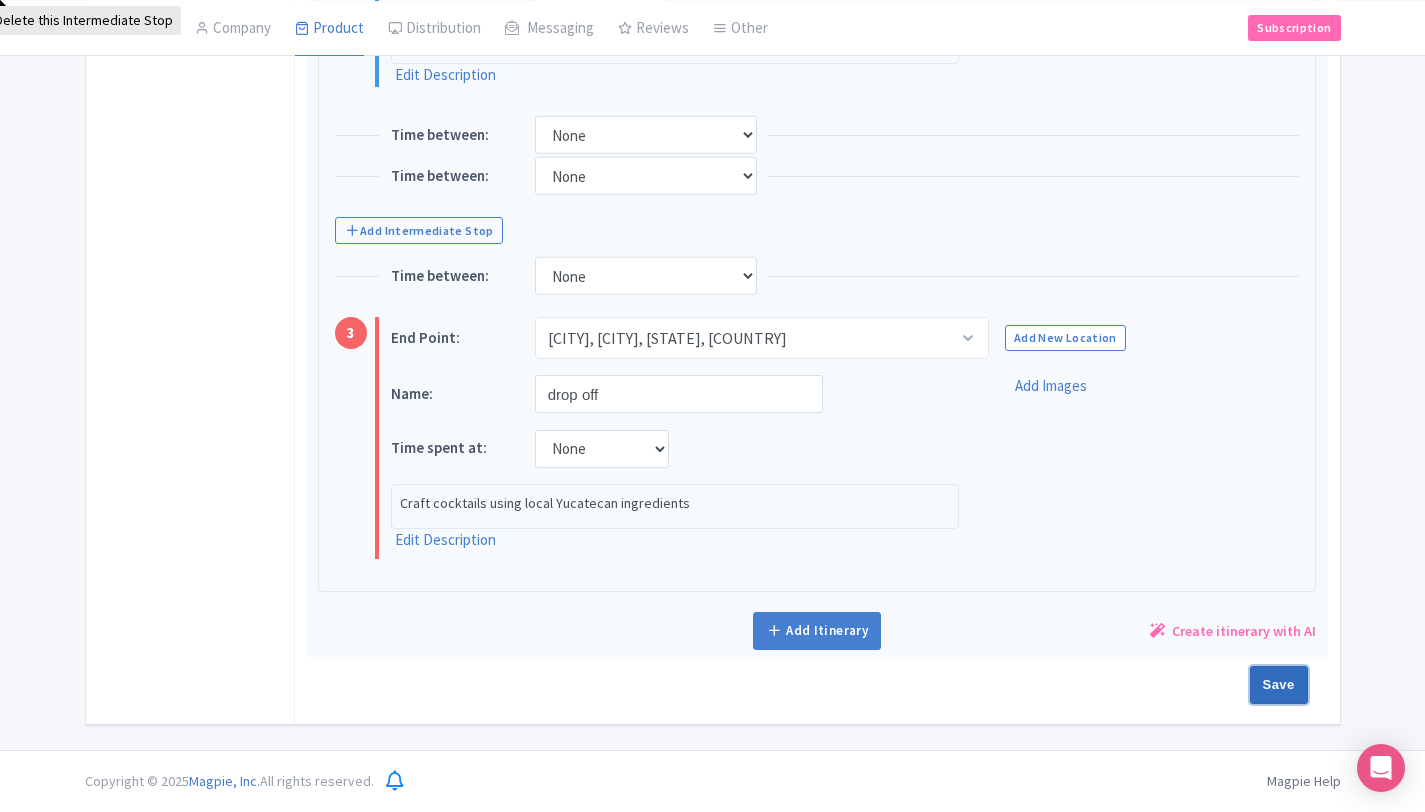 click on "Save" at bounding box center (1279, 685) 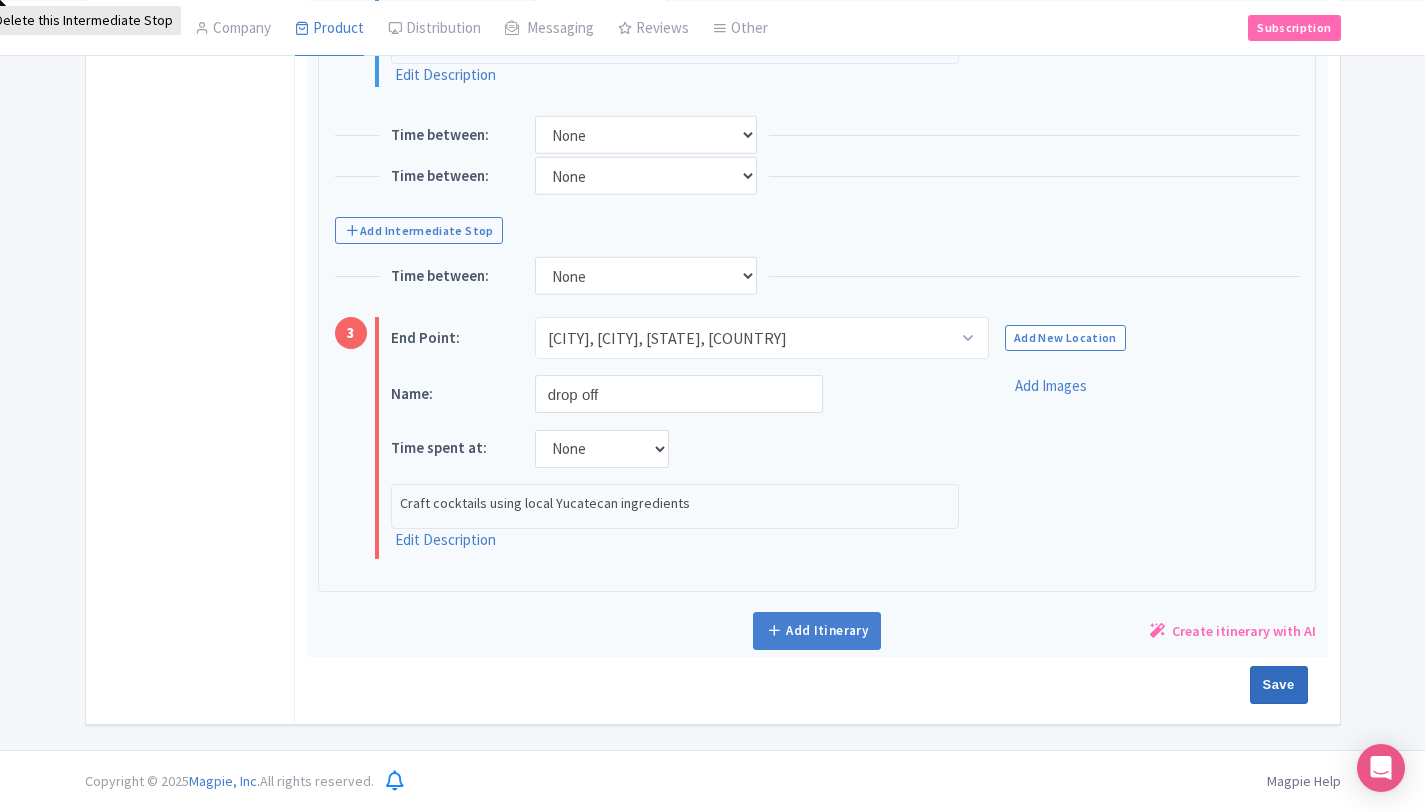 type on "Saving..." 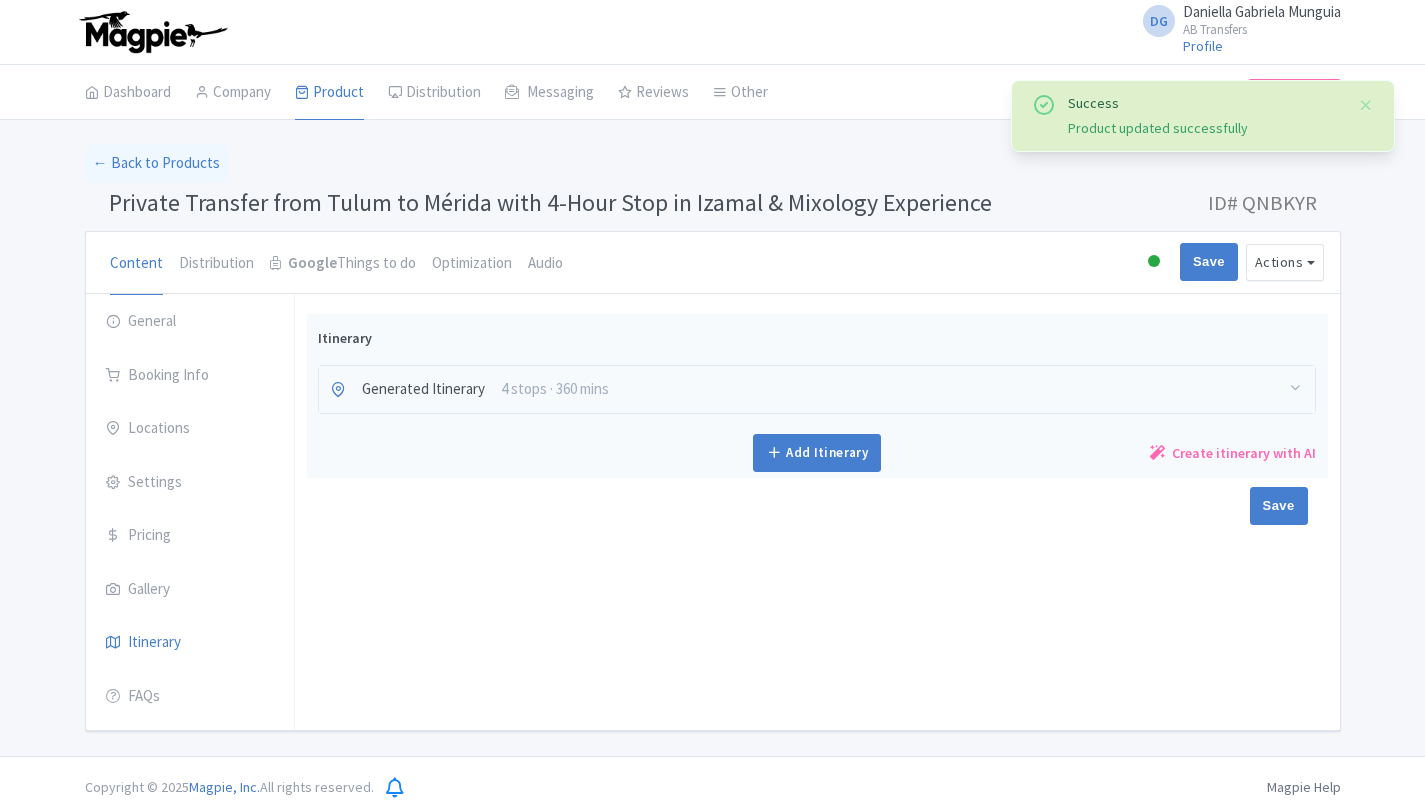 scroll, scrollTop: 6, scrollLeft: 0, axis: vertical 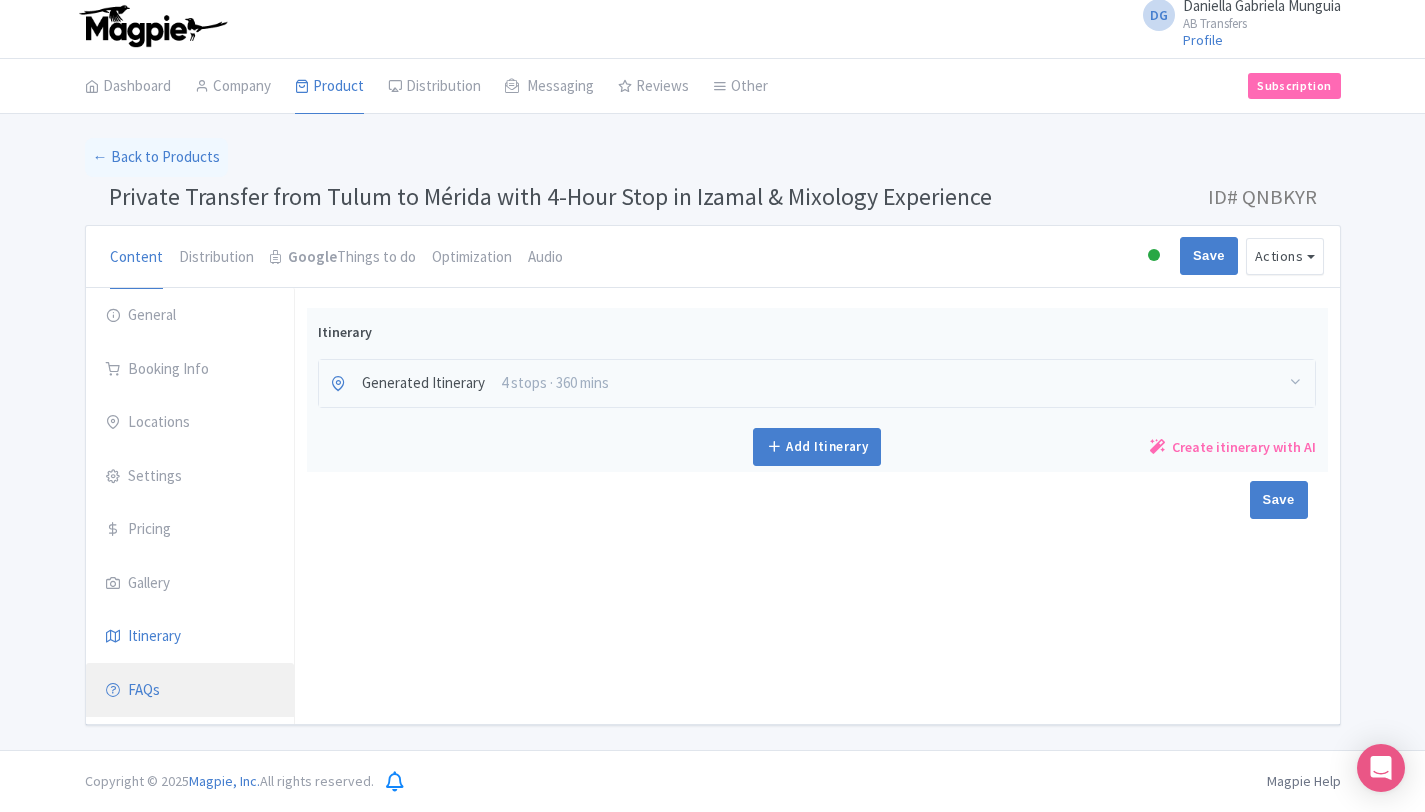 click on "FAQs" at bounding box center [190, 691] 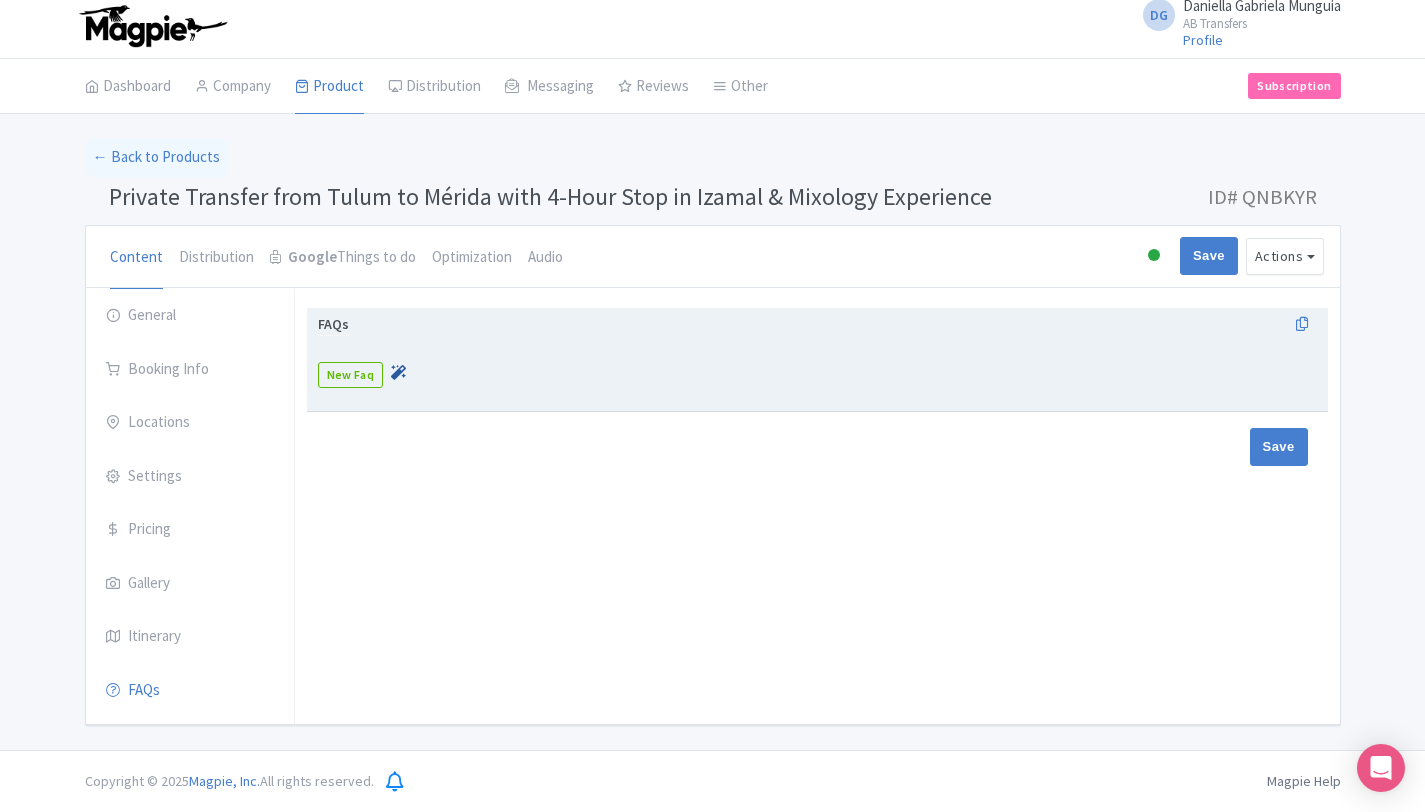 click at bounding box center (398, 372) 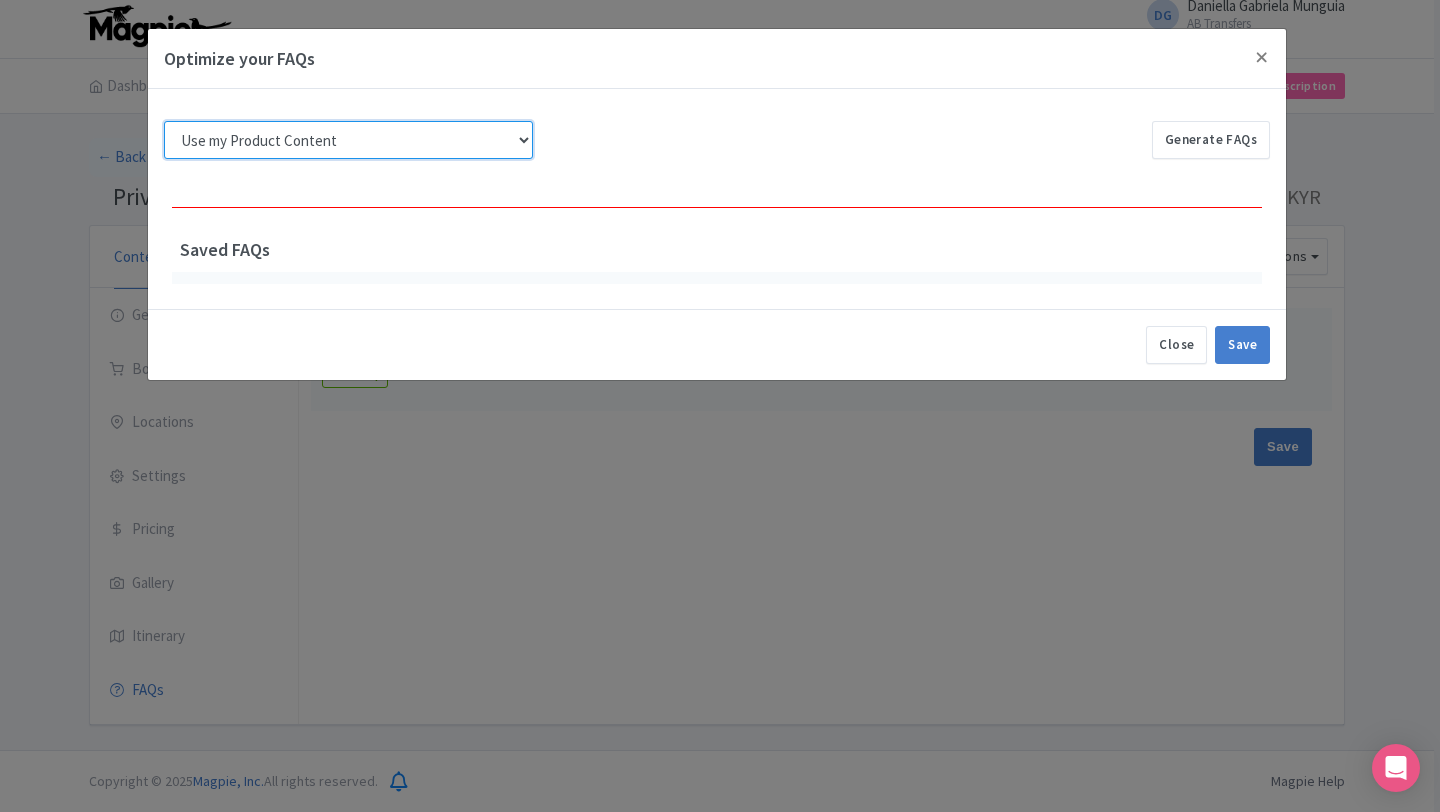 click on "Use my Product Content
Use my Product Reviews" at bounding box center [348, 140] 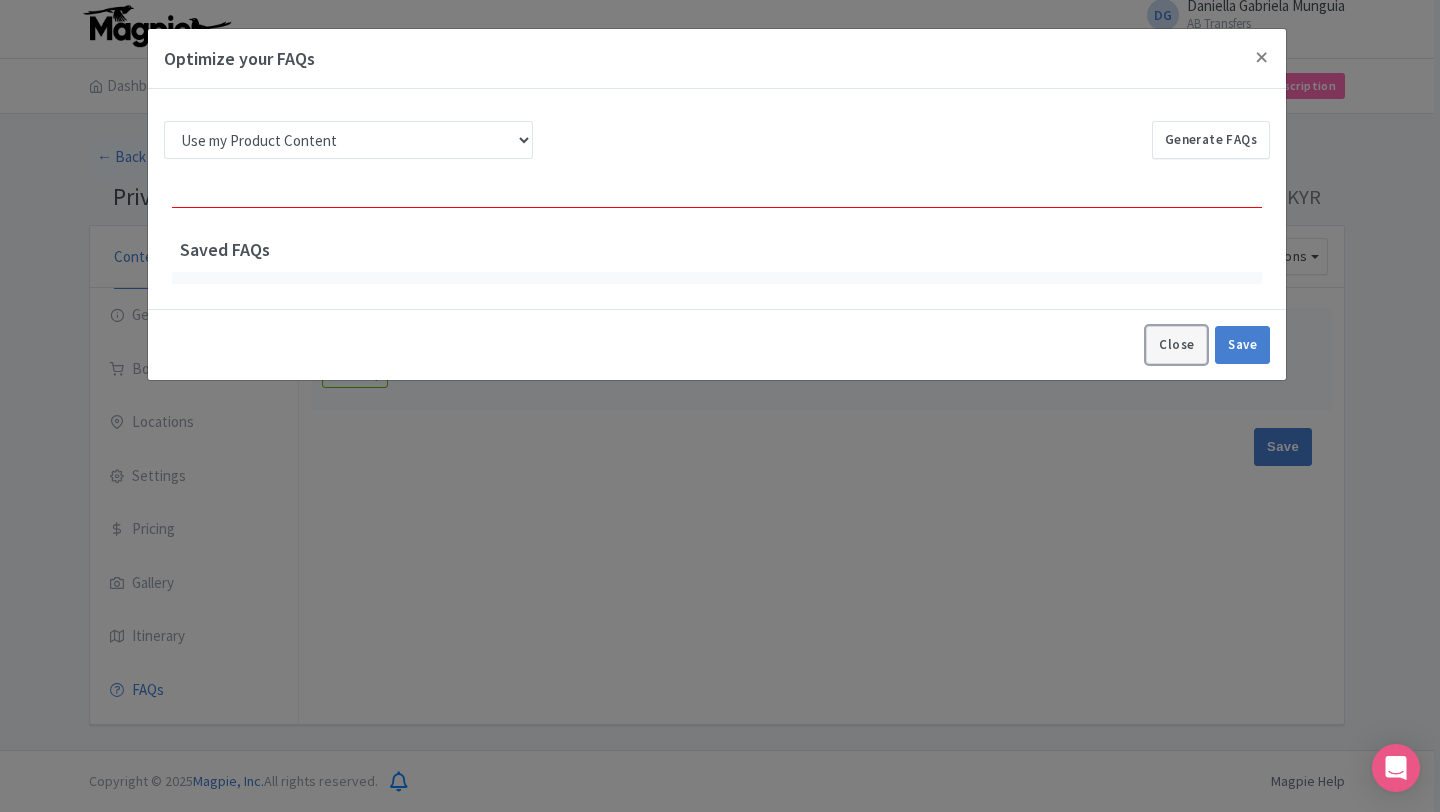 click on "Close" at bounding box center (1176, 345) 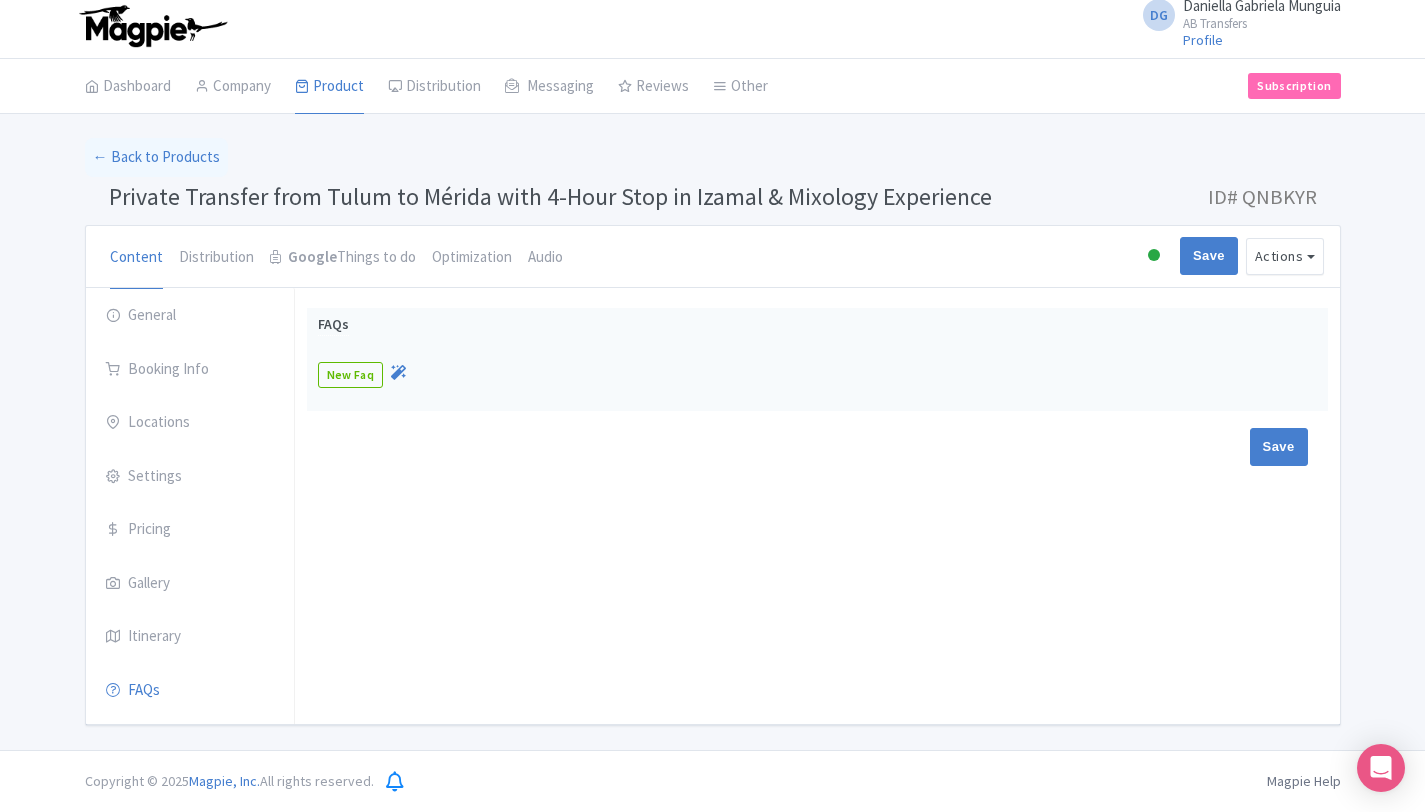 click on "Check the weather forecast – Be prepared for sun or possible rain.
Please provide your hotel or pickup location at the time of booking.
Bring comfortable shoes, a hat, sunscreen, and a refillable water bottle.
Know Before You Go Check the weather forecast – Be prepared for sun or possible rain. Please provide your hotel or pickup location at the time of booking. Bring comfortable shoes, a hat, sunscreen, and a refillable water bottle.
Sunscreen – The Yucatán sun can be intense, especially at the ruins and salt flats.
Stay Hydrated: Bring a reusable water bottle to stay cool and hydrated throughout the day.
Dress Comfortably: Wear light, breathable clothing and comfortable walking shoes. A hat and sunglasses are also recommended.
Cash is Useful: Some local spots may not accept credit cards, so carrying some pesos is a good idea.
Know Before You Book Sunscreen – The Yucatán sun can be intense, especially at the ruins and salt flats.
Additional Info" at bounding box center [817, 506] 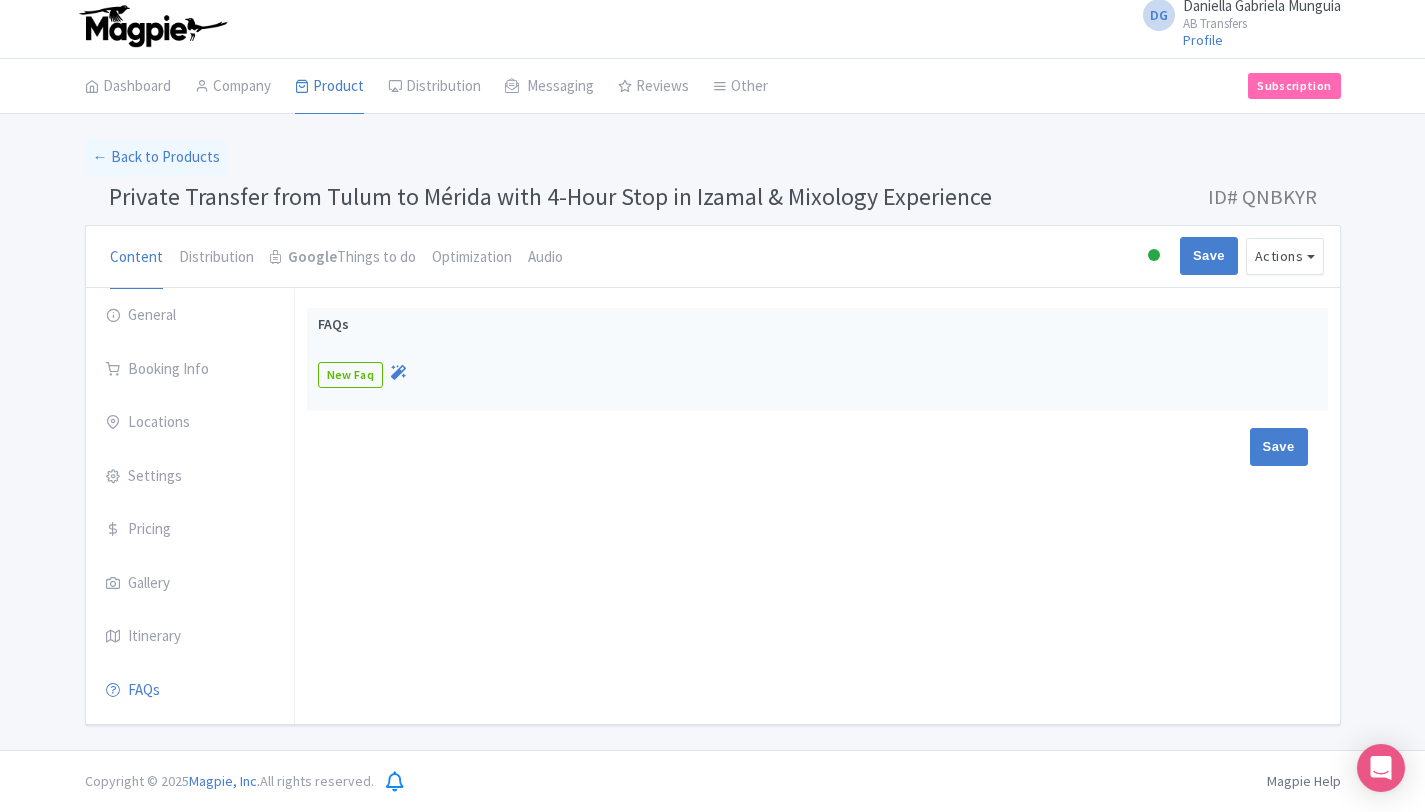 scroll, scrollTop: 0, scrollLeft: 0, axis: both 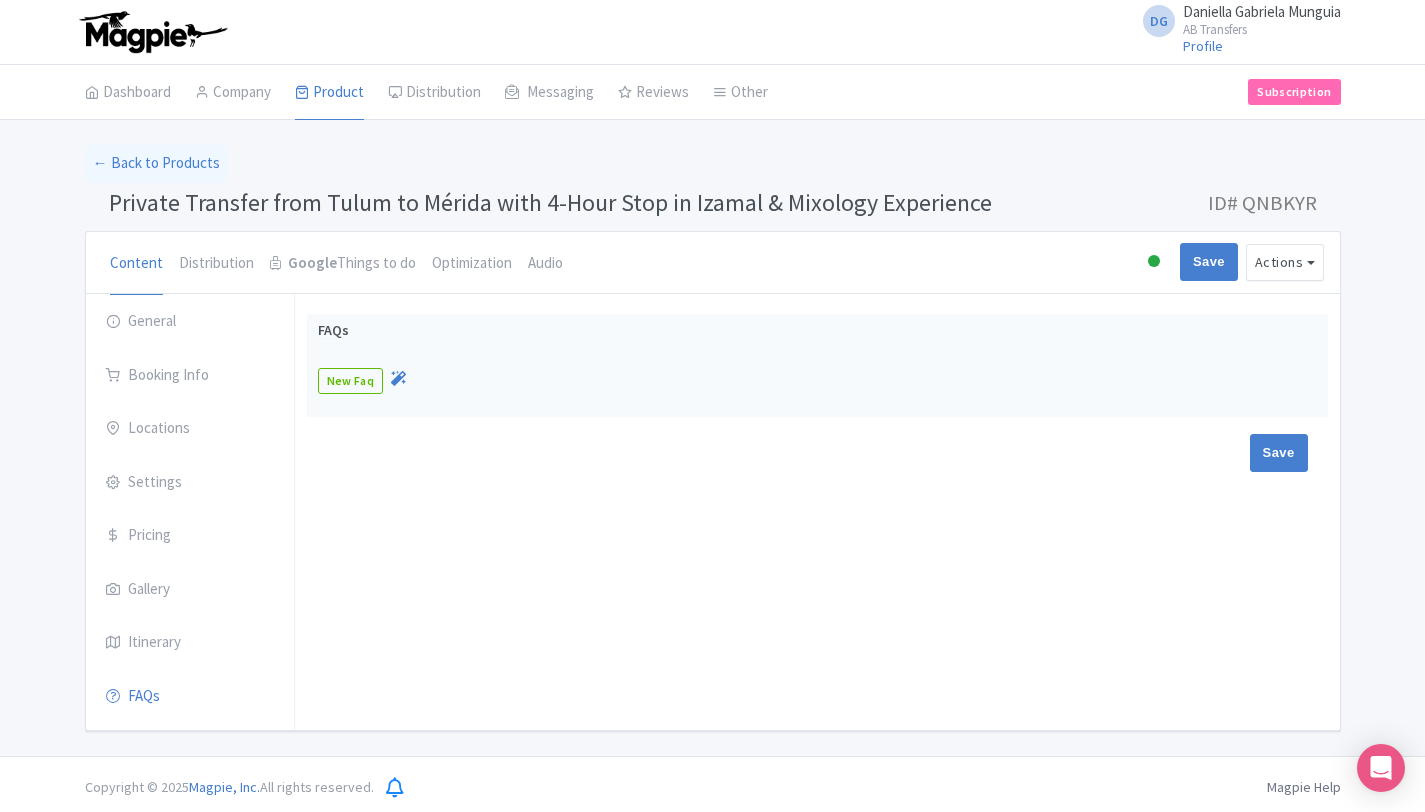 click on "Check the weather forecast – Be prepared for sun or possible rain.
Please provide your hotel or pickup location at the time of booking.
Bring comfortable shoes, a hat, sunscreen, and a refillable water bottle.
Know Before You Go Check the weather forecast – Be prepared for sun or possible rain. Please provide your hotel or pickup location at the time of booking. Bring comfortable shoes, a hat, sunscreen, and a refillable water bottle.
Sunscreen – The Yucatán sun can be intense, especially at the ruins and salt flats.
Stay Hydrated: Bring a reusable water bottle to stay cool and hydrated throughout the day.
Dress Comfortably: Wear light, breathable clothing and comfortable walking shoes. A hat and sunglasses are also recommended.
Cash is Useful: Some local spots may not accept credit cards, so carrying some pesos is a good idea.
Know Before You Book Sunscreen – The Yucatán sun can be intense, especially at the ruins and salt flats.
Additional Info" at bounding box center (817, 512) 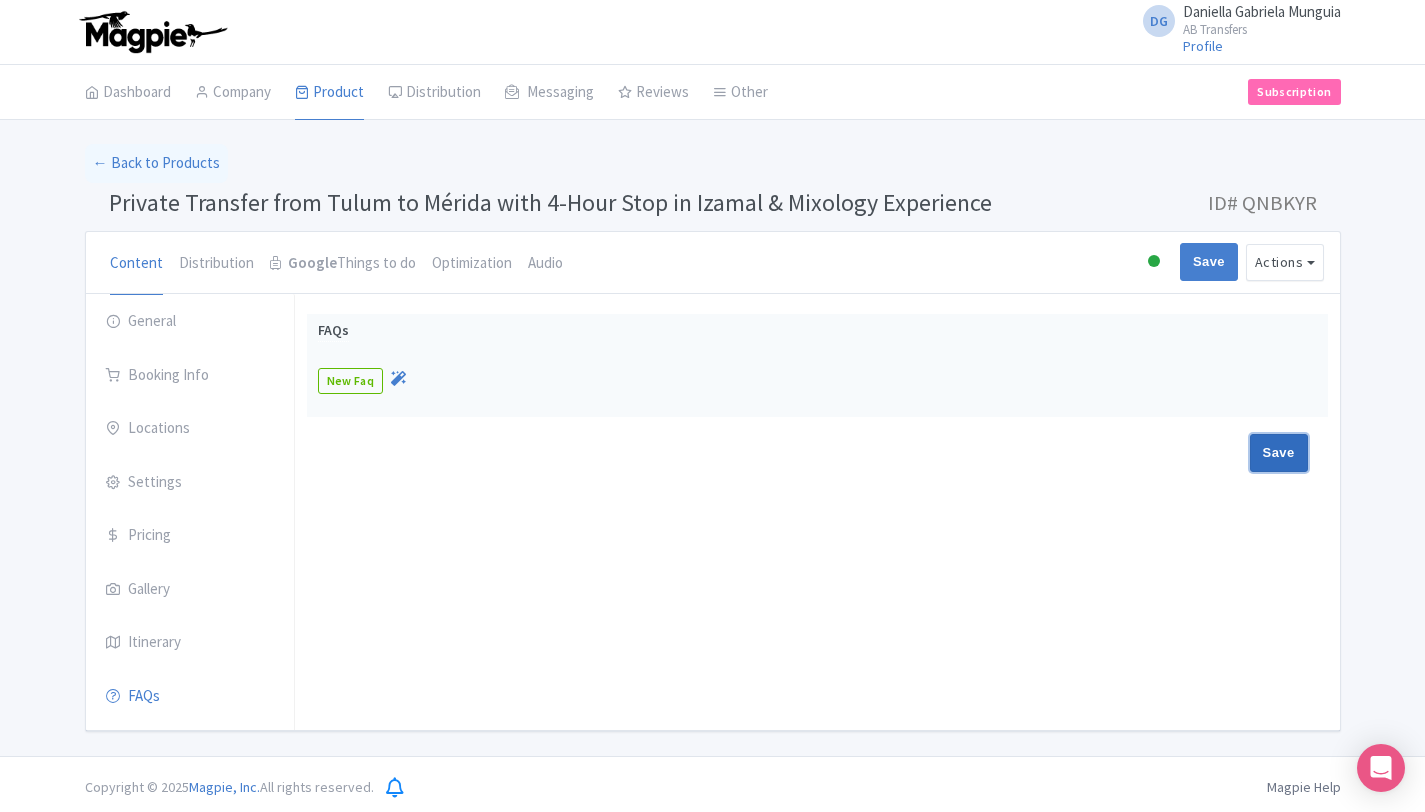 click on "Save" at bounding box center (1279, 453) 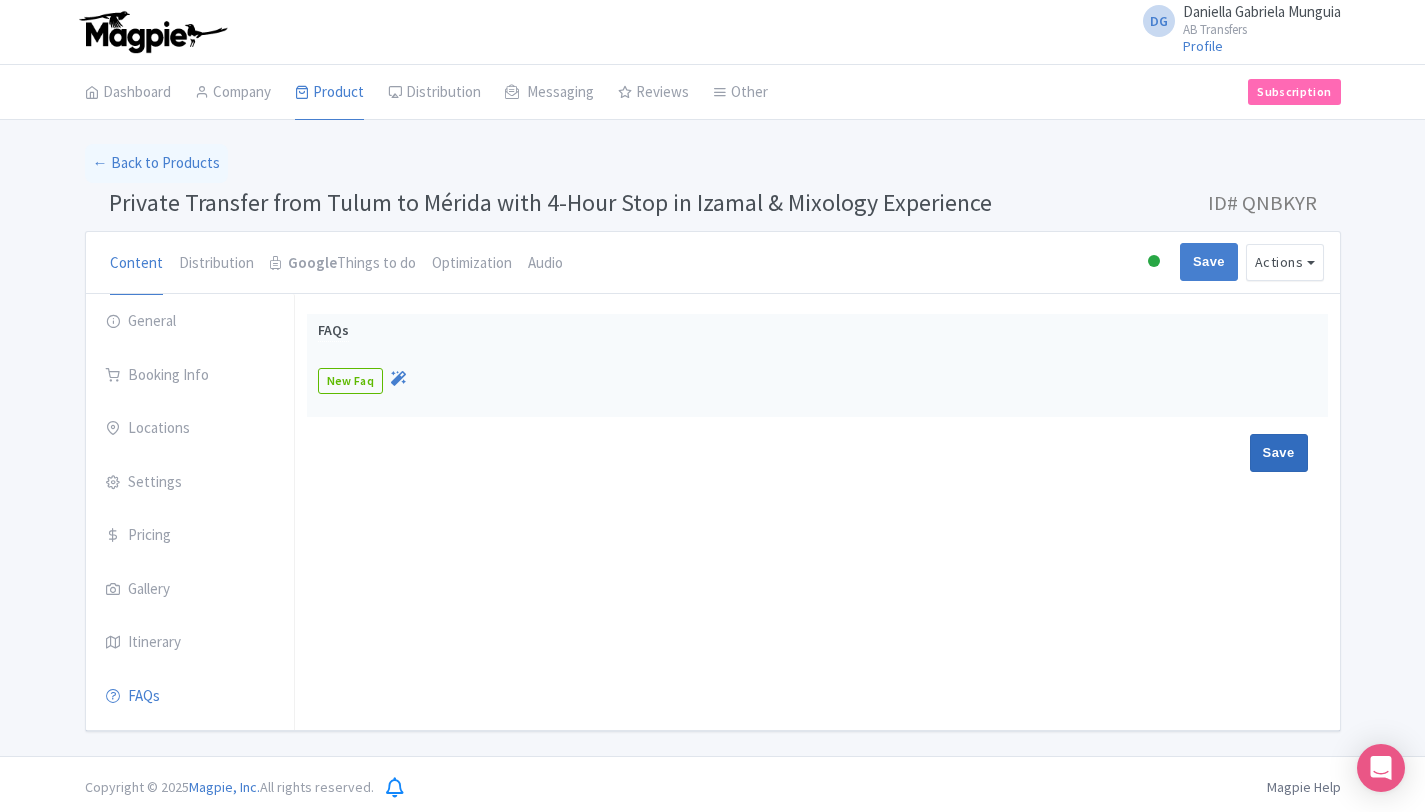 type on "Saving..." 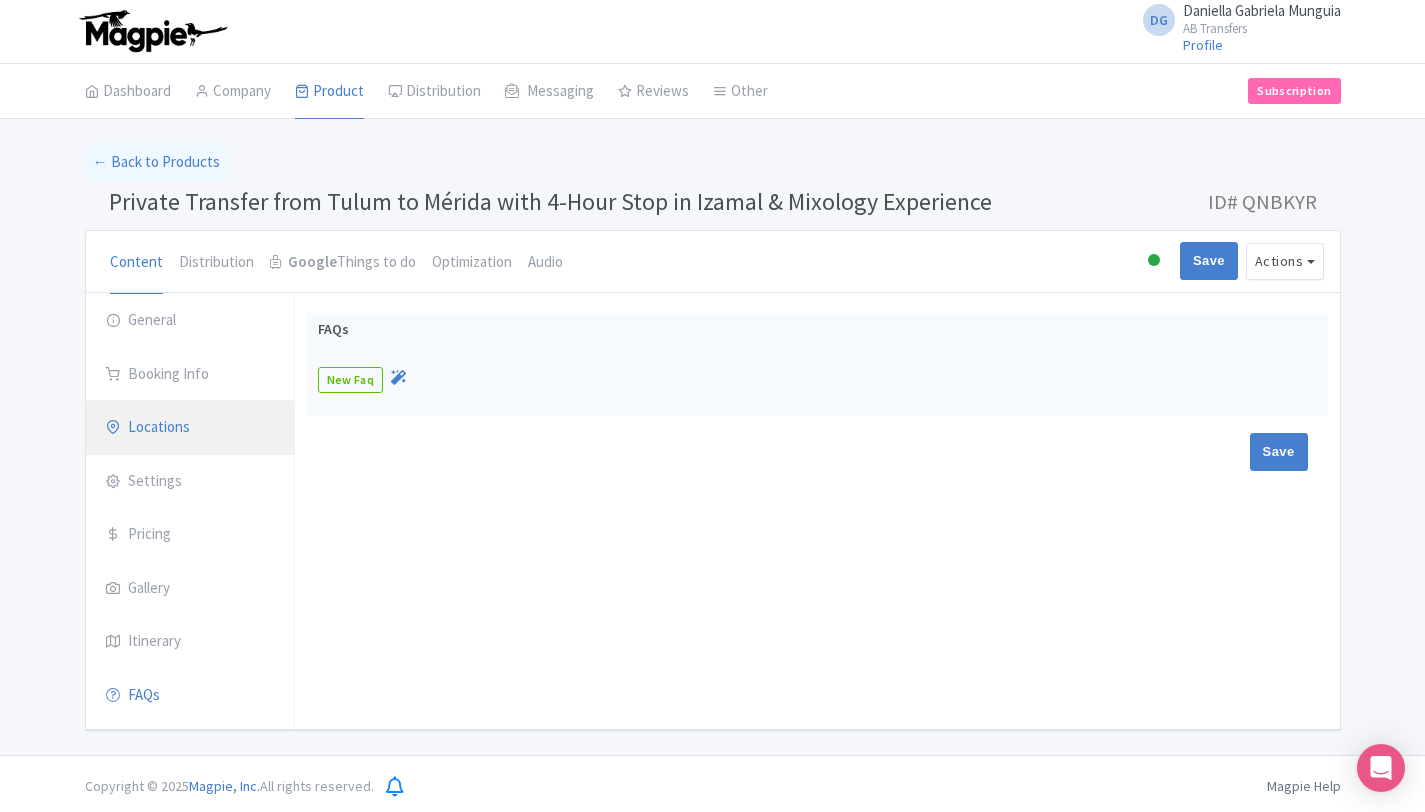 scroll, scrollTop: 0, scrollLeft: 0, axis: both 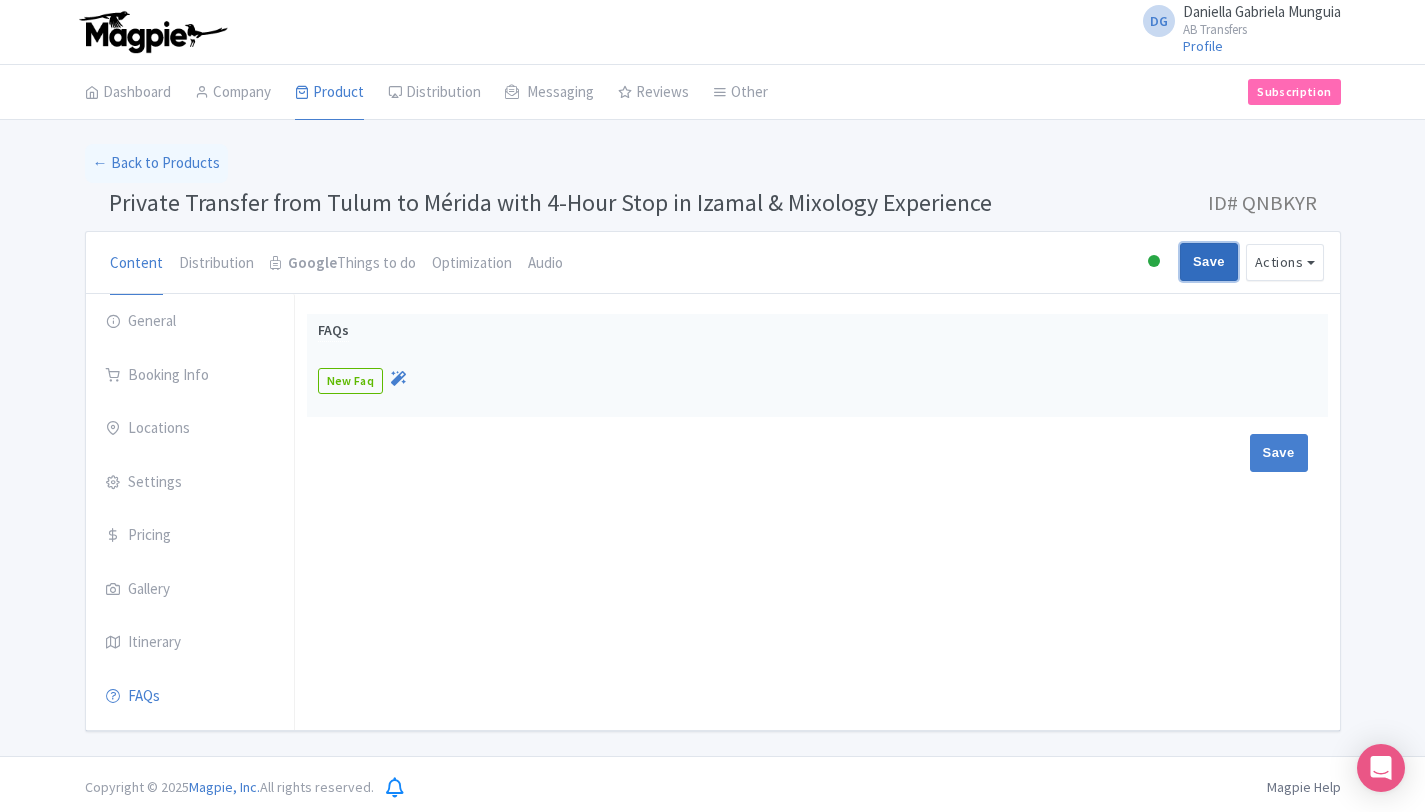 click on "Save" at bounding box center [1209, 262] 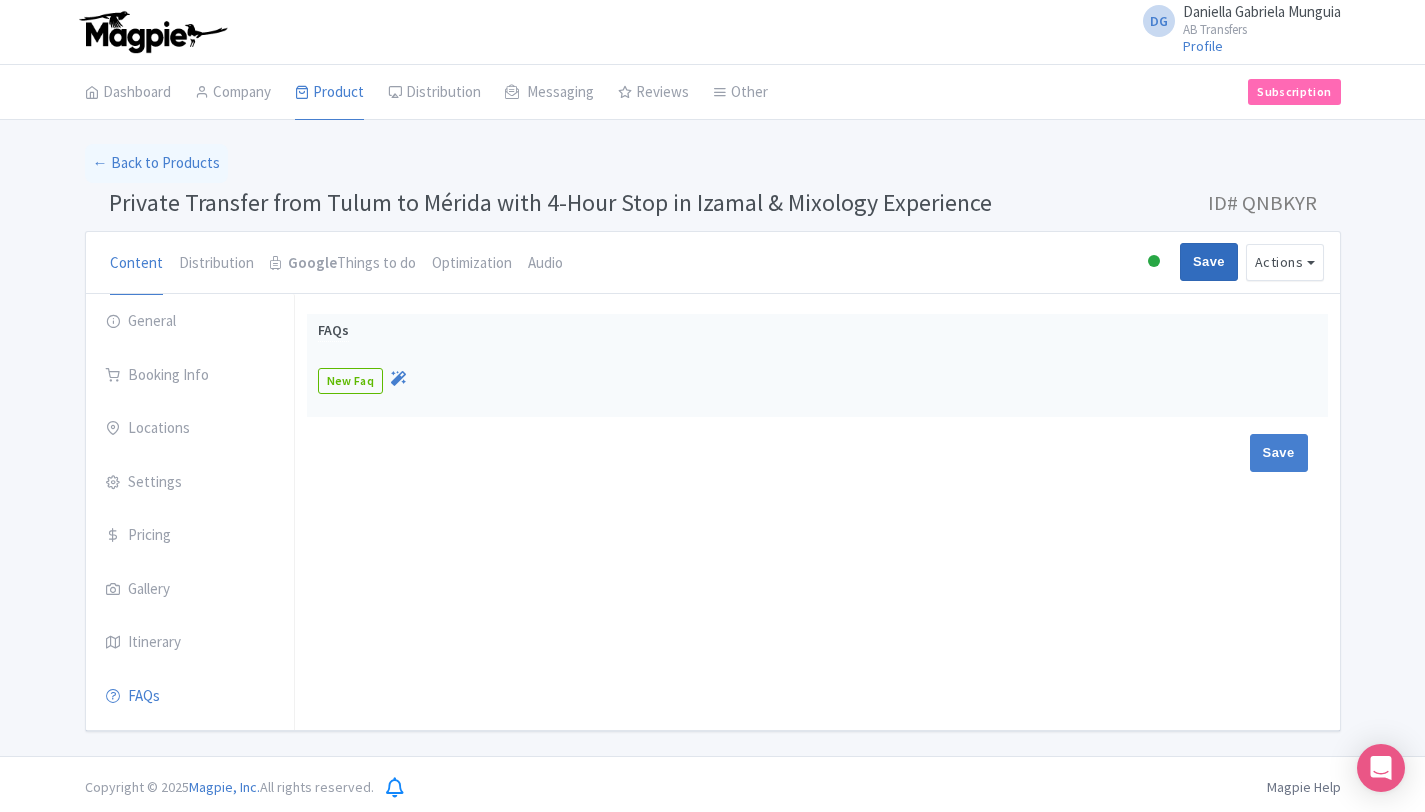 type on "Saving..." 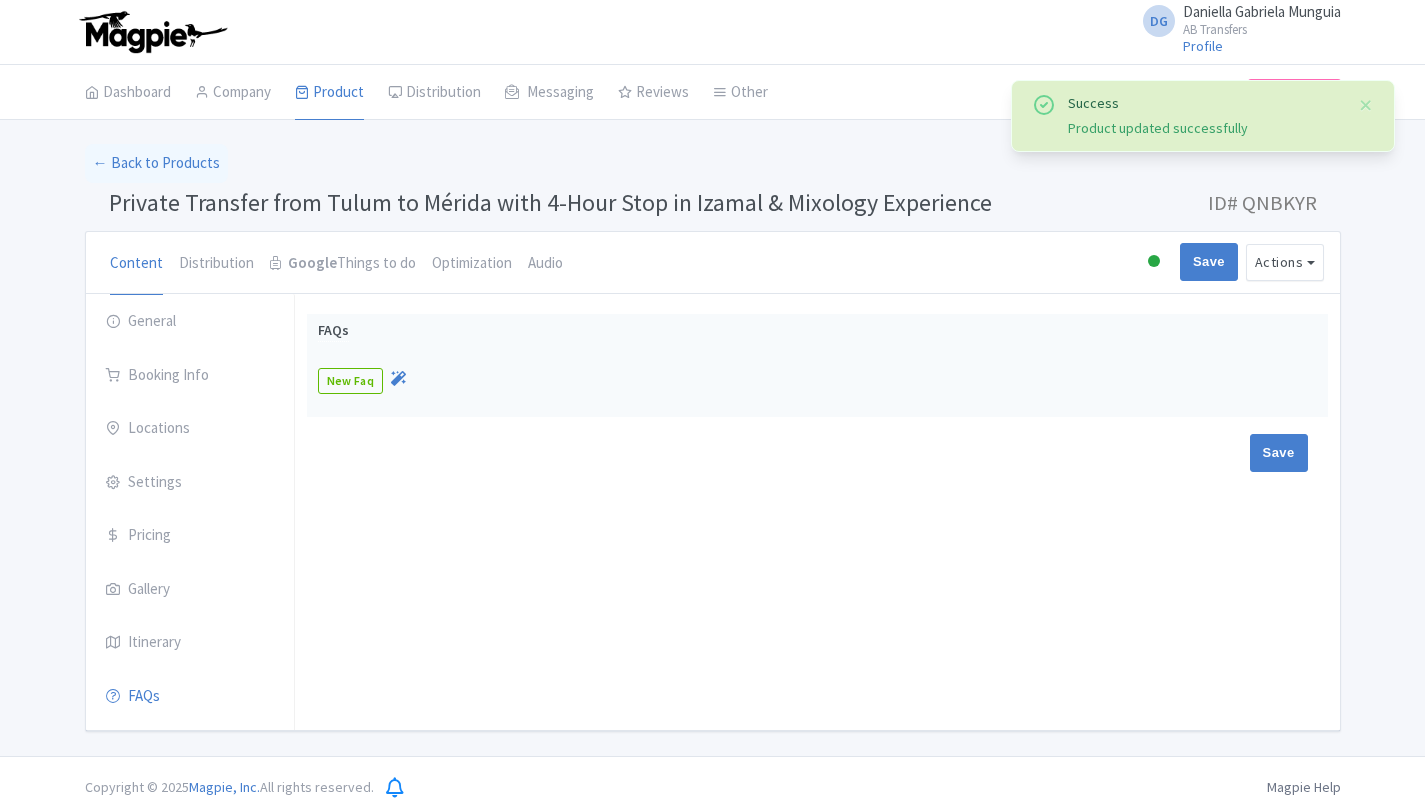 scroll, scrollTop: 6, scrollLeft: 0, axis: vertical 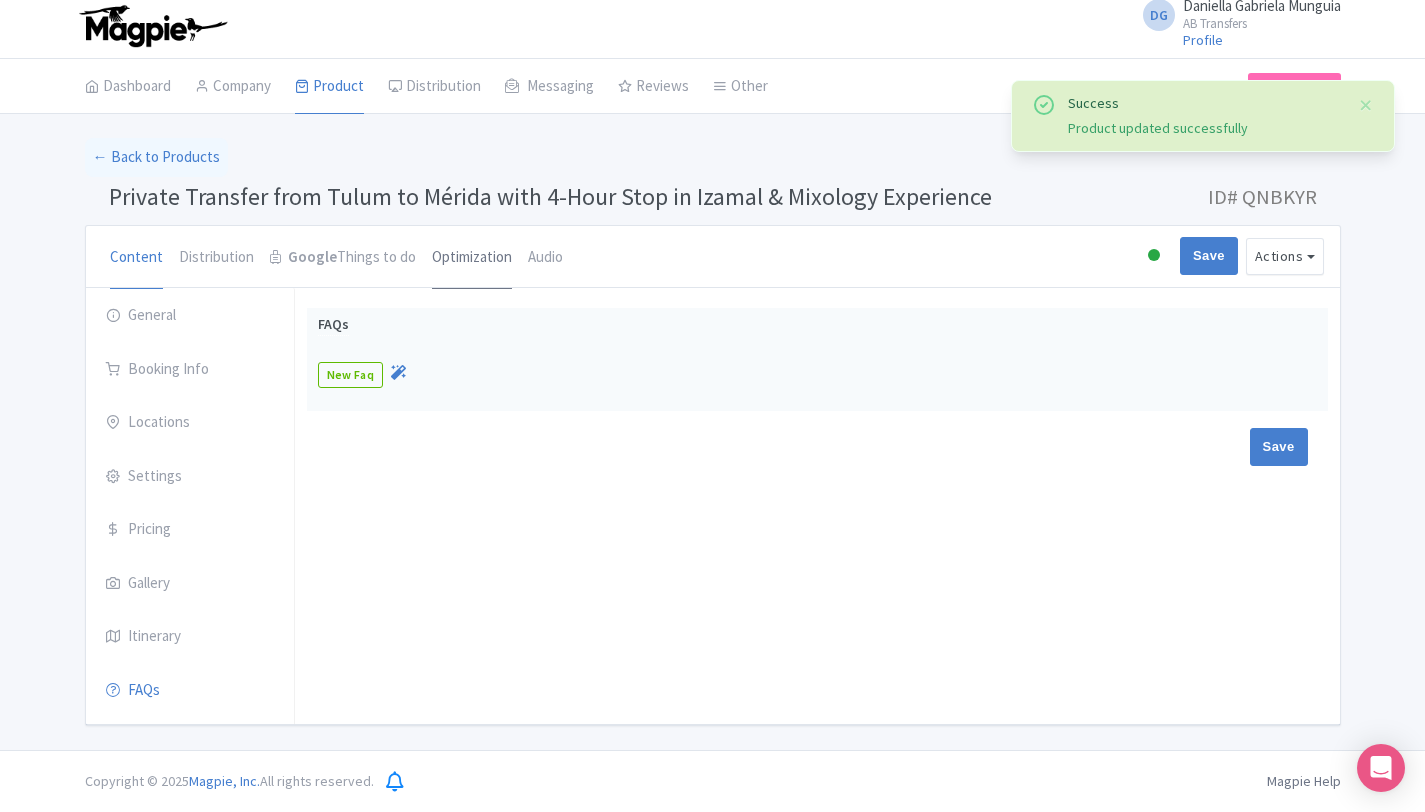 click on "Optimization" at bounding box center (472, 258) 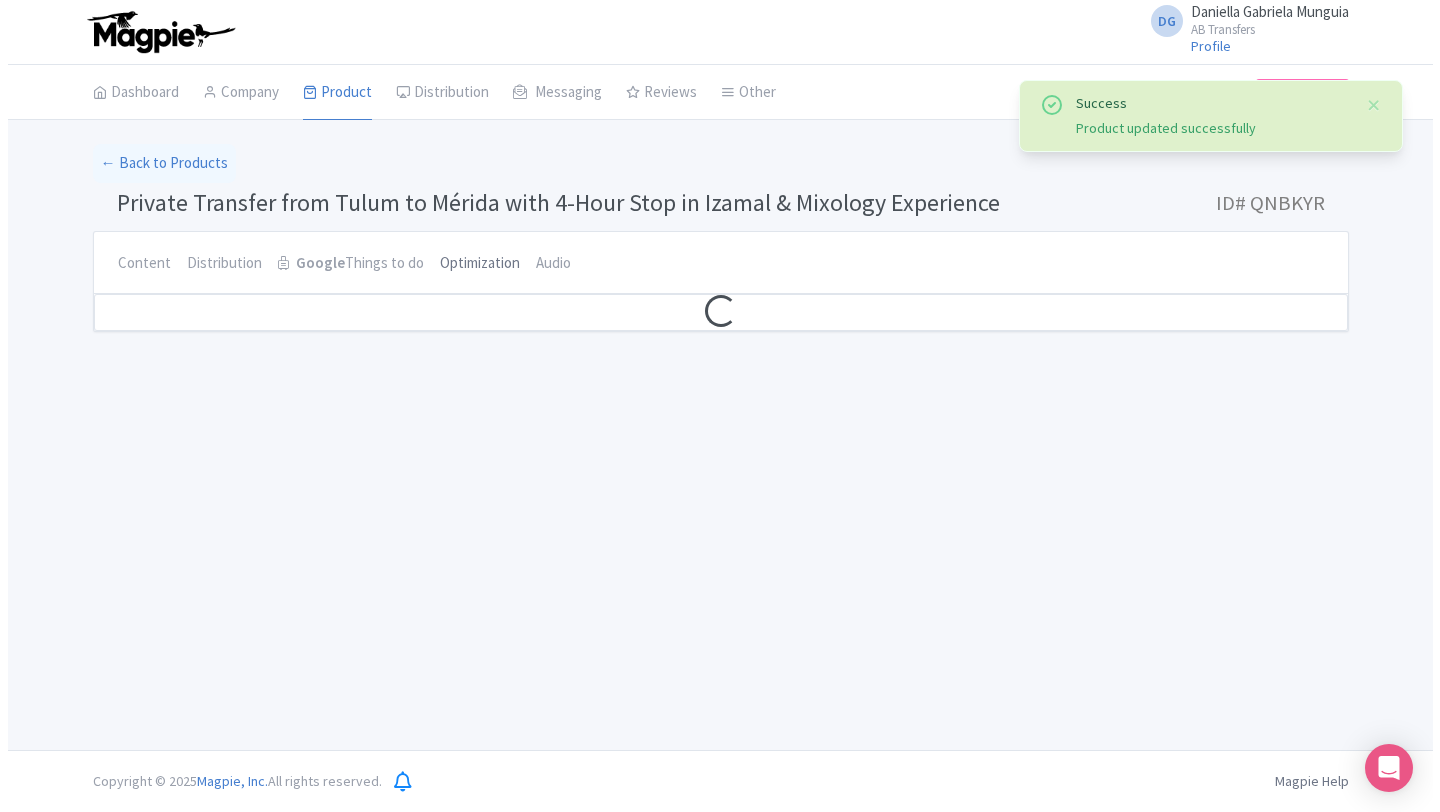 scroll, scrollTop: 0, scrollLeft: 0, axis: both 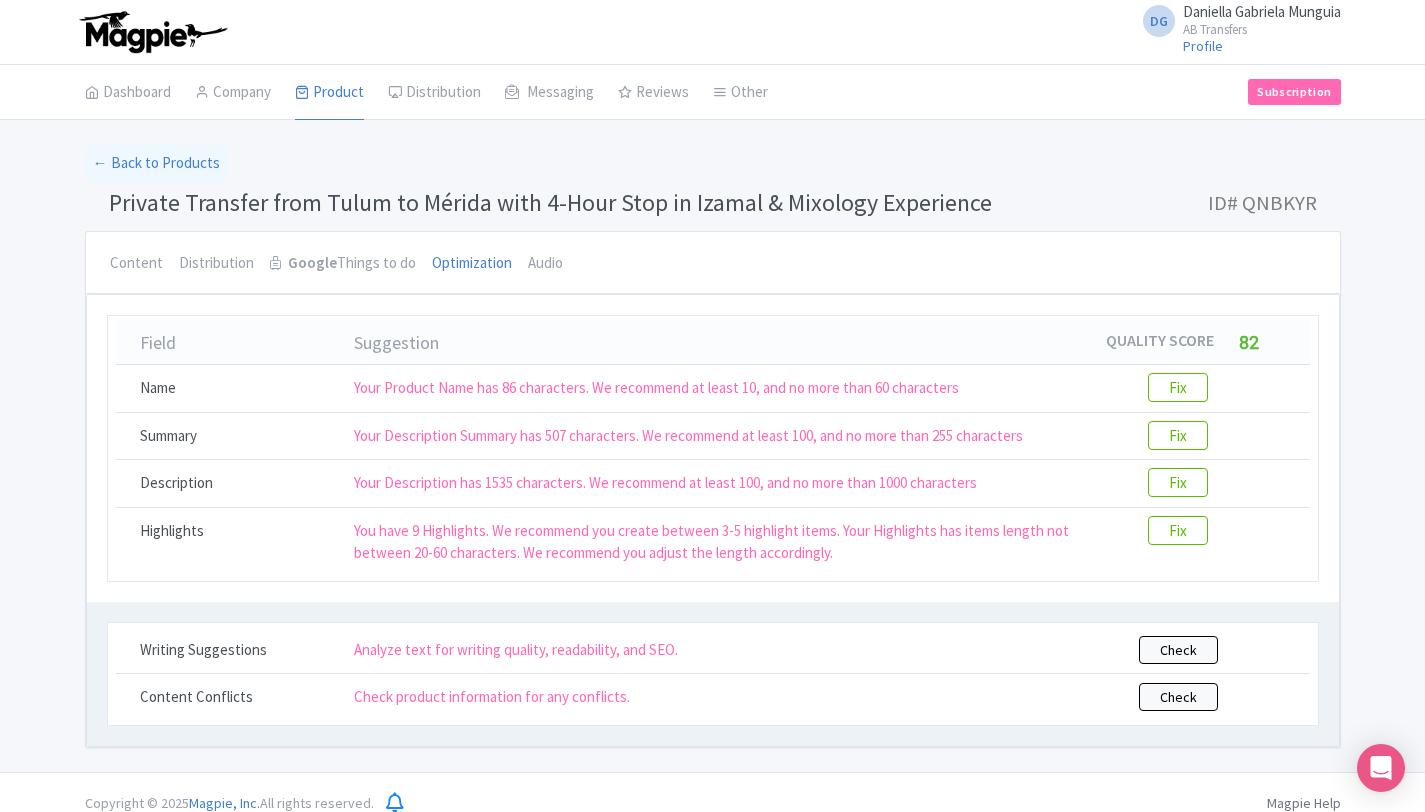 click on "Success
Product updated successfully
← Back to Products
Private Transfer from [CITY] to [CITY] with 4-Hour Stop in [CITY] & Mixology Experience
ID# QNBKYR
Content
Distribution
Google  Things to do
Optimization
Audio
Active
Inactive
Building
Archived
Save
Actions
View on Magpie
Customer View
Industry Partner View
Download
Excel
Word
All Images ZIP
Share Products
Delete Product
Create new version
Confirm Copy Operation
Yes, Copy
Cancel
You are currently editing a version of this product: Primary Product
General
Booking Info
Locations
Settings
Pricing
Gallery
Itinerary
FAQs
Know Before You Go" at bounding box center [712, 446] 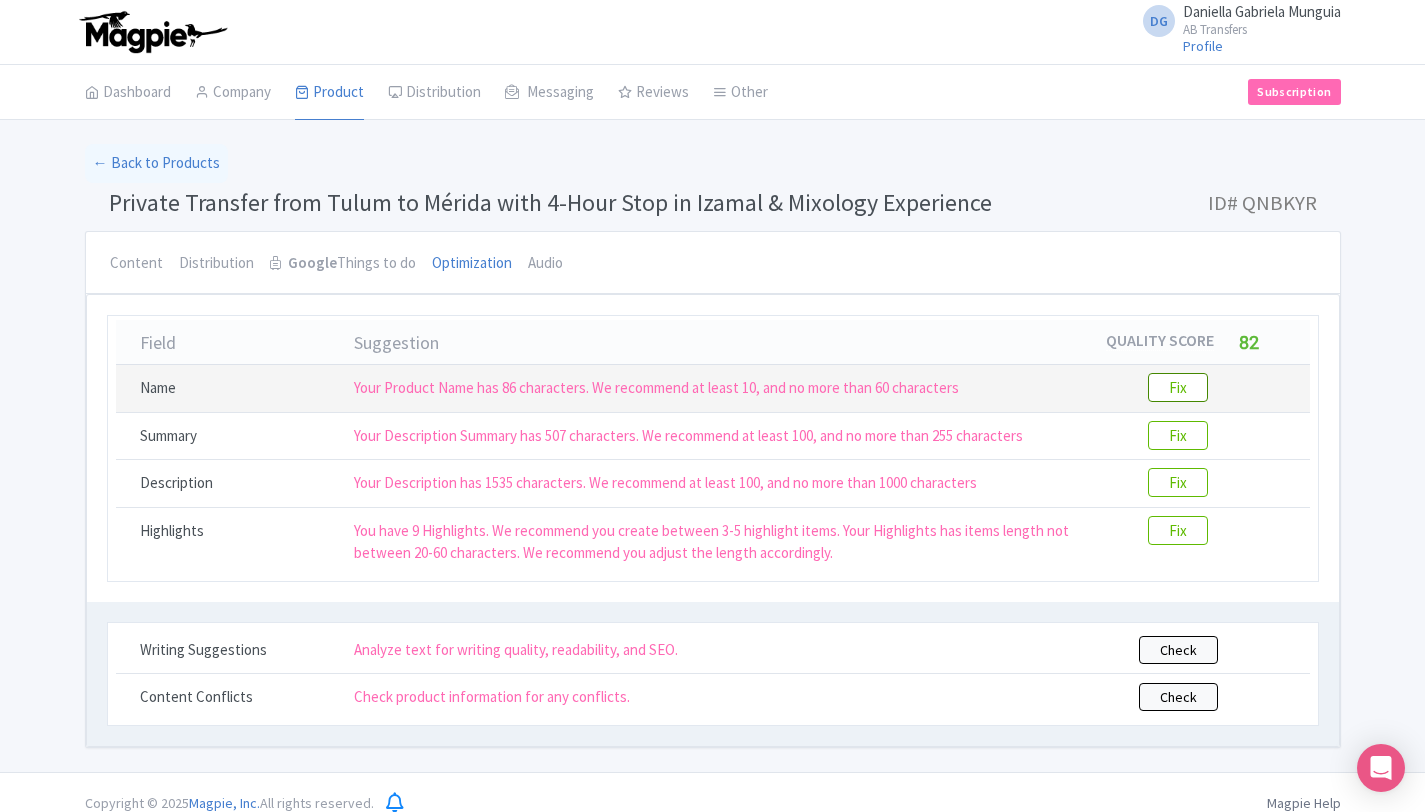 click on "Fix" at bounding box center [1178, 387] 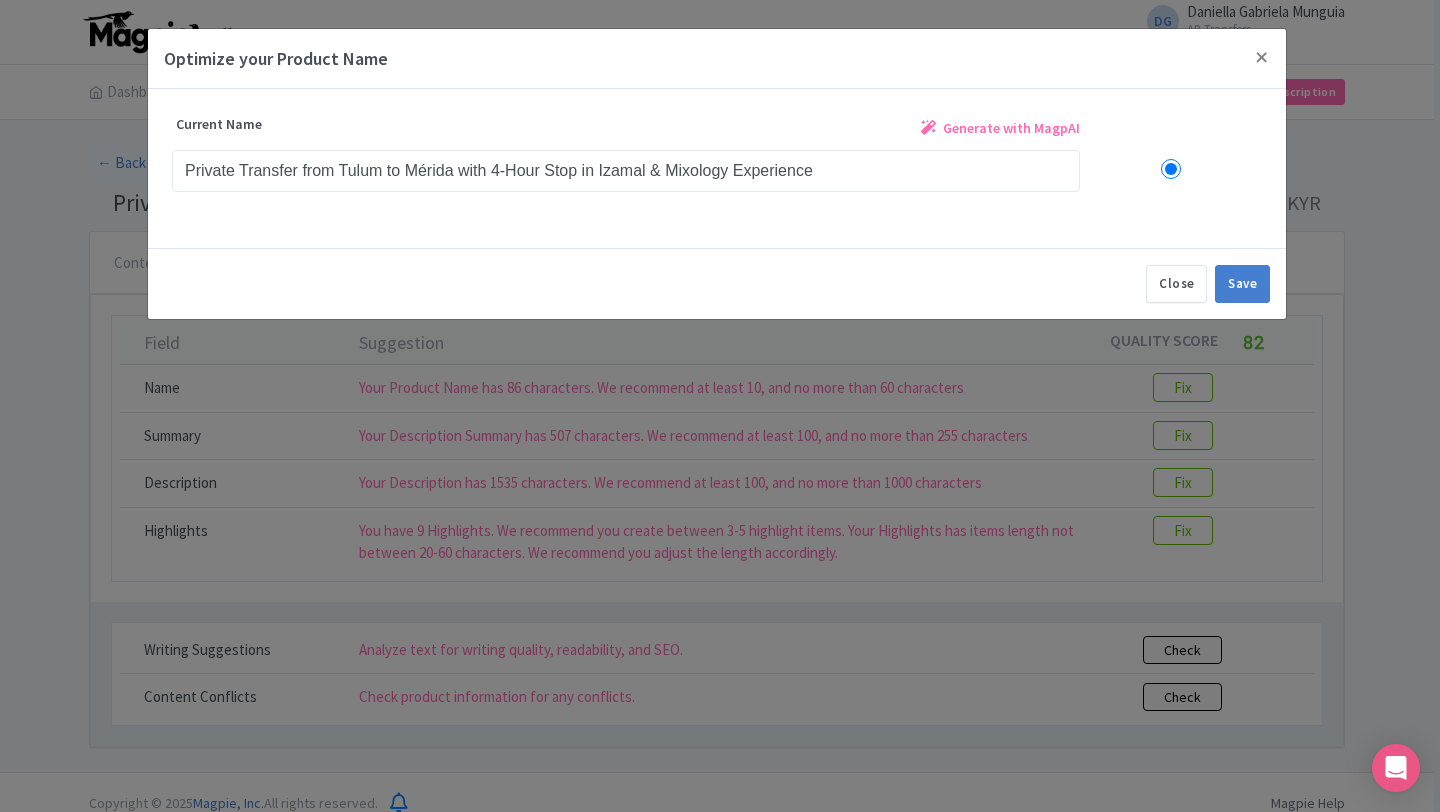 click on "Generate with MagpAI" at bounding box center [1011, 128] 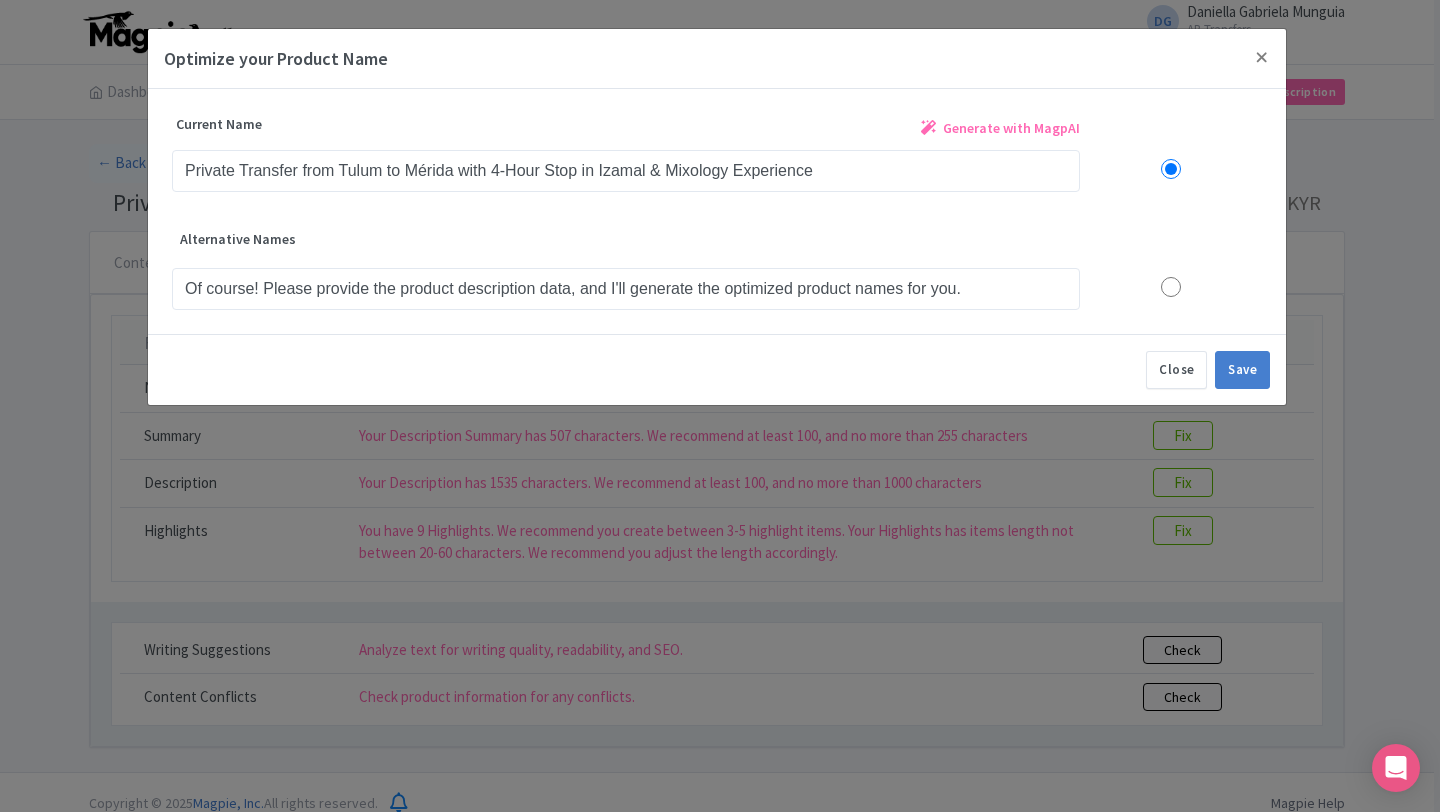 click on "Generate with MagpAI" at bounding box center (1011, 128) 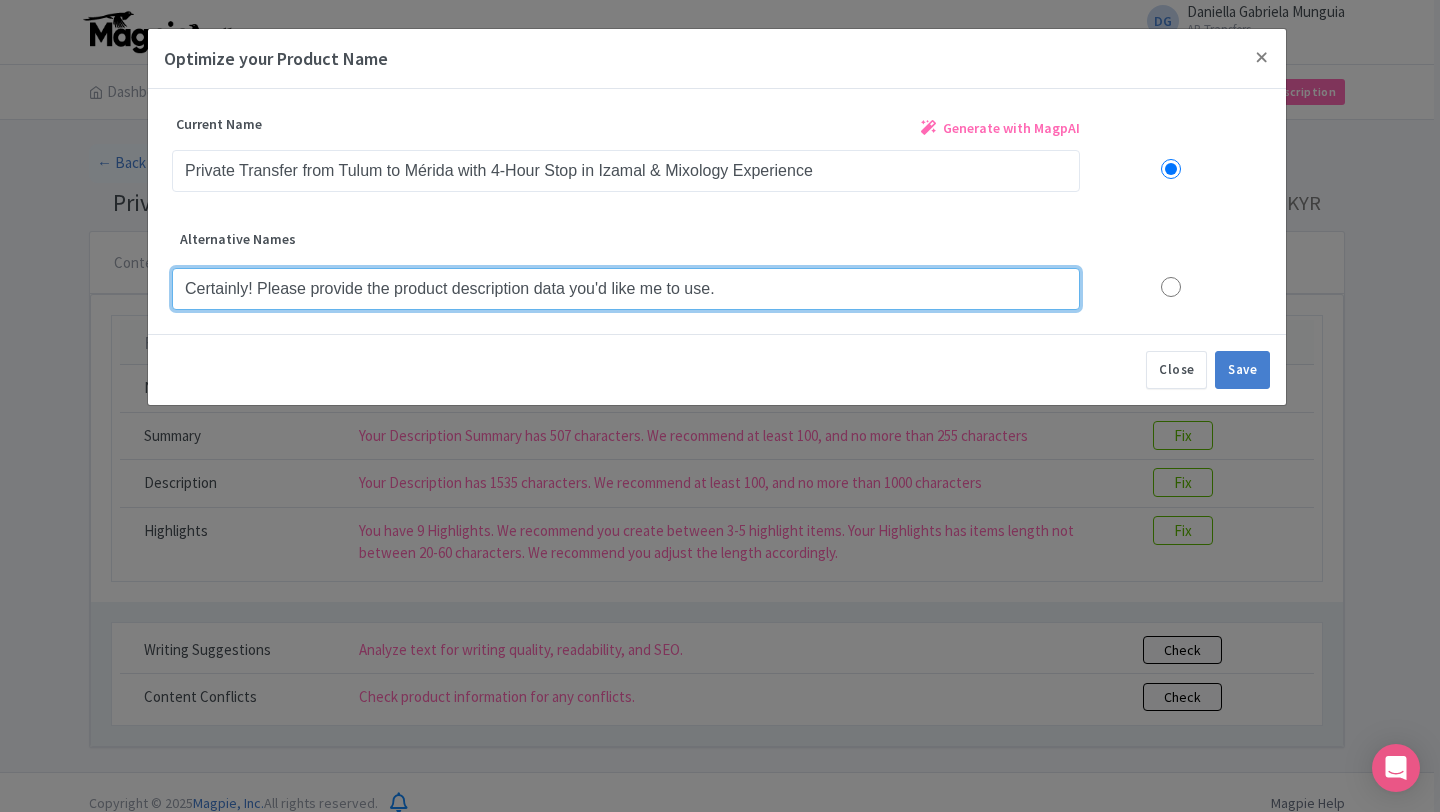 click on "Certainly! Please provide the product description data you'd like me to use." at bounding box center [626, 289] 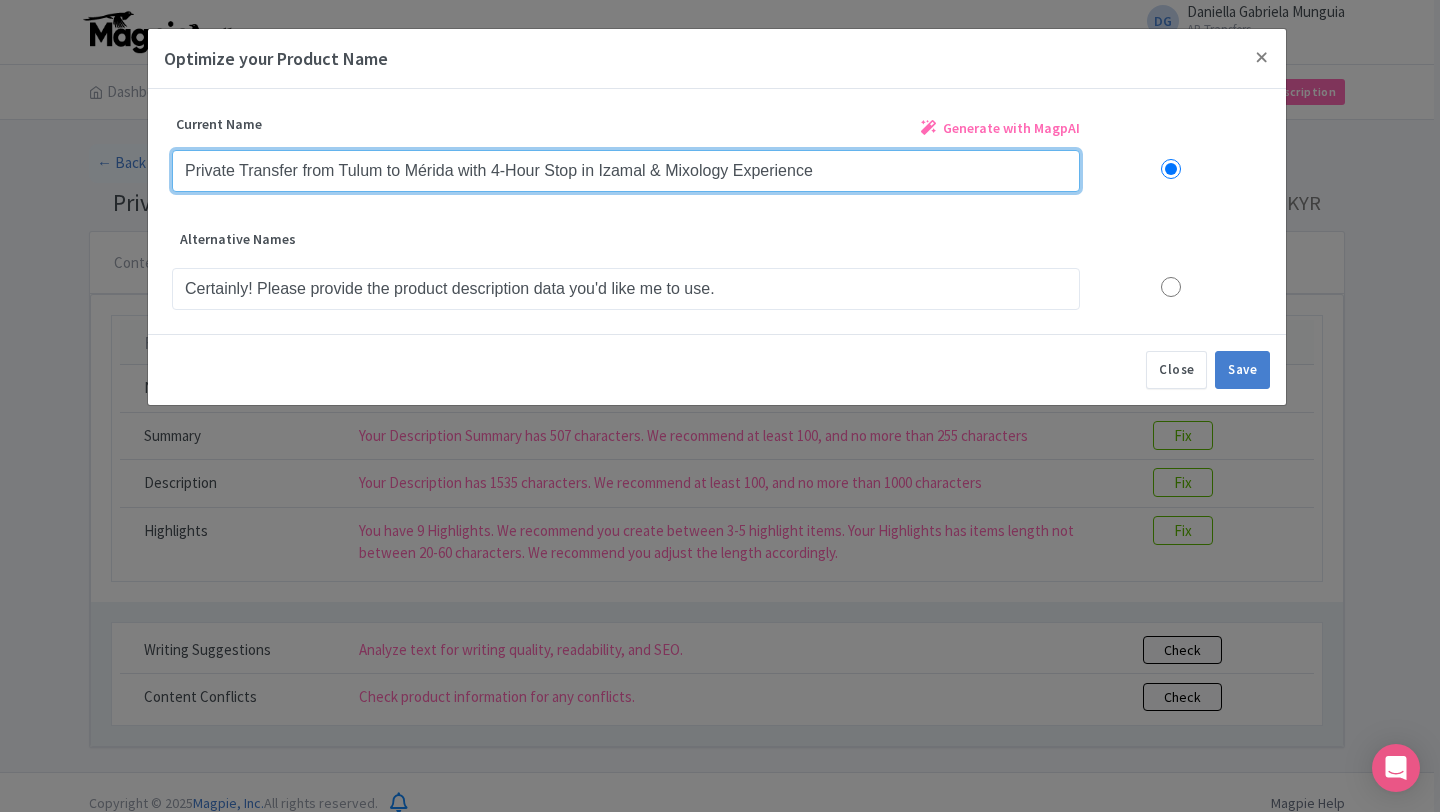 drag, startPoint x: 336, startPoint y: 173, endPoint x: 186, endPoint y: 168, distance: 150.08331 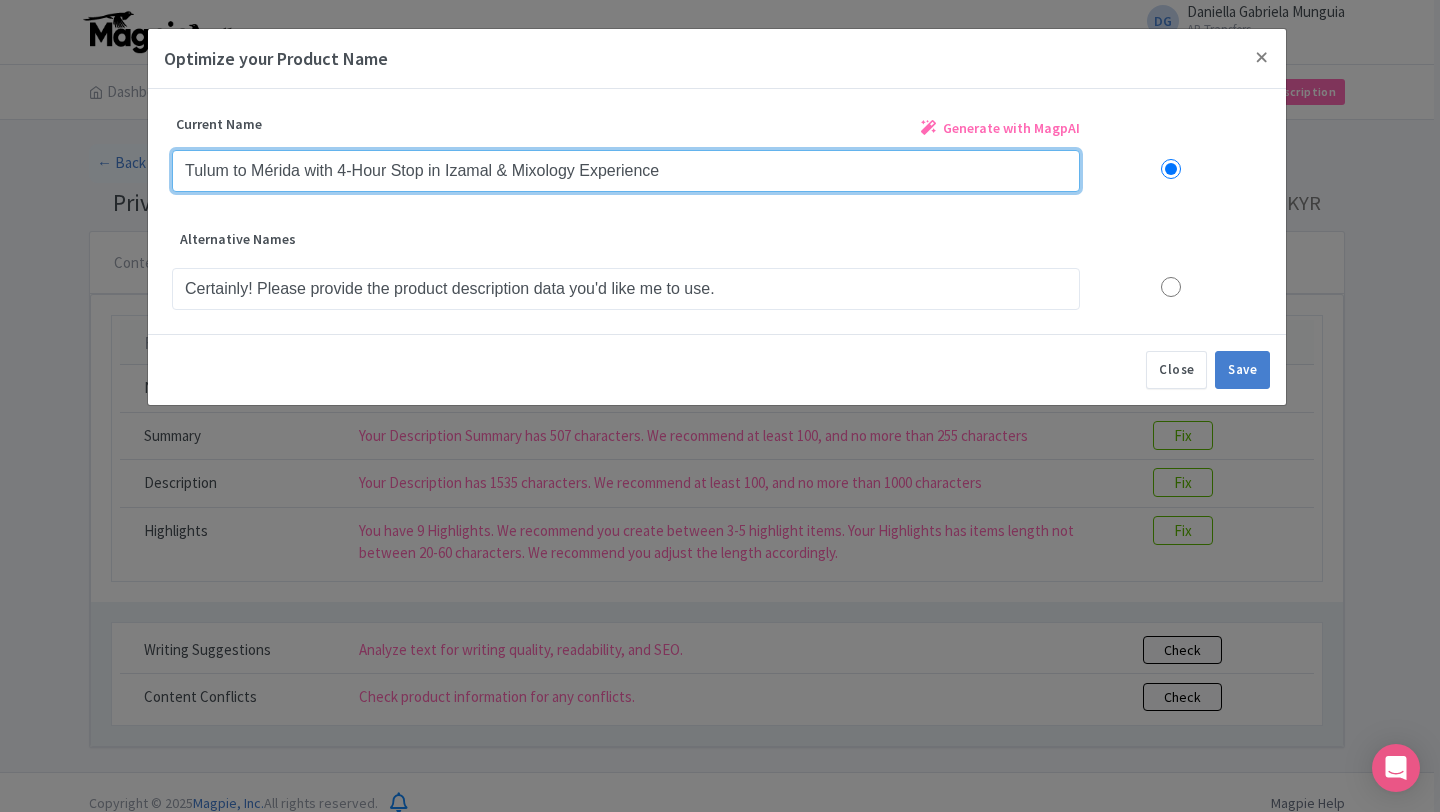 click on "Tulum to Mérida with 4-Hour Stop in Izamal & Mixology Experience" at bounding box center (626, 171) 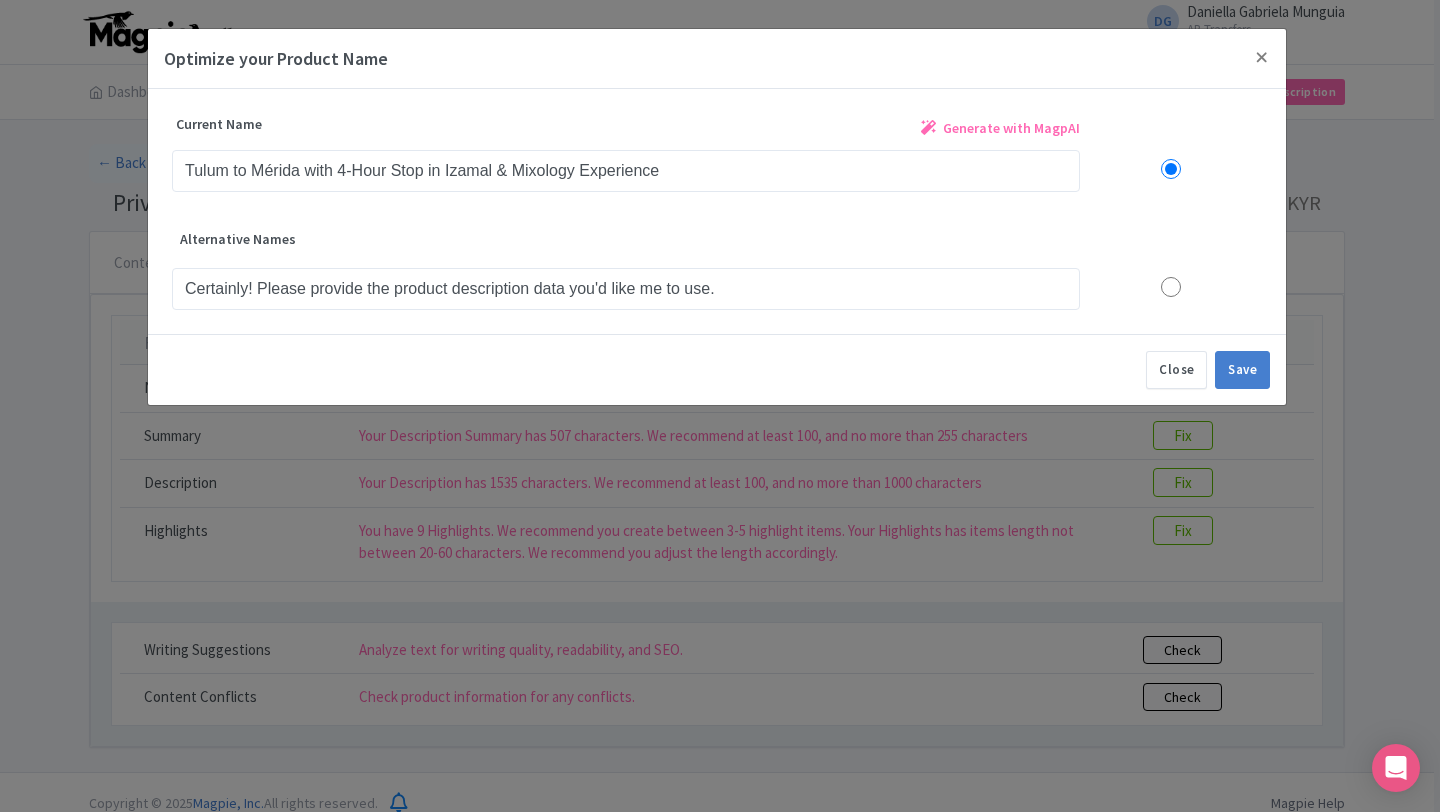 click on "Generate with MagpAI" at bounding box center [1011, 128] 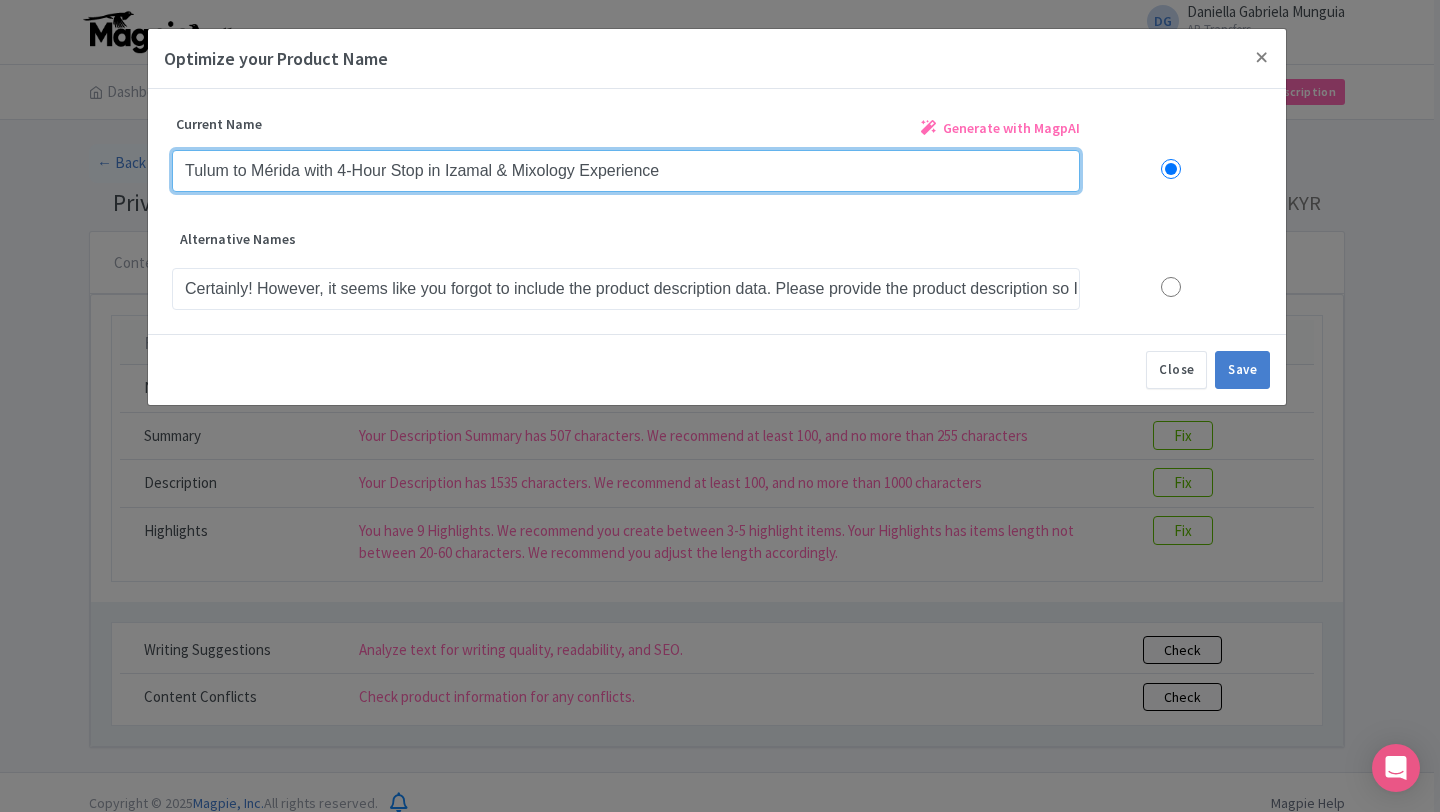 drag, startPoint x: 678, startPoint y: 181, endPoint x: 178, endPoint y: 168, distance: 500.16898 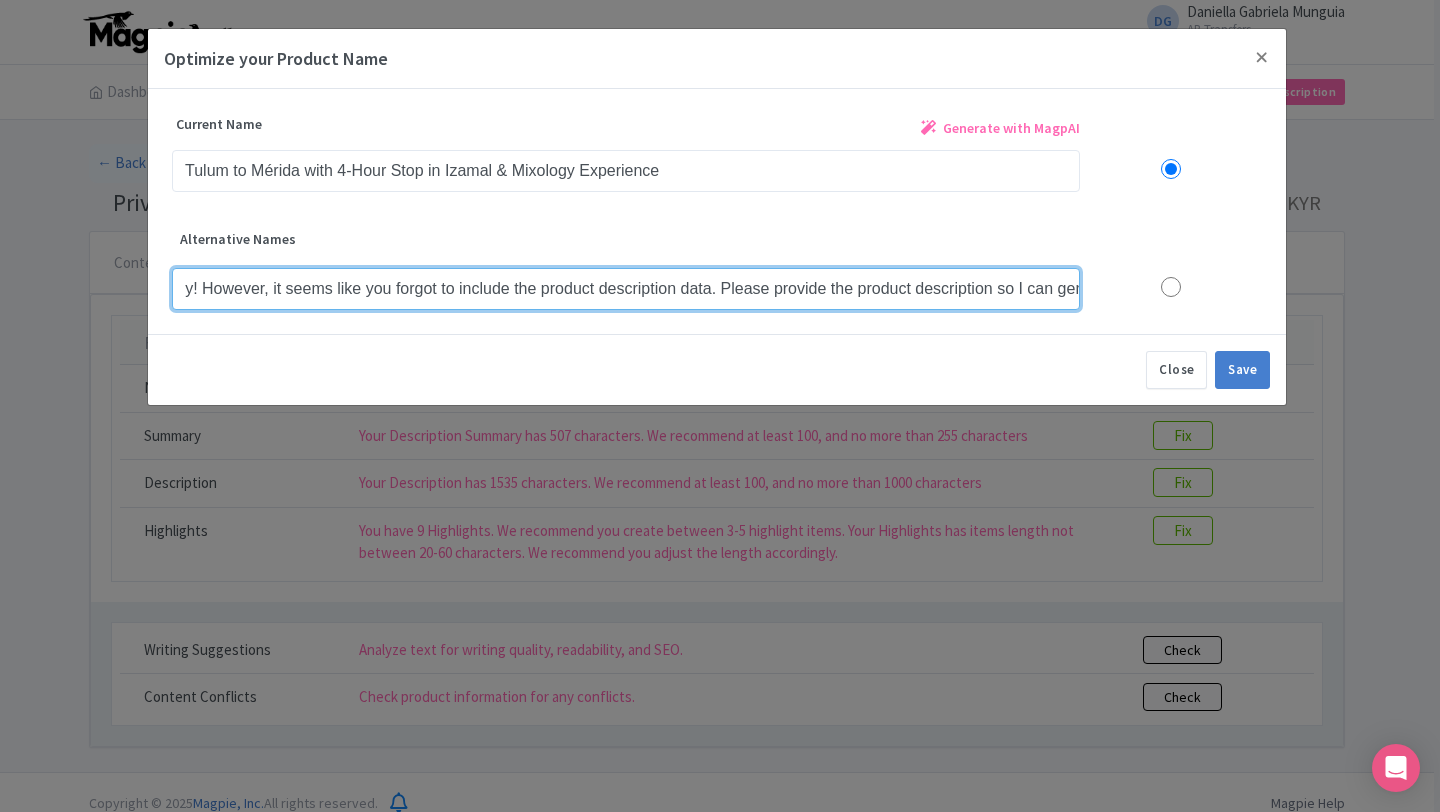 scroll, scrollTop: 0, scrollLeft: 337, axis: horizontal 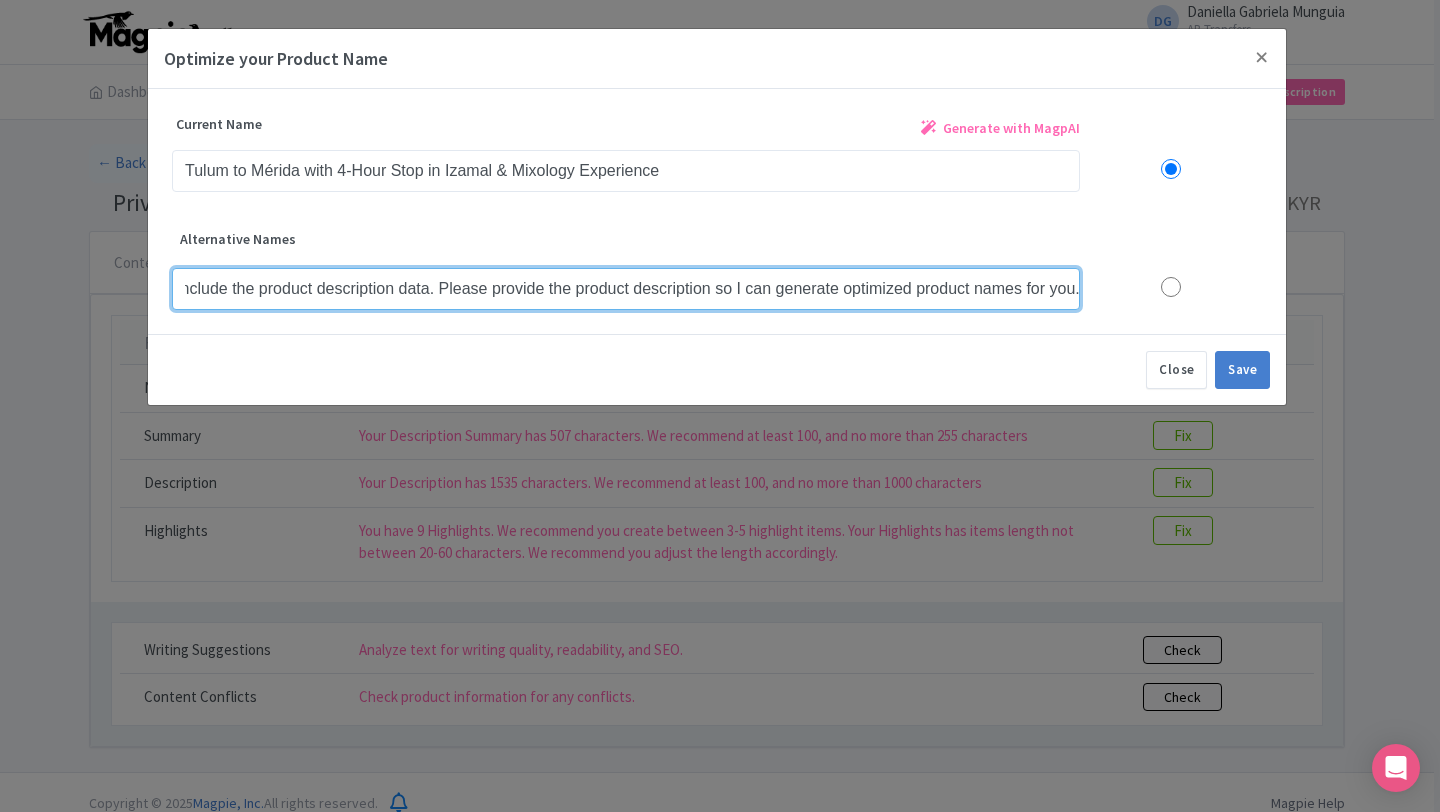 drag, startPoint x: 190, startPoint y: 292, endPoint x: 1100, endPoint y: 295, distance: 910.00494 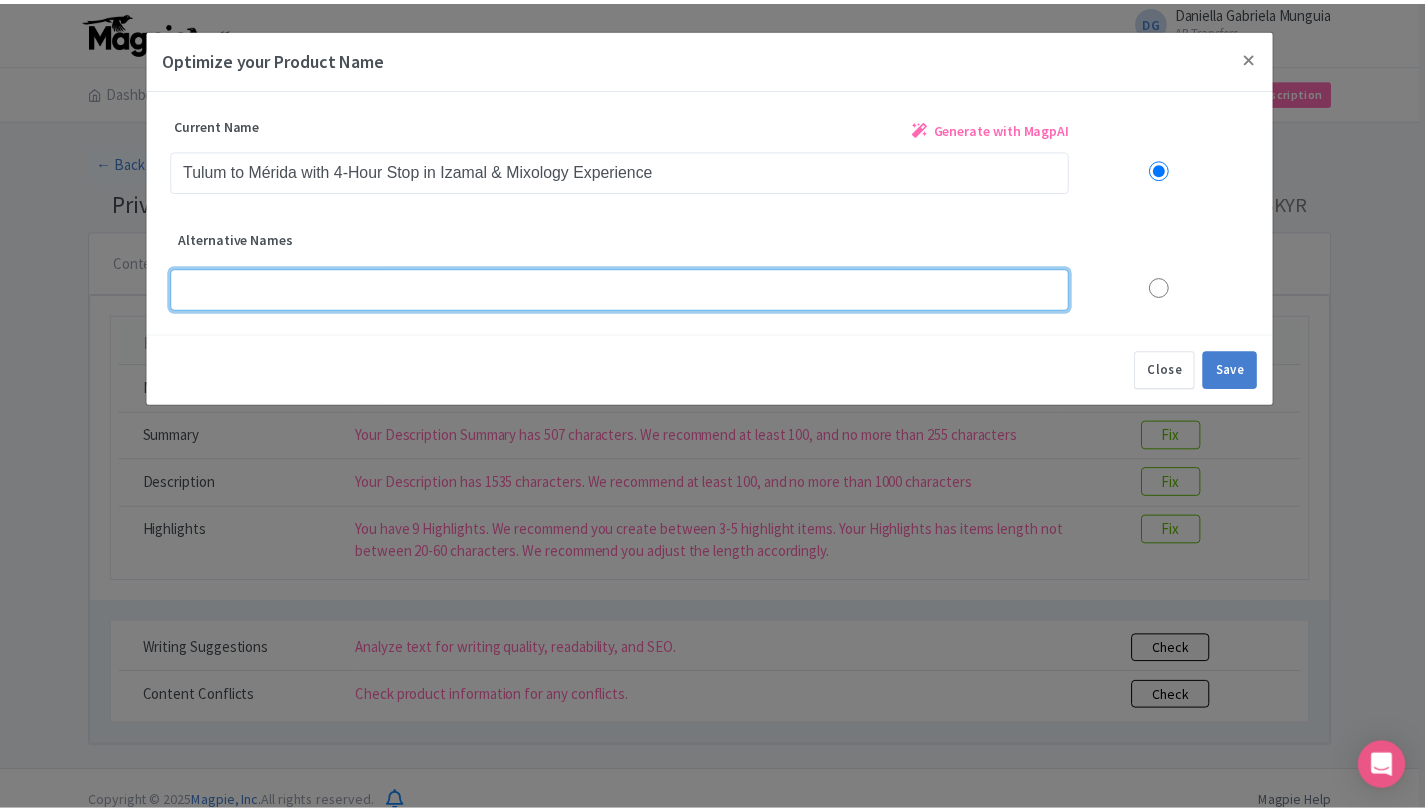 scroll, scrollTop: 0, scrollLeft: 0, axis: both 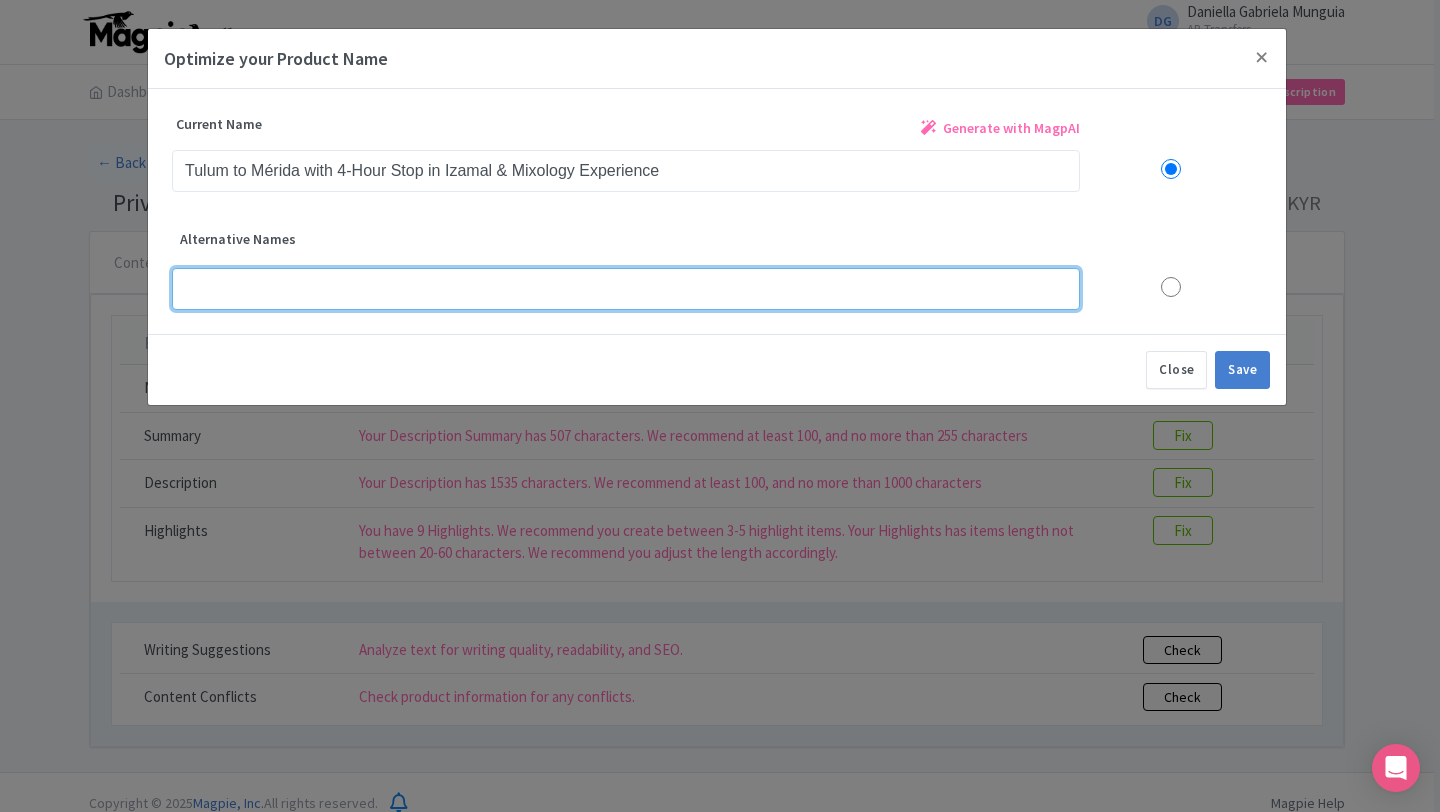 paste on "Tulum to Mérida with 4-Hour Stop in Izamal & Mixology Experience" 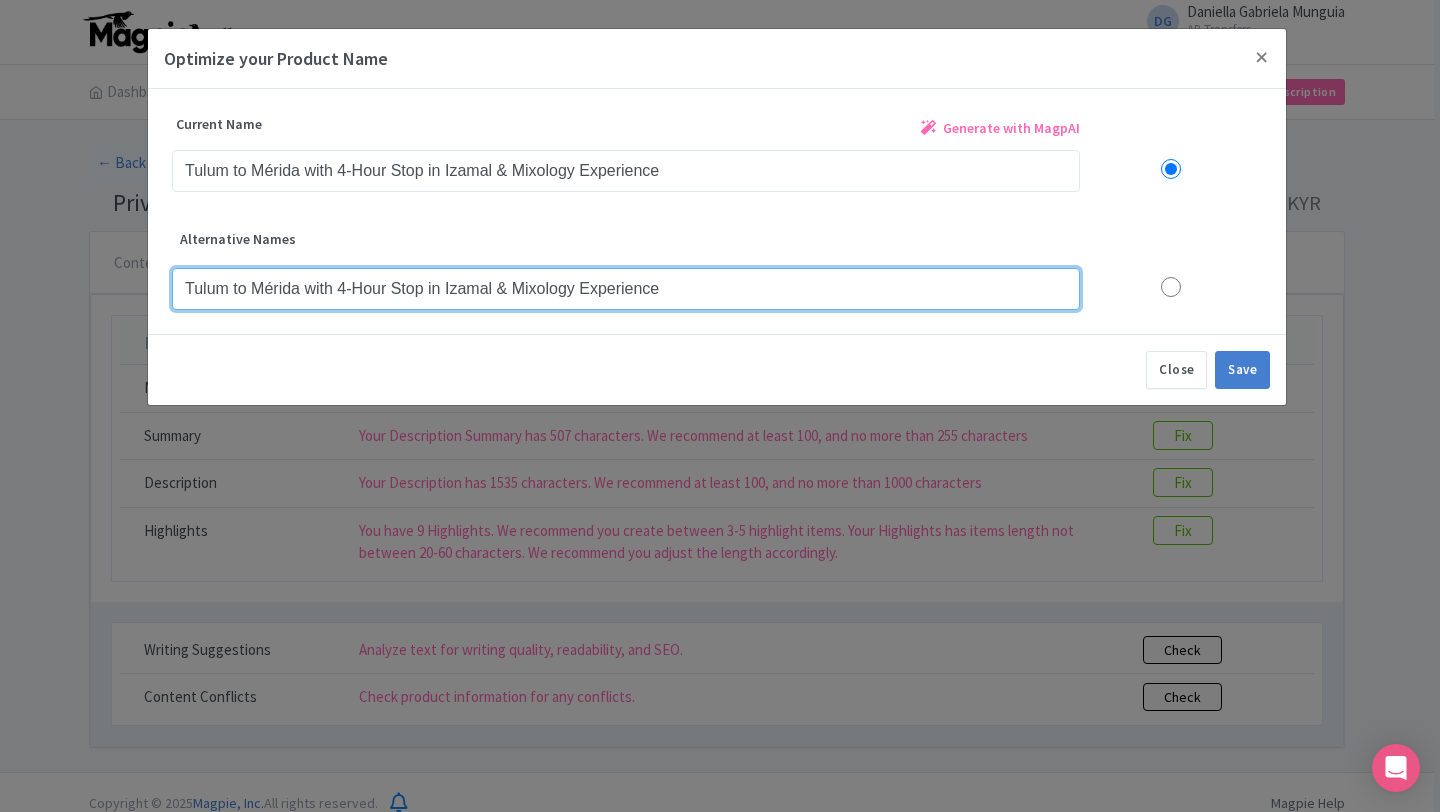 type on "Tulum to Mérida with 4-Hour Stop in Izamal & Mixology Experience" 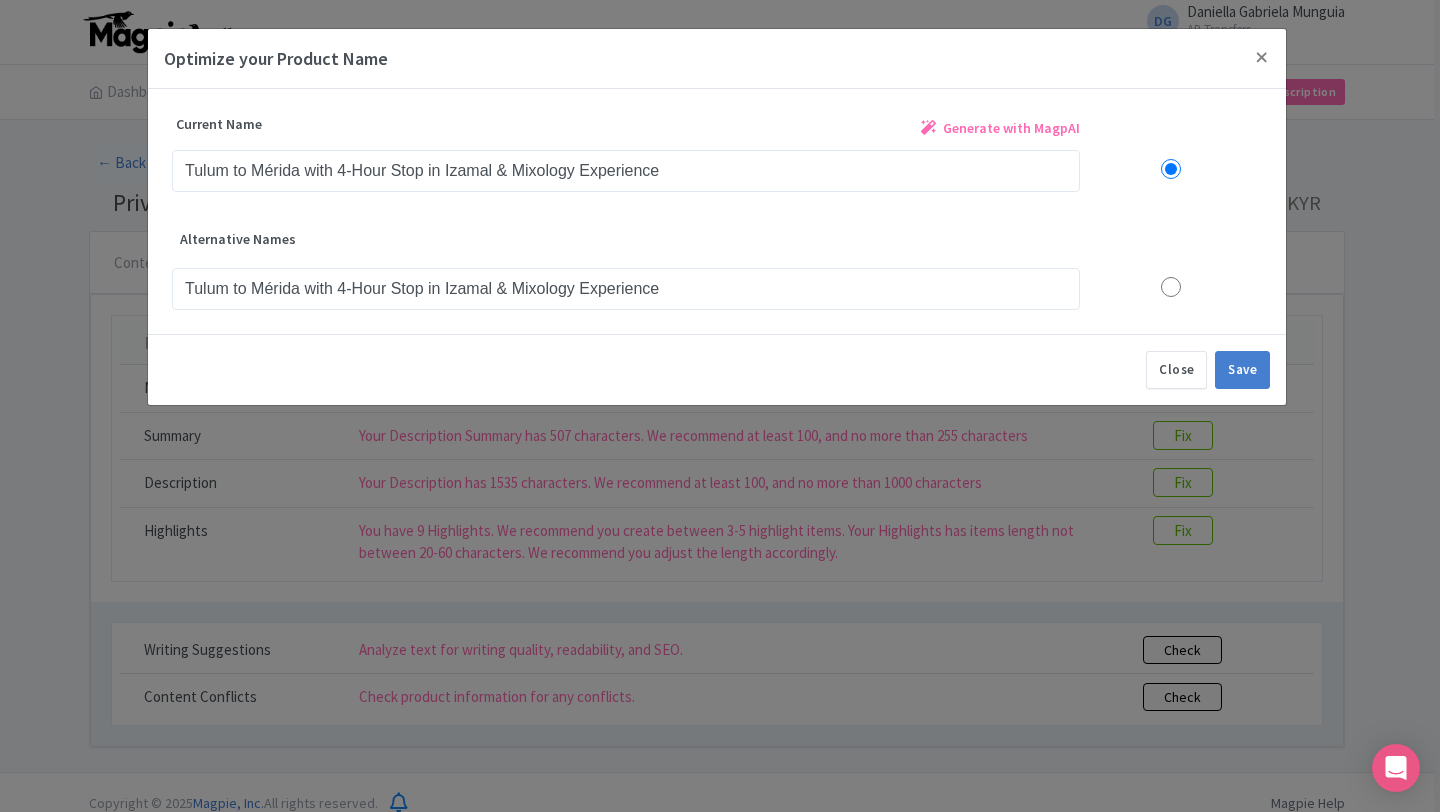 click on "Generate with MagpAI" at bounding box center (1011, 128) 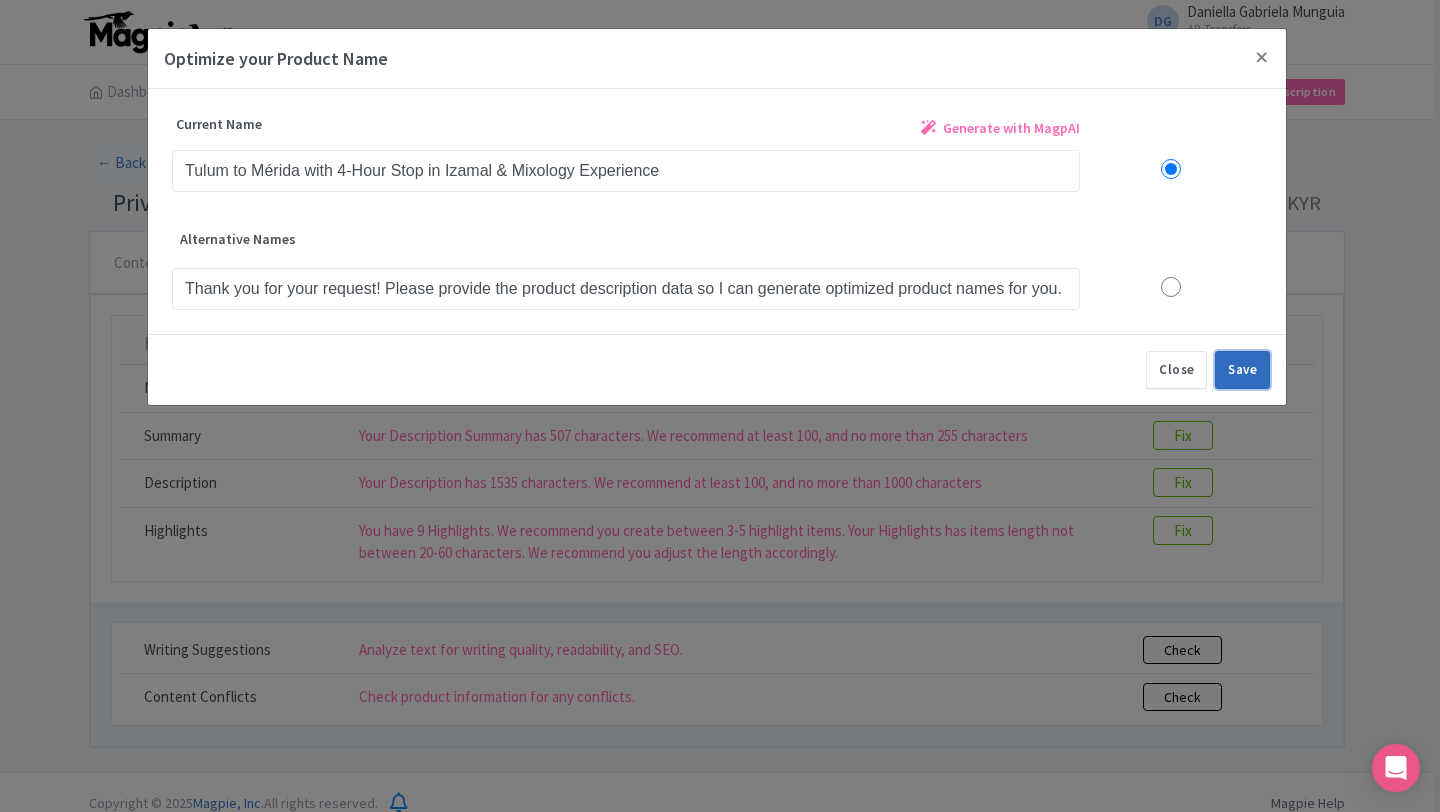 click on "Save" at bounding box center (1242, 370) 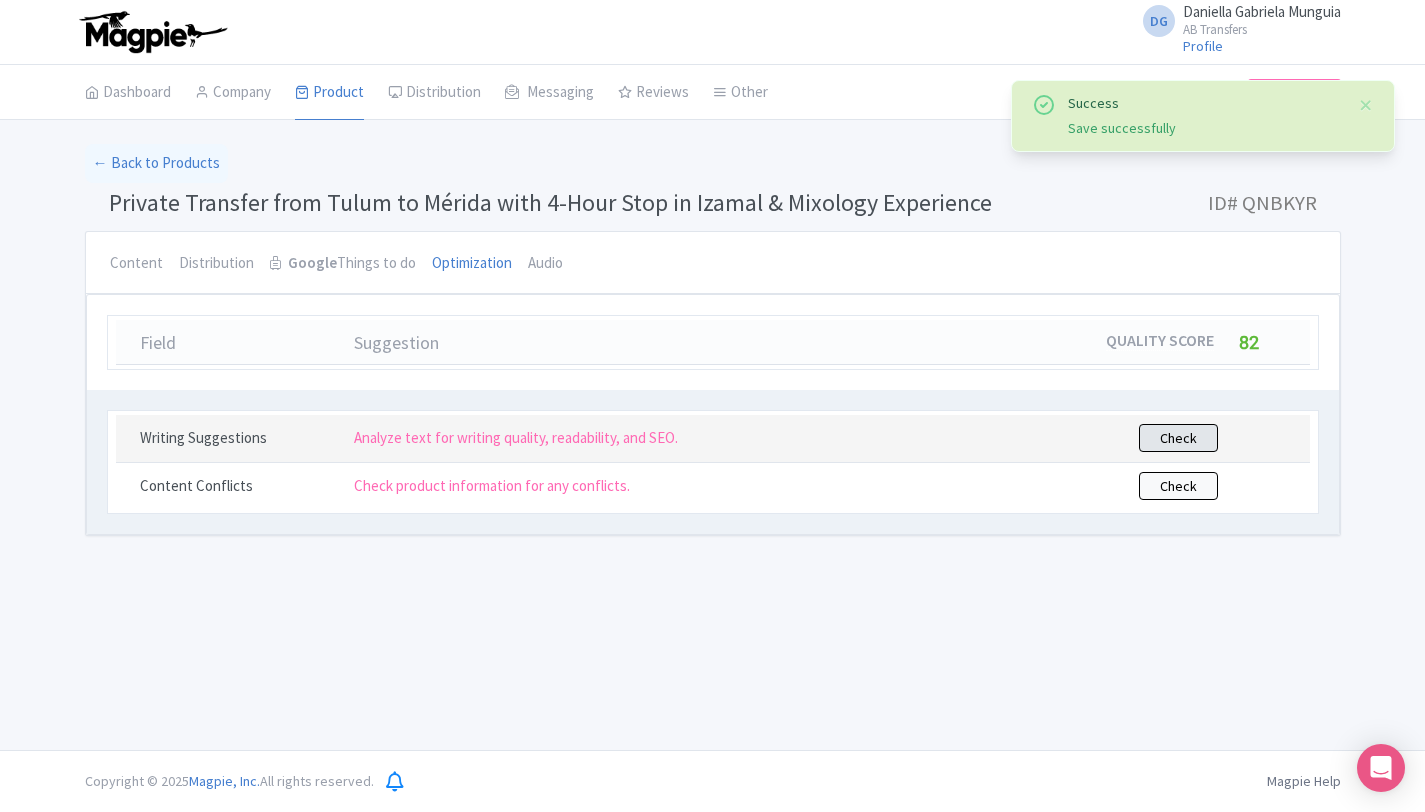 click on "Check" at bounding box center [1178, 438] 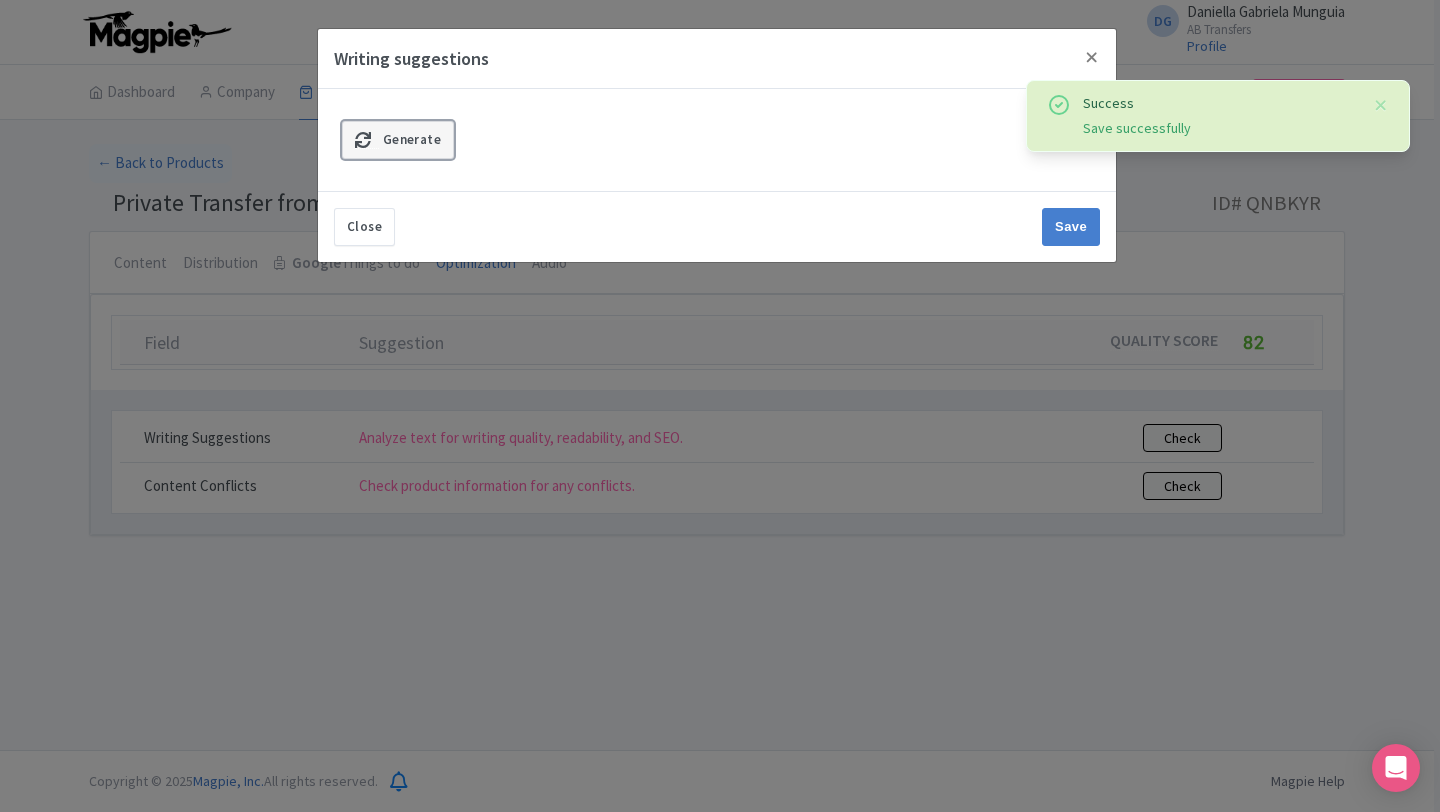 click on "Generate" at bounding box center [412, 139] 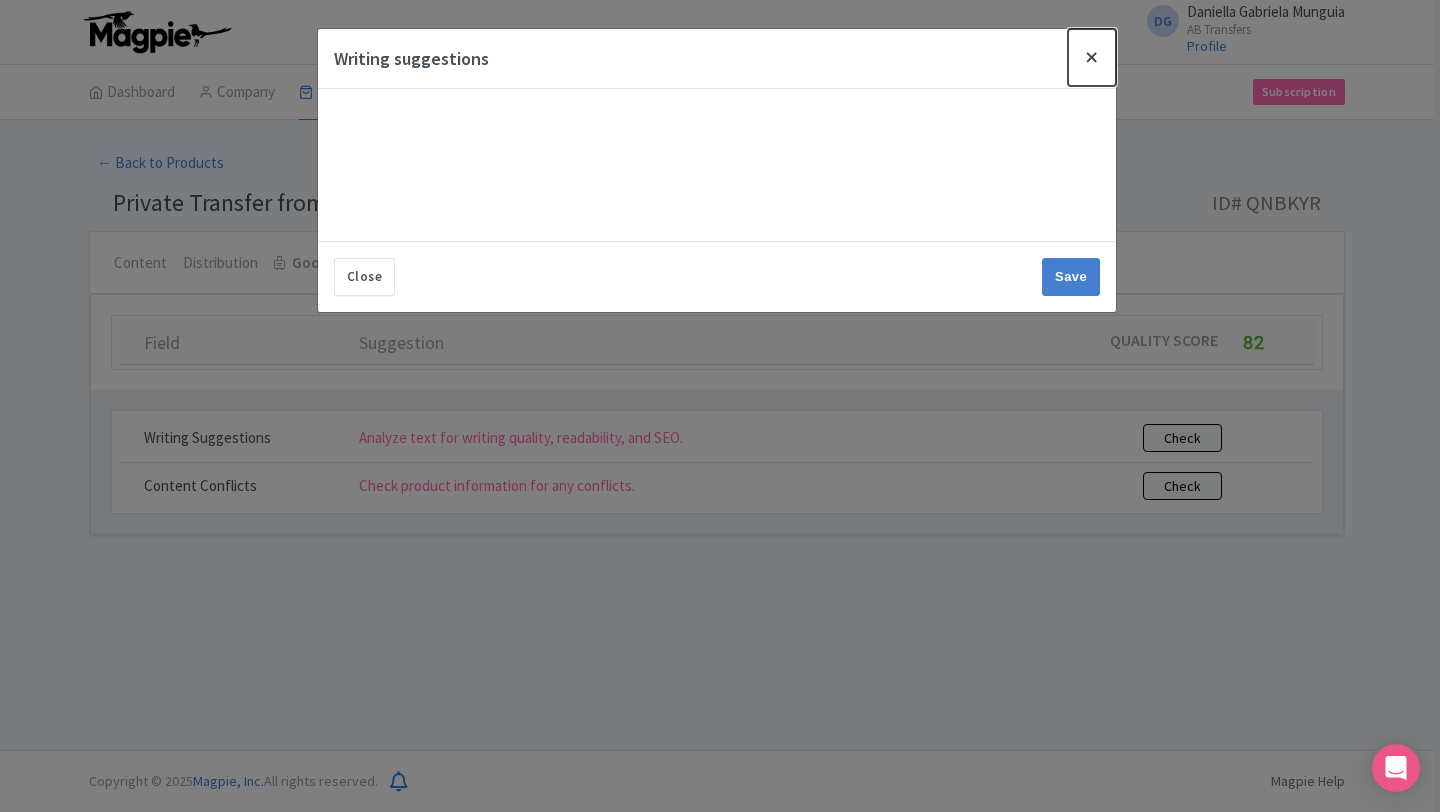 click at bounding box center [1092, 57] 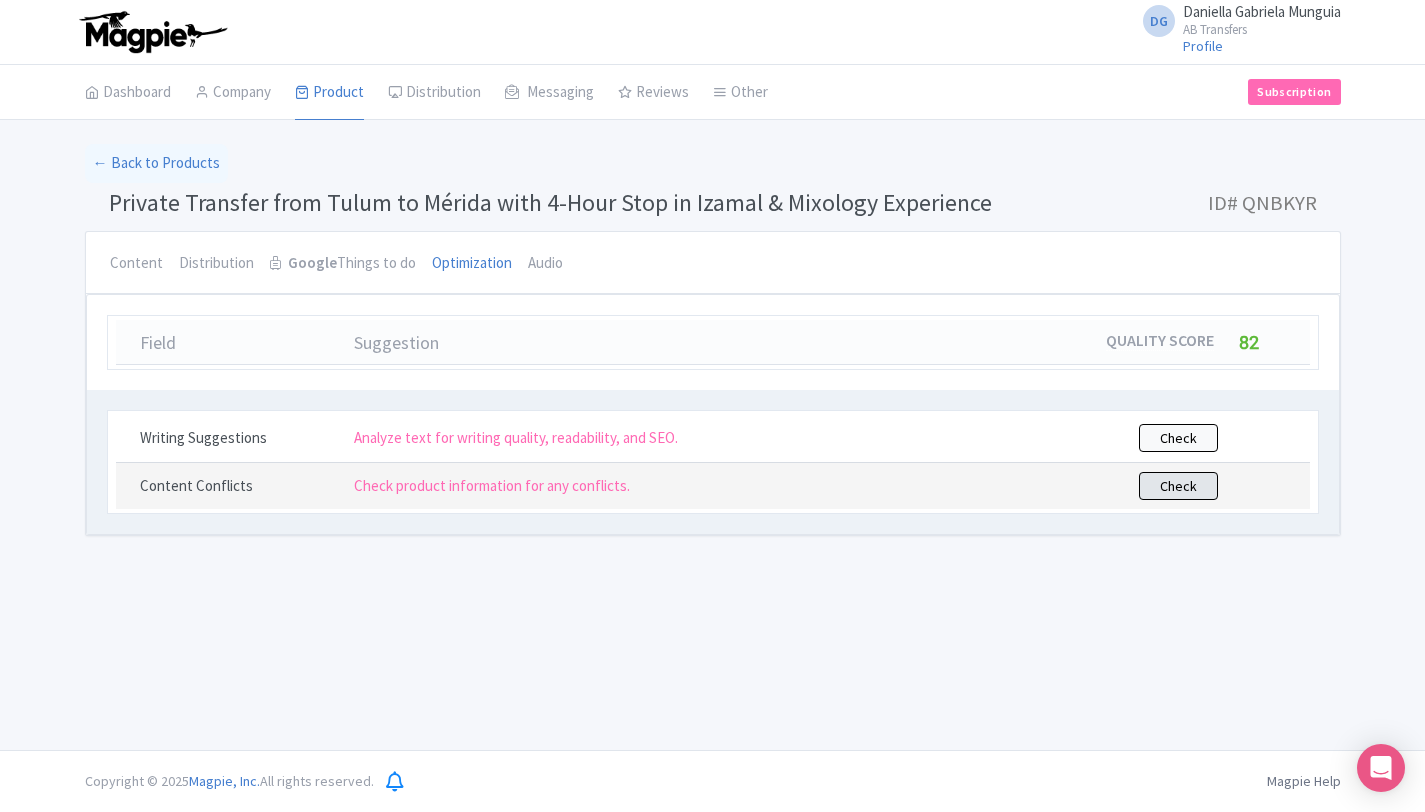 click on "Check" at bounding box center [1178, 486] 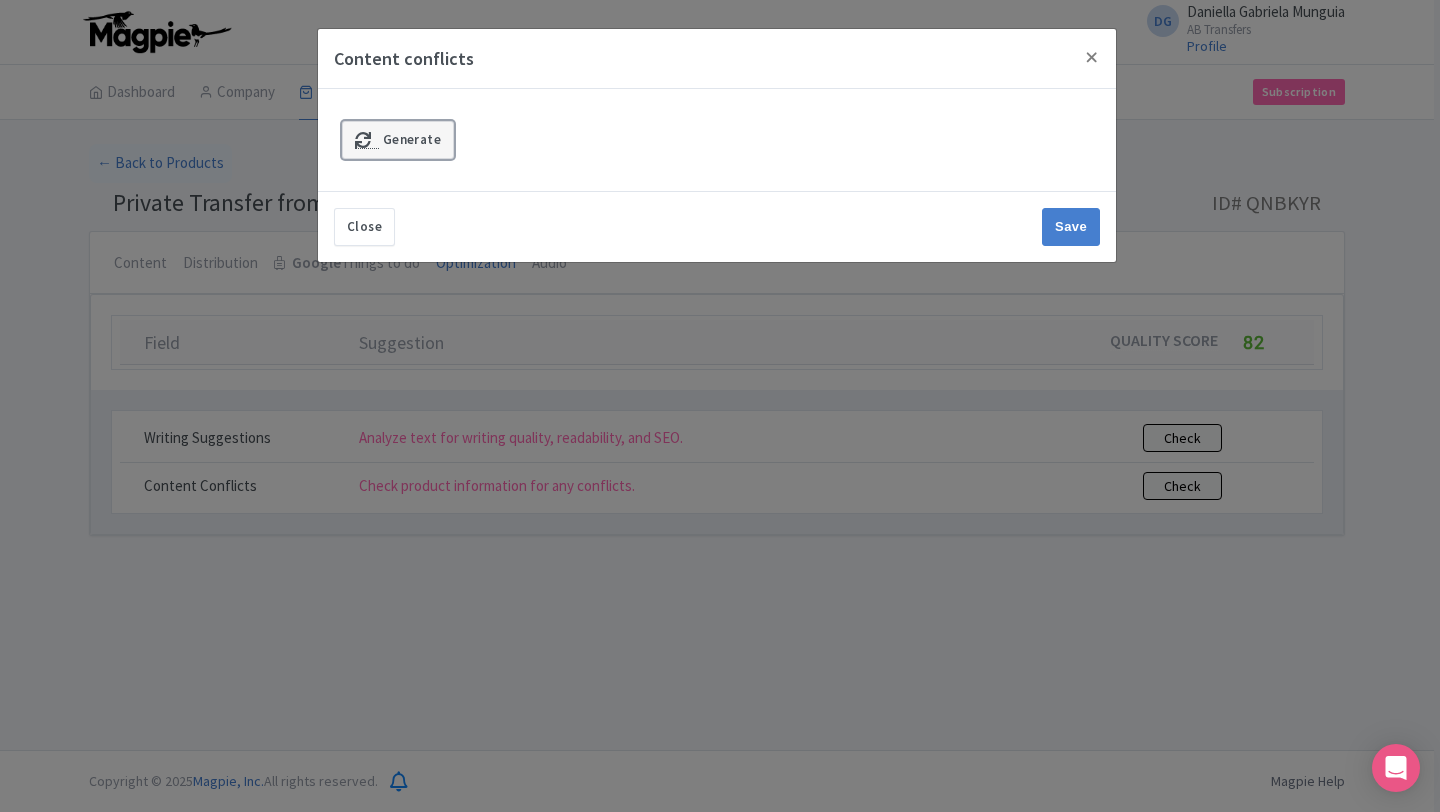 click at bounding box center (367, 140) 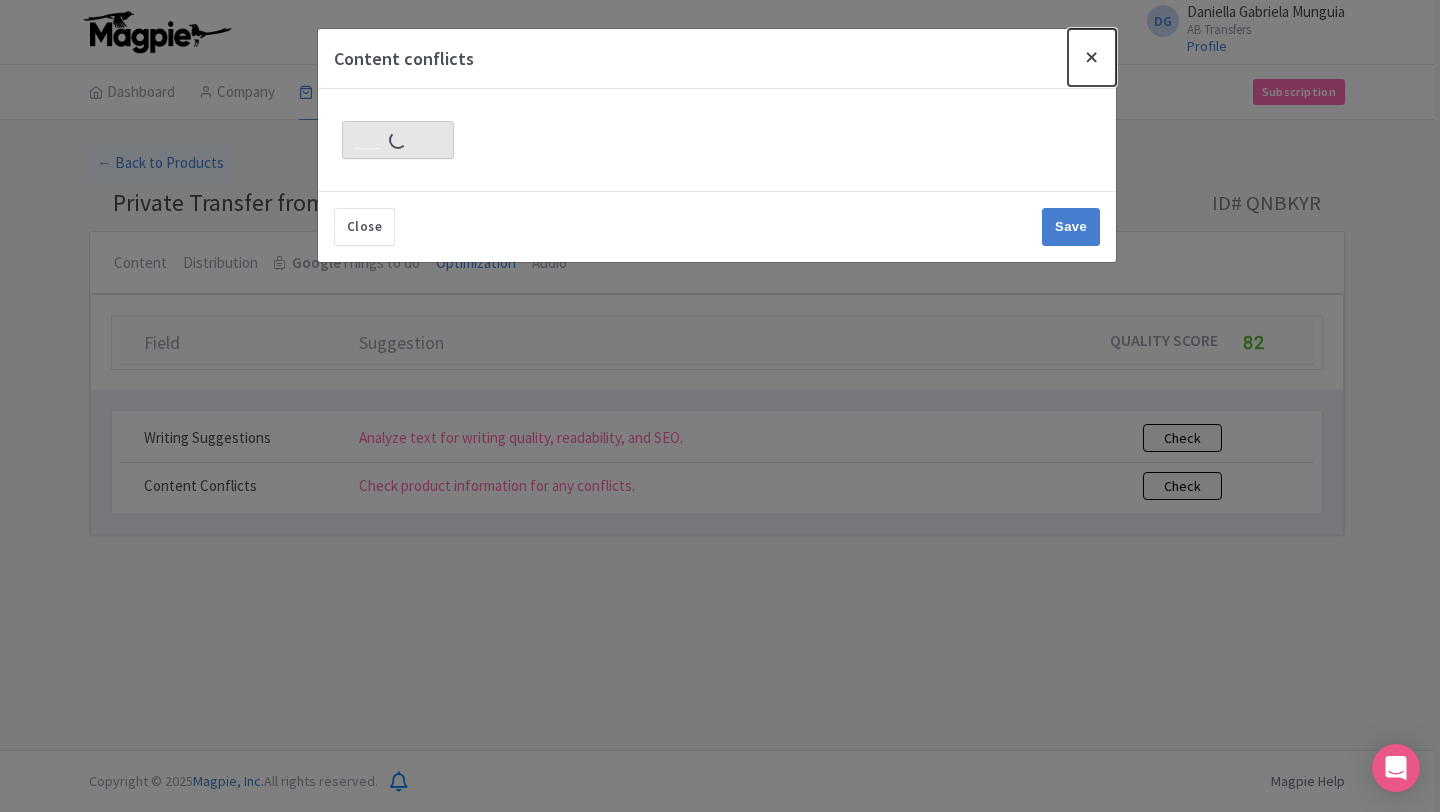 click at bounding box center (1092, 57) 